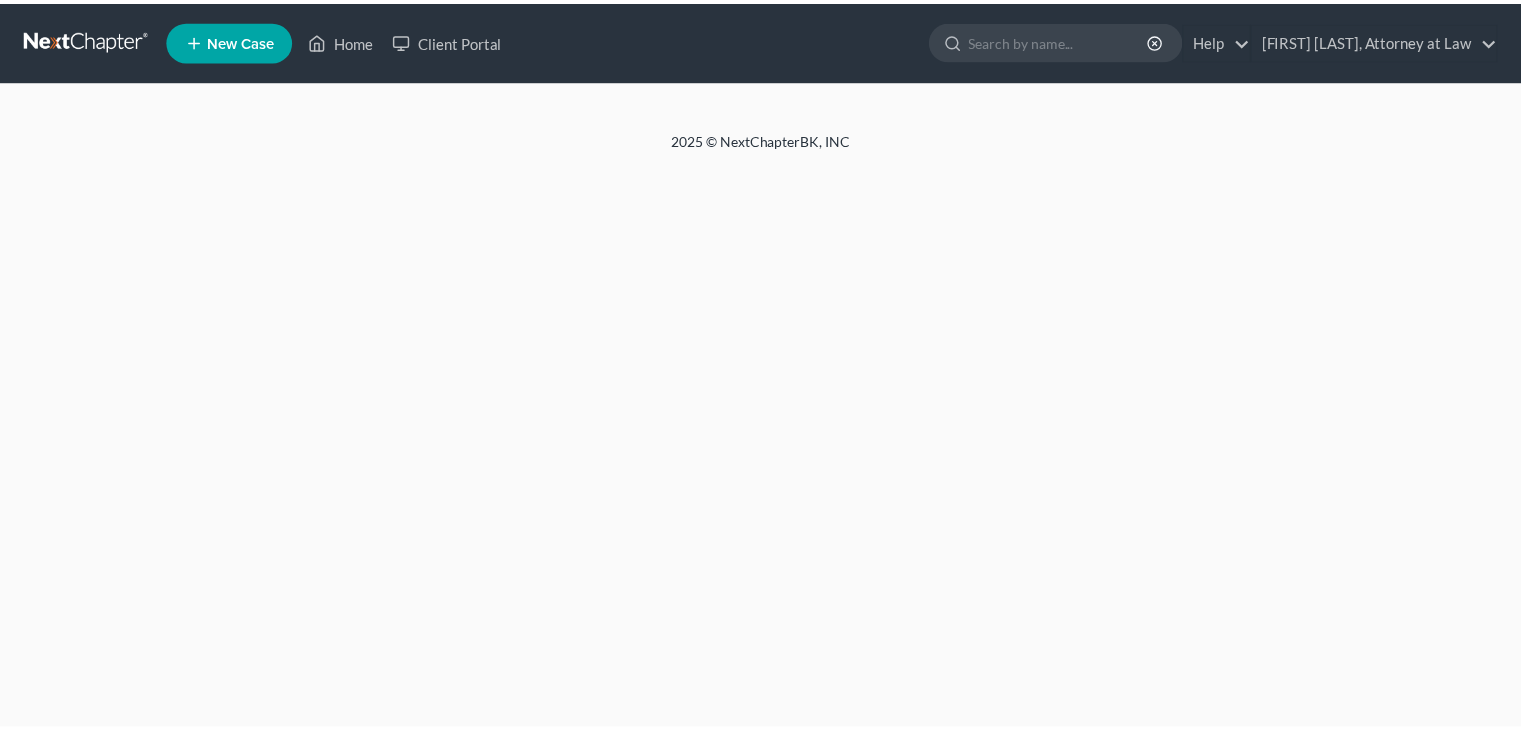 scroll, scrollTop: 0, scrollLeft: 0, axis: both 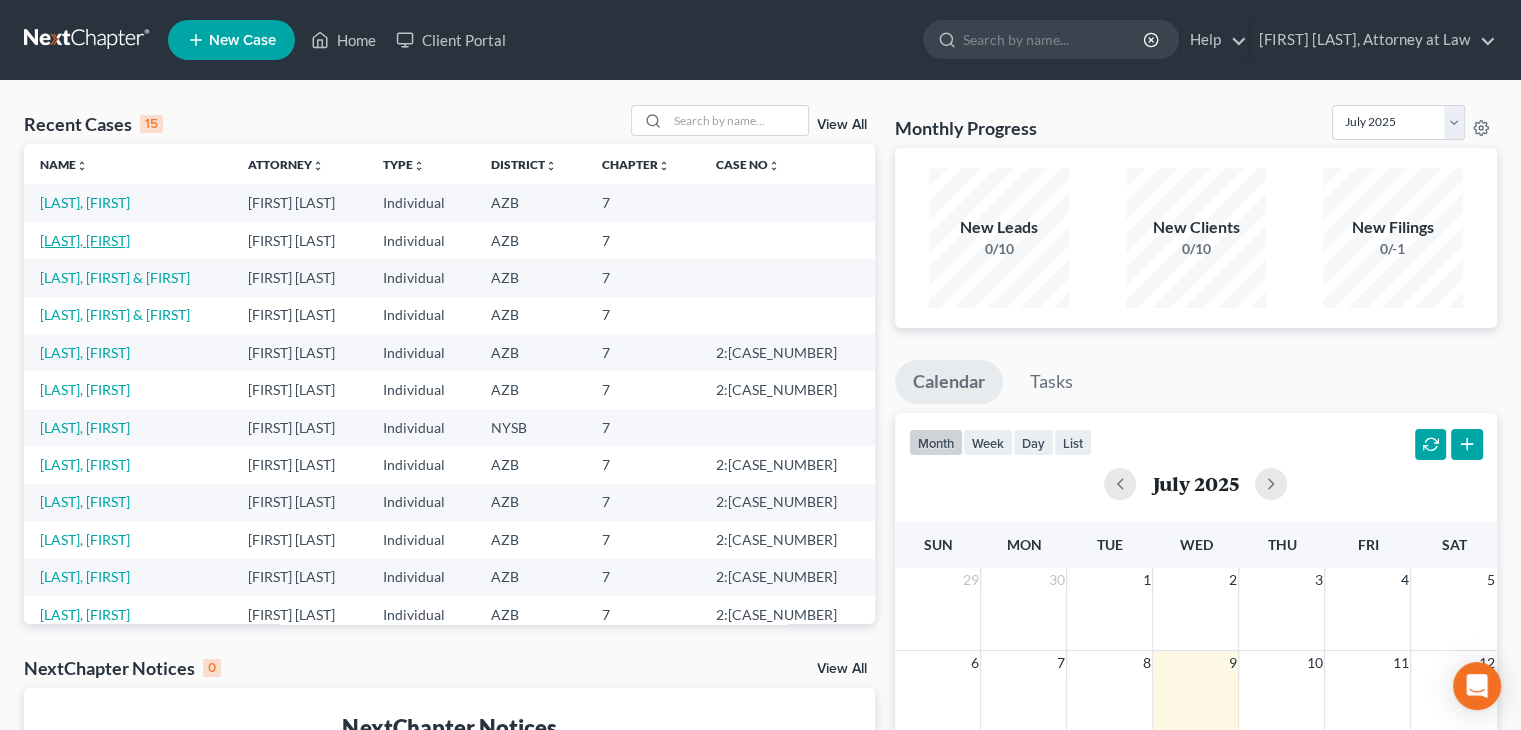 click on "[LAST], [FIRST]" at bounding box center (85, 240) 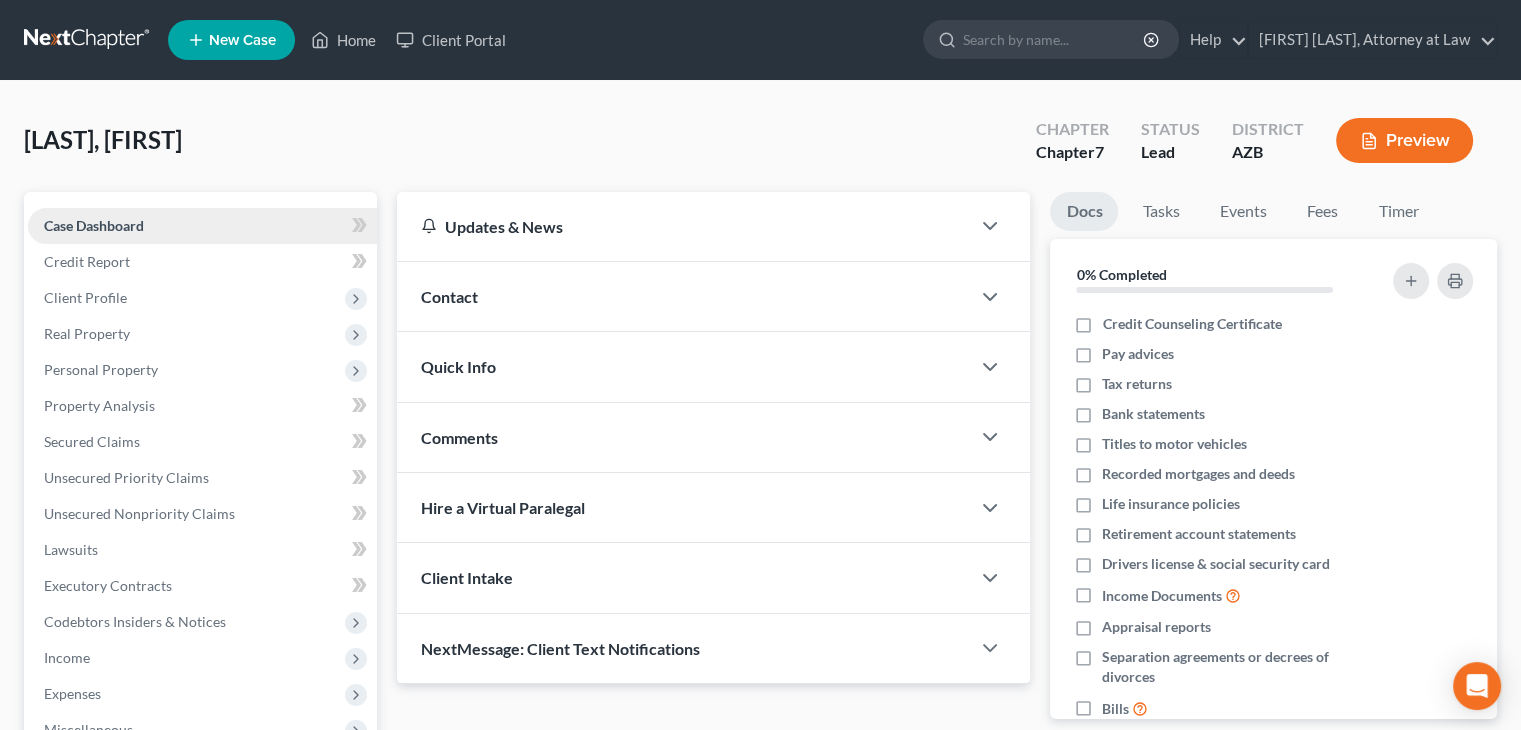 click on "Case Dashboard" at bounding box center (94, 225) 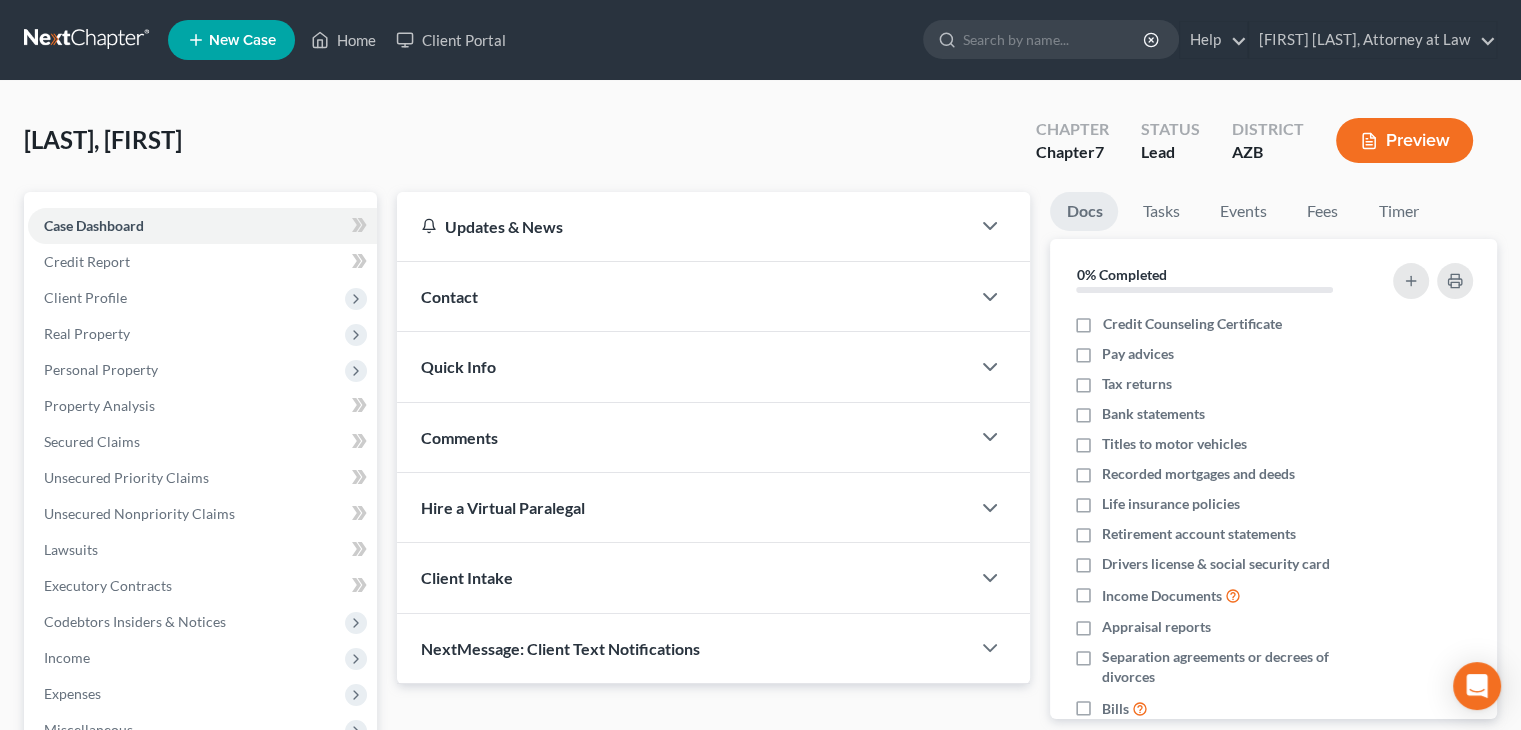 click on "Contact" at bounding box center [683, 296] 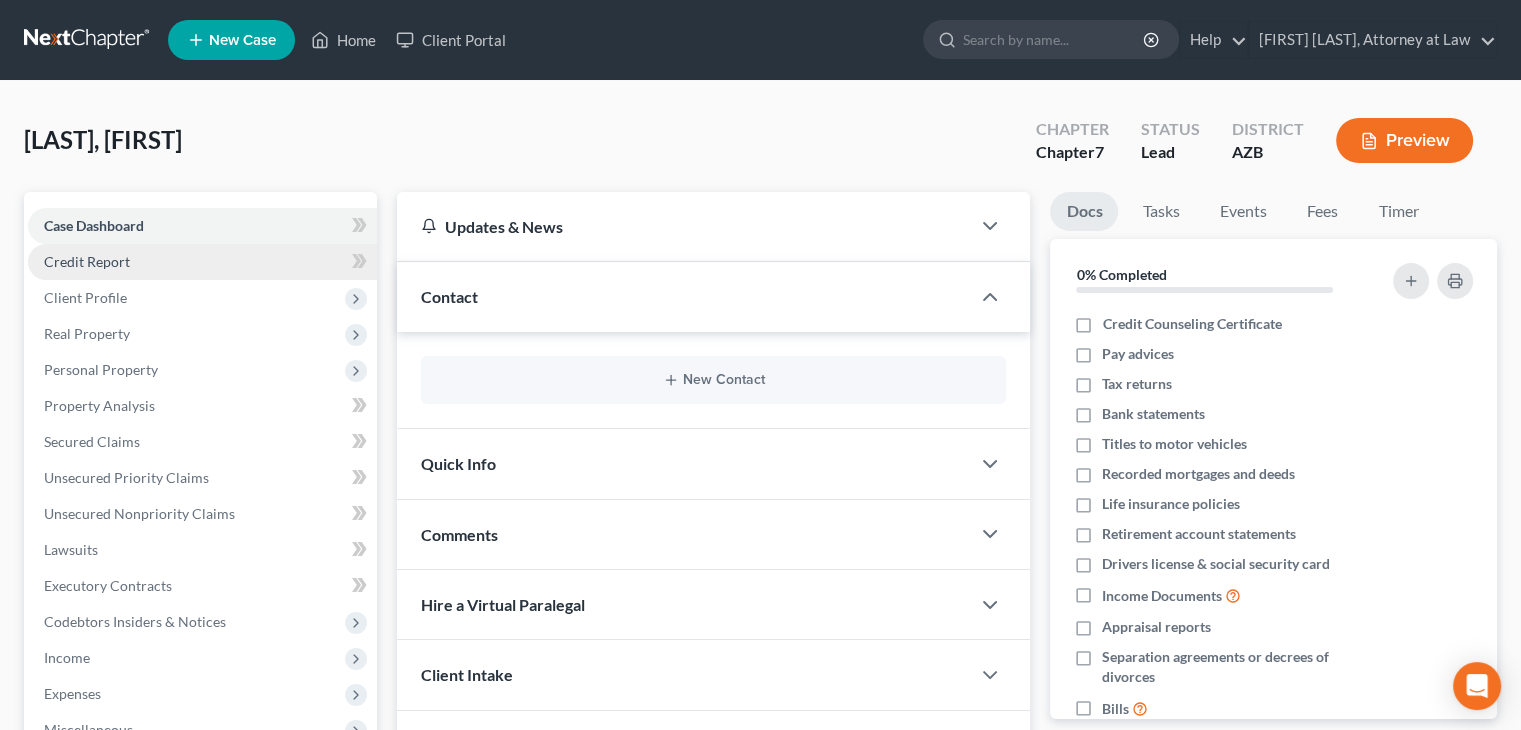 click on "Credit Report" at bounding box center (87, 261) 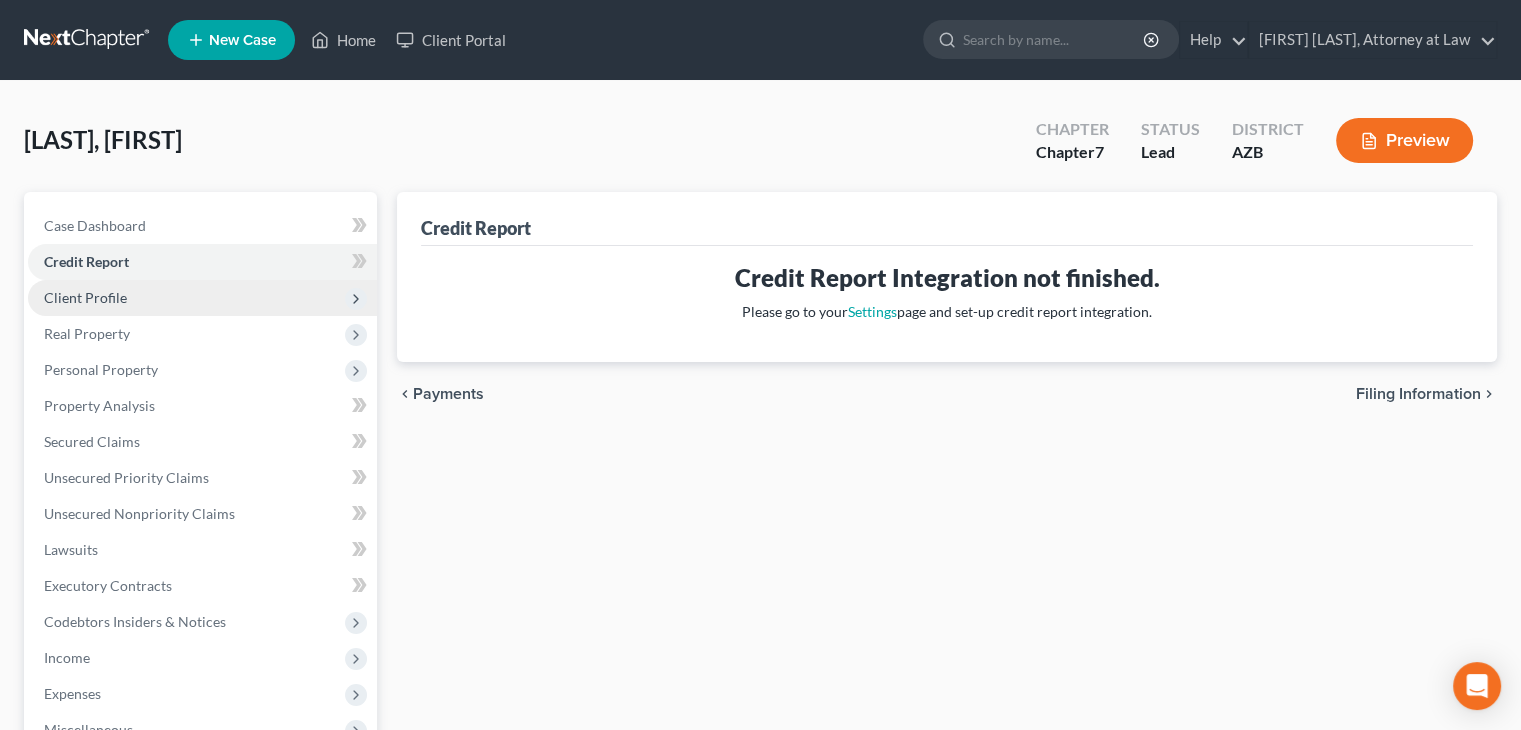 click on "Client Profile" at bounding box center [0, 0] 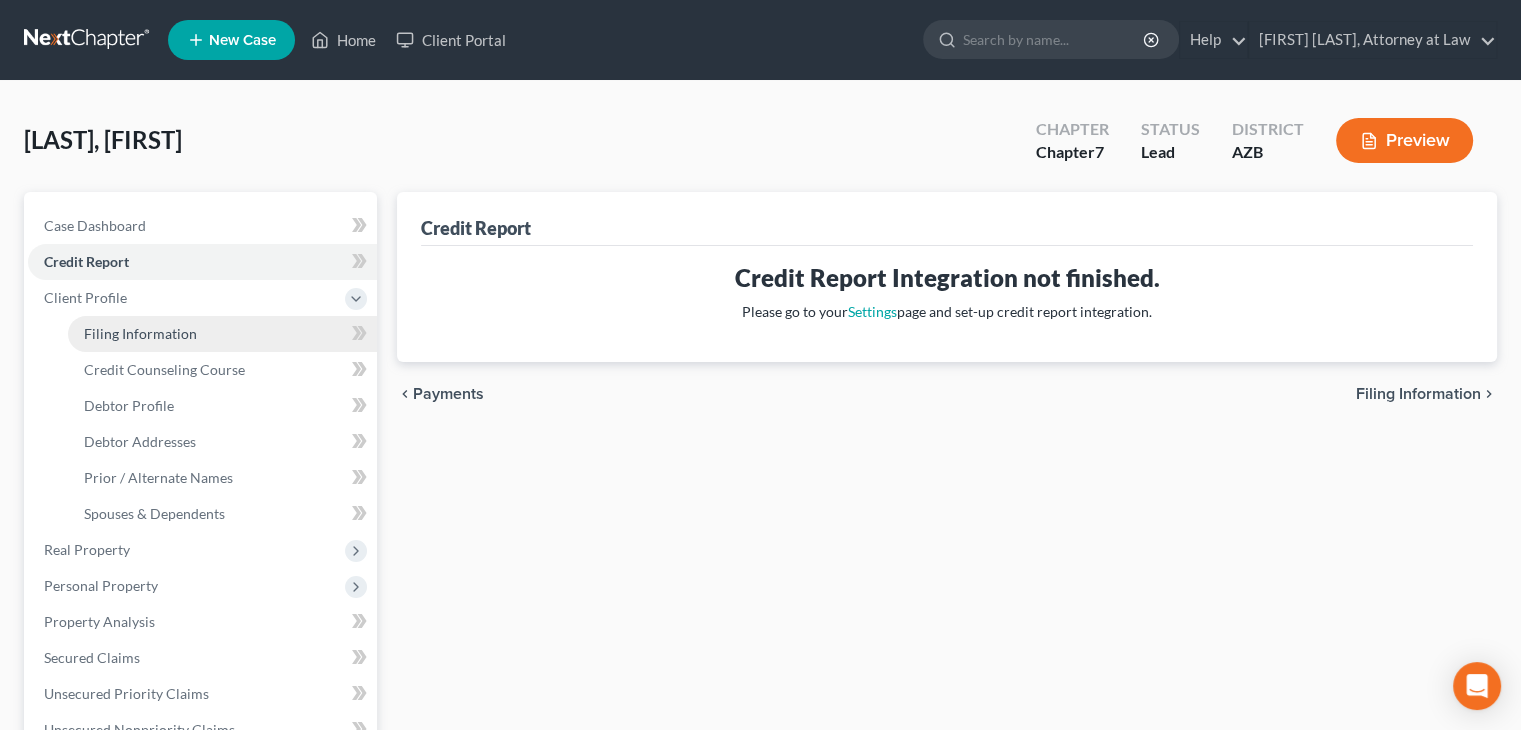 click on "Filing Information" at bounding box center (140, 333) 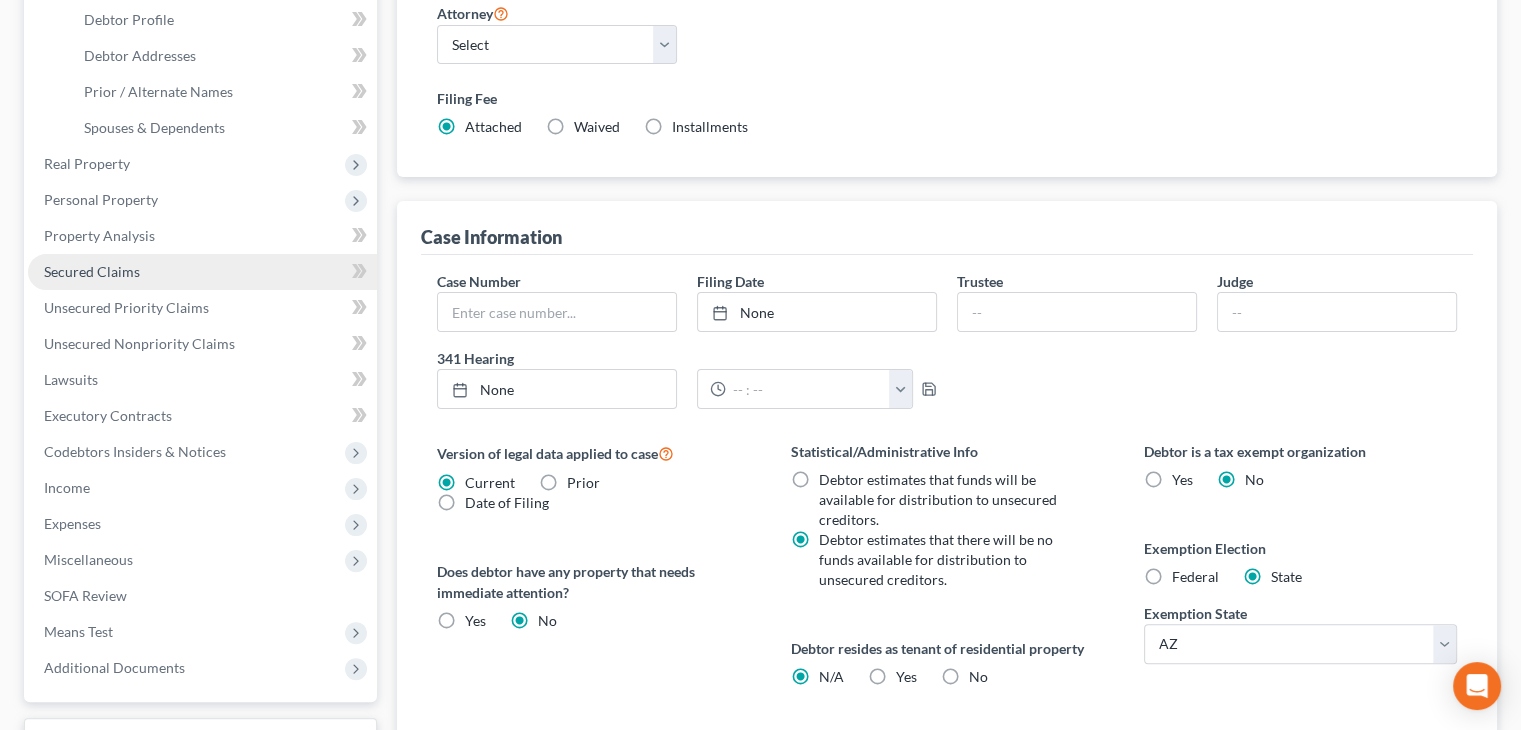 scroll, scrollTop: 200, scrollLeft: 0, axis: vertical 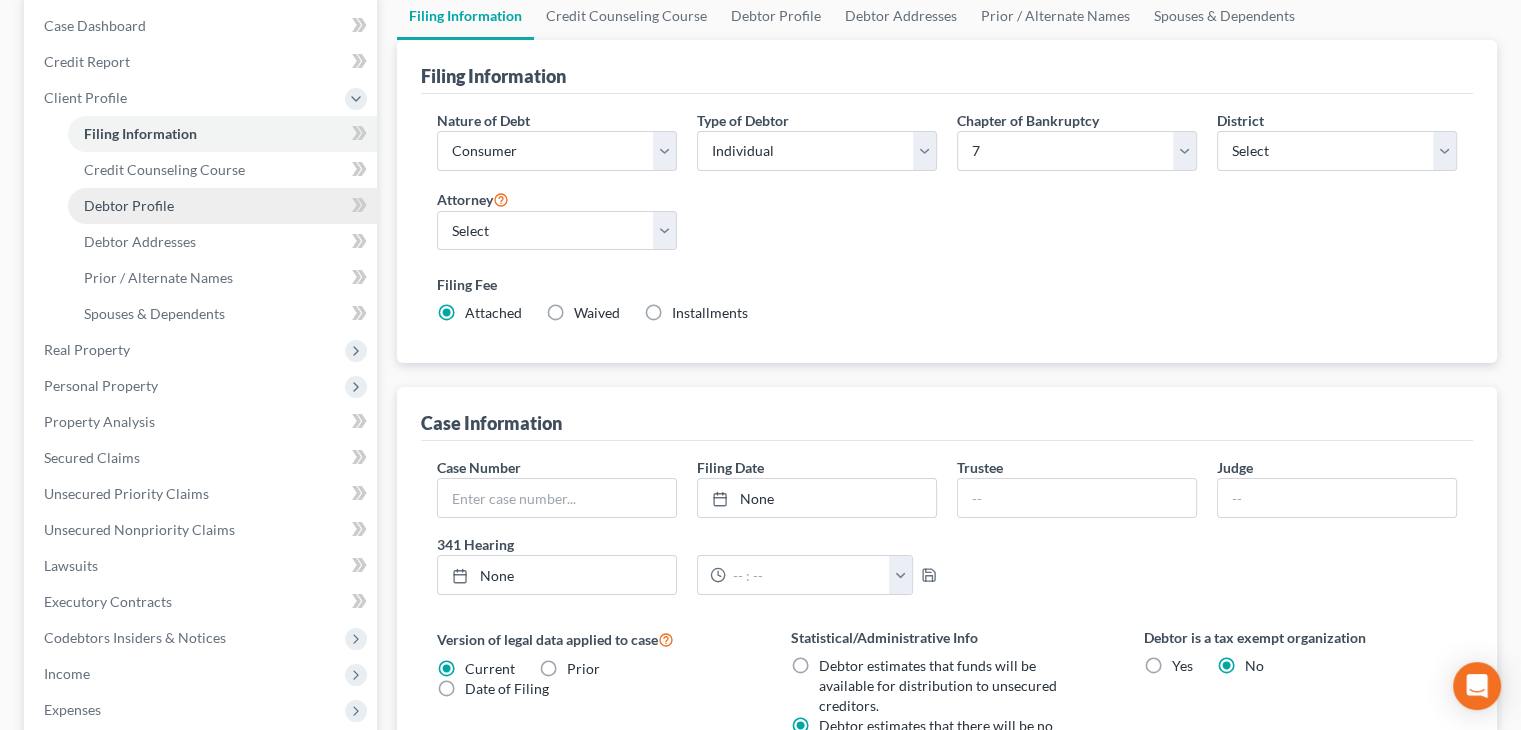 click on "Debtor Profile" at bounding box center (129, 205) 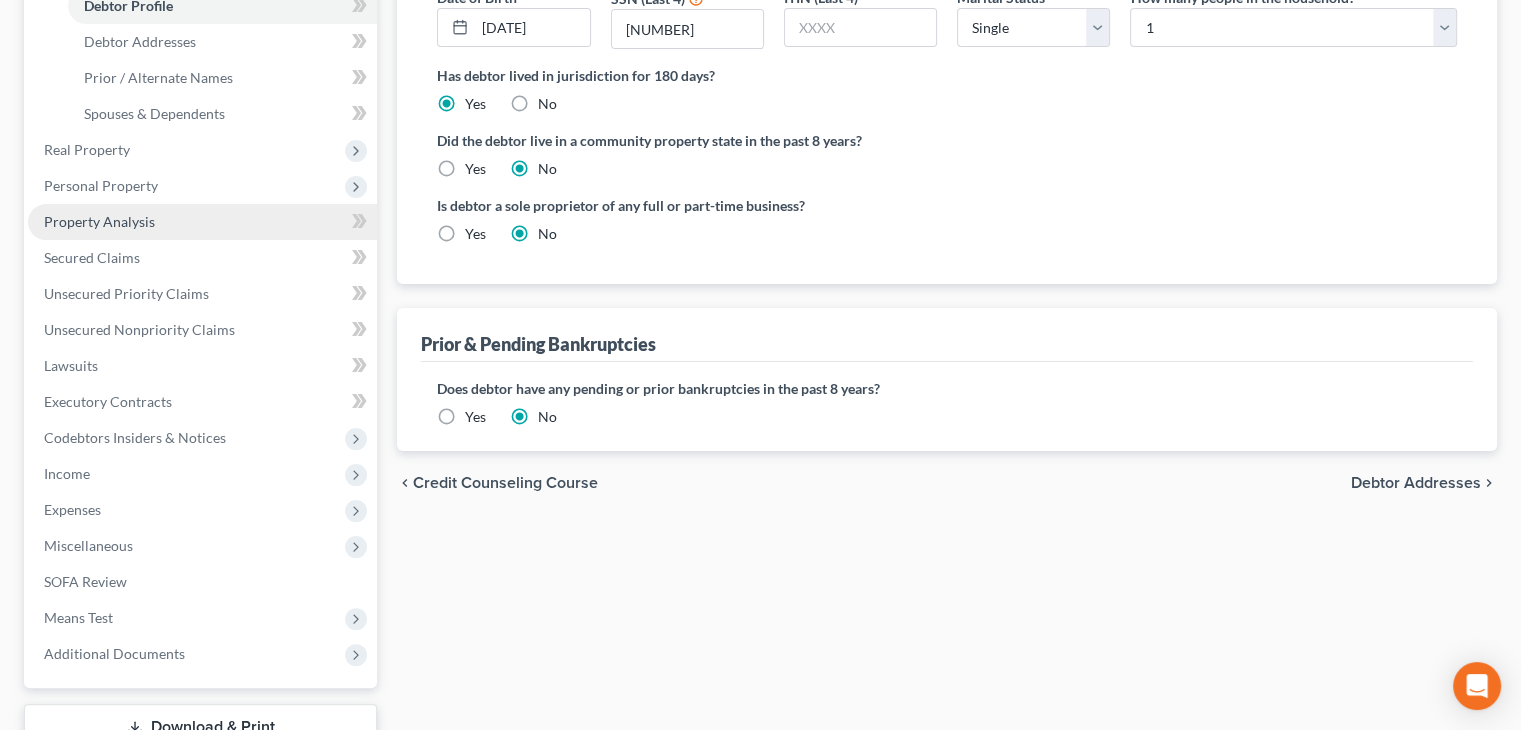 scroll, scrollTop: 300, scrollLeft: 0, axis: vertical 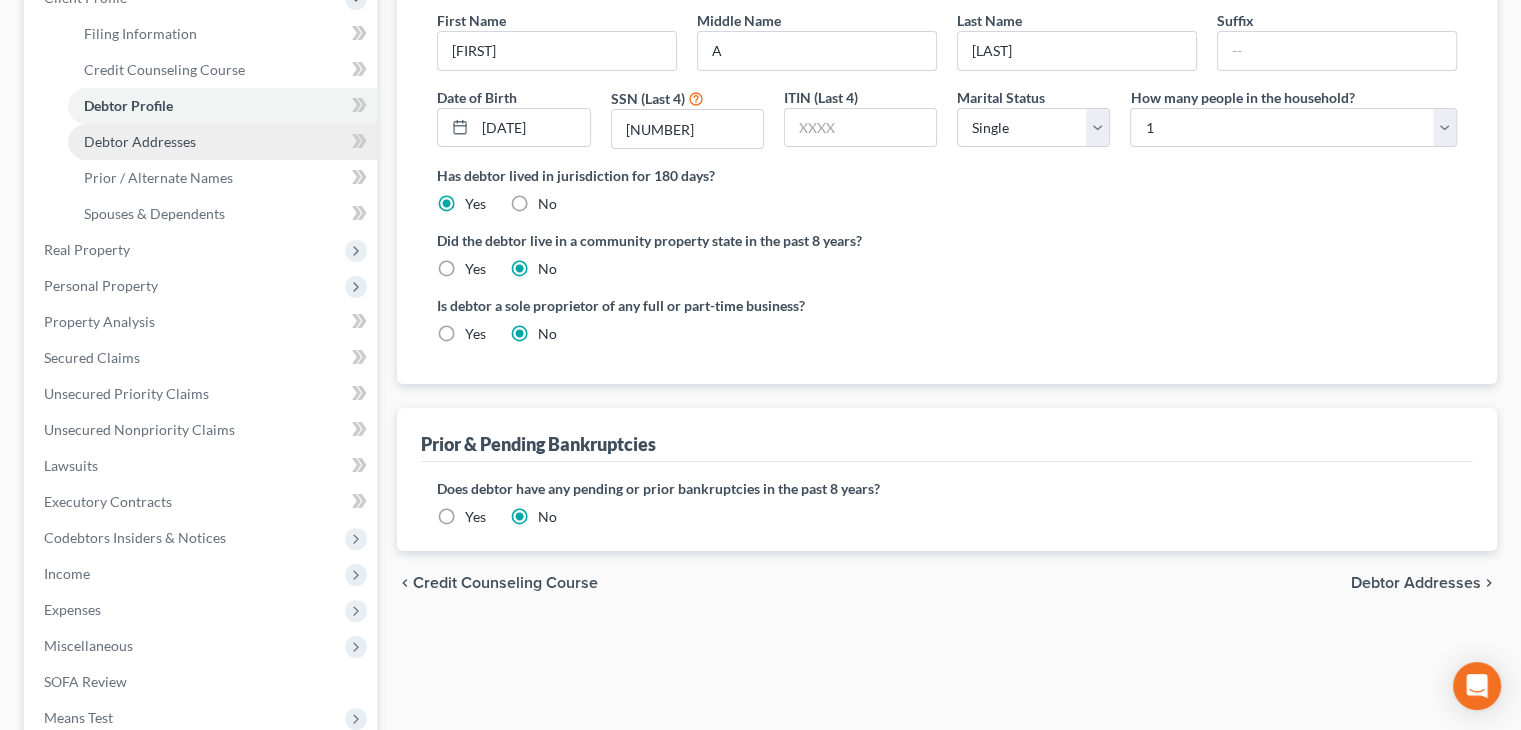 click on "Debtor Addresses" at bounding box center (140, 141) 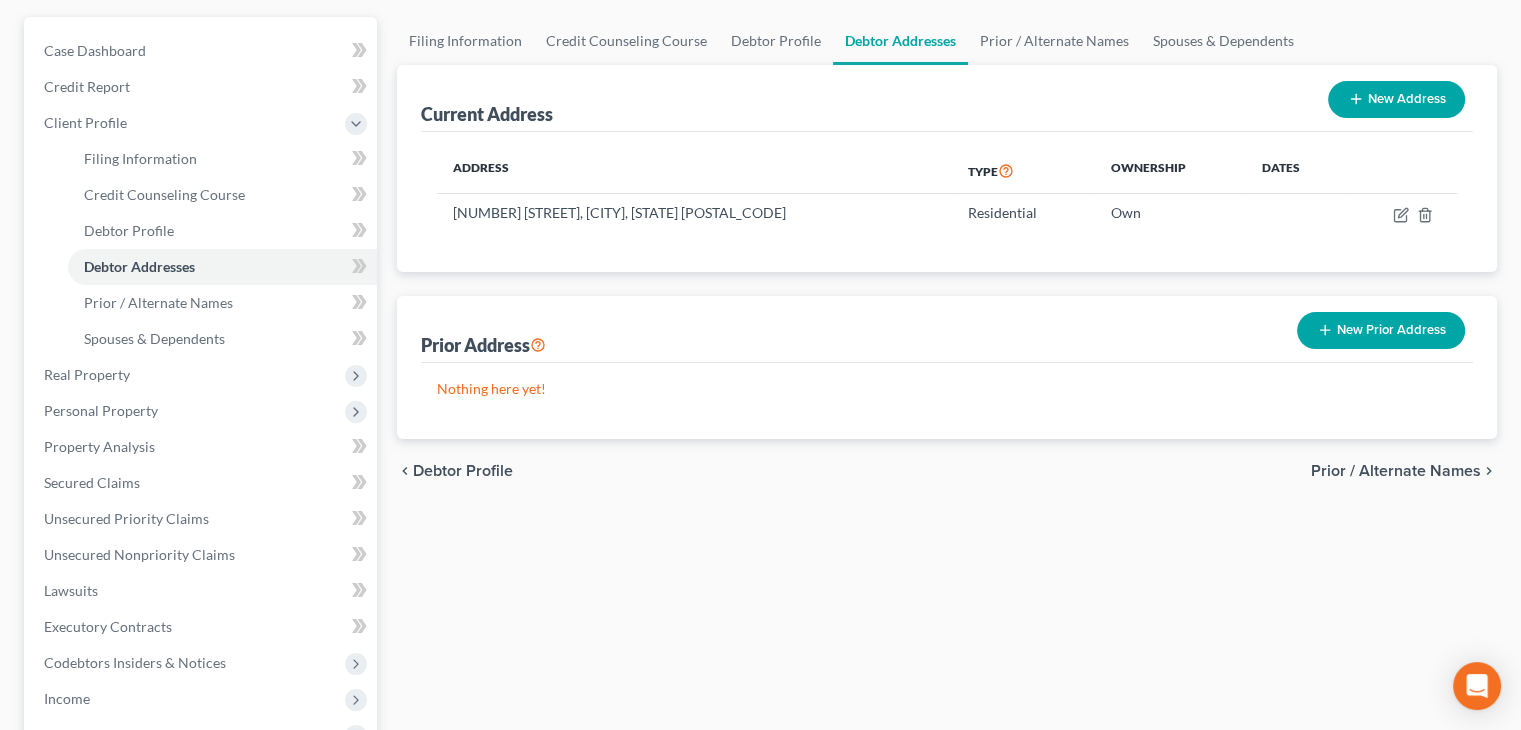 scroll, scrollTop: 200, scrollLeft: 0, axis: vertical 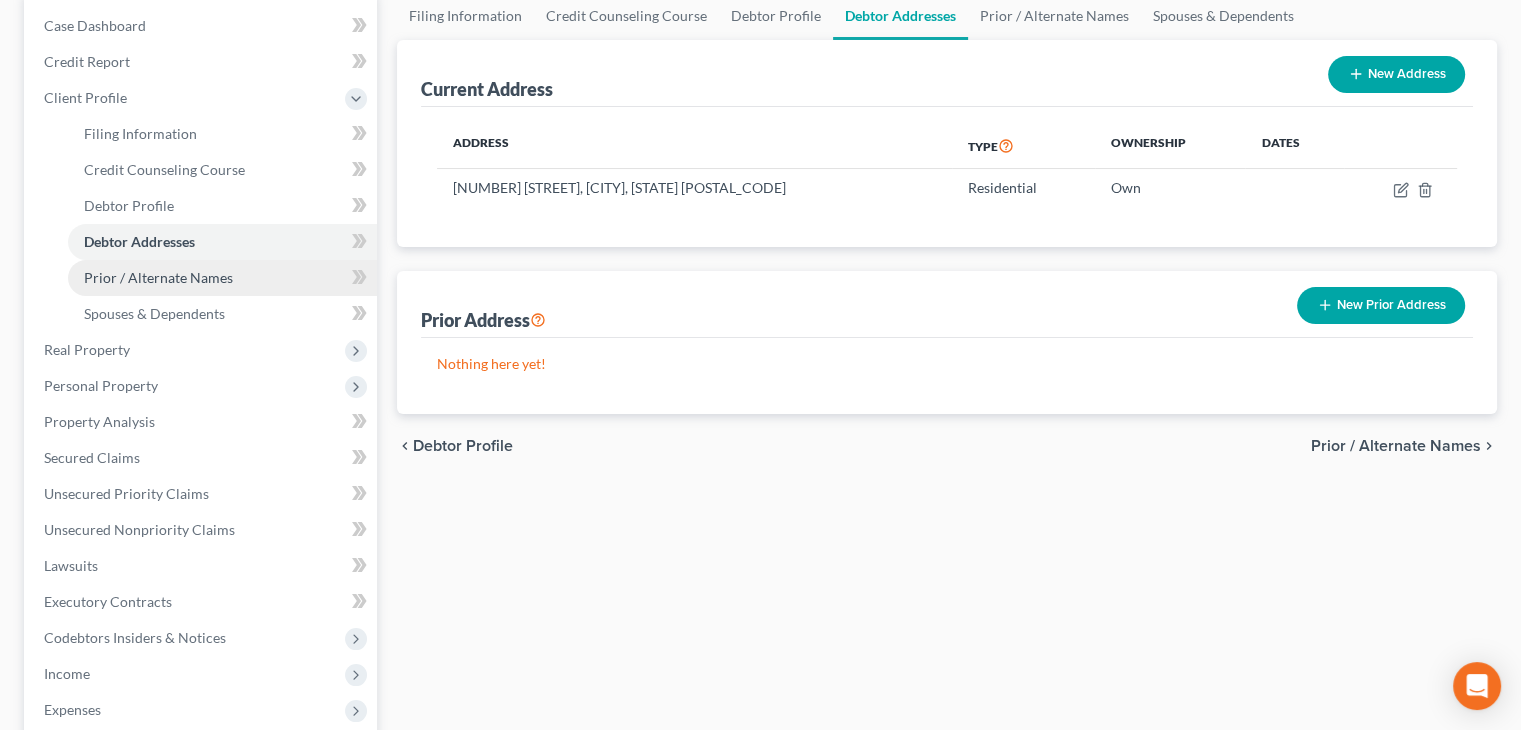 click on "Prior / Alternate Names" at bounding box center [158, 277] 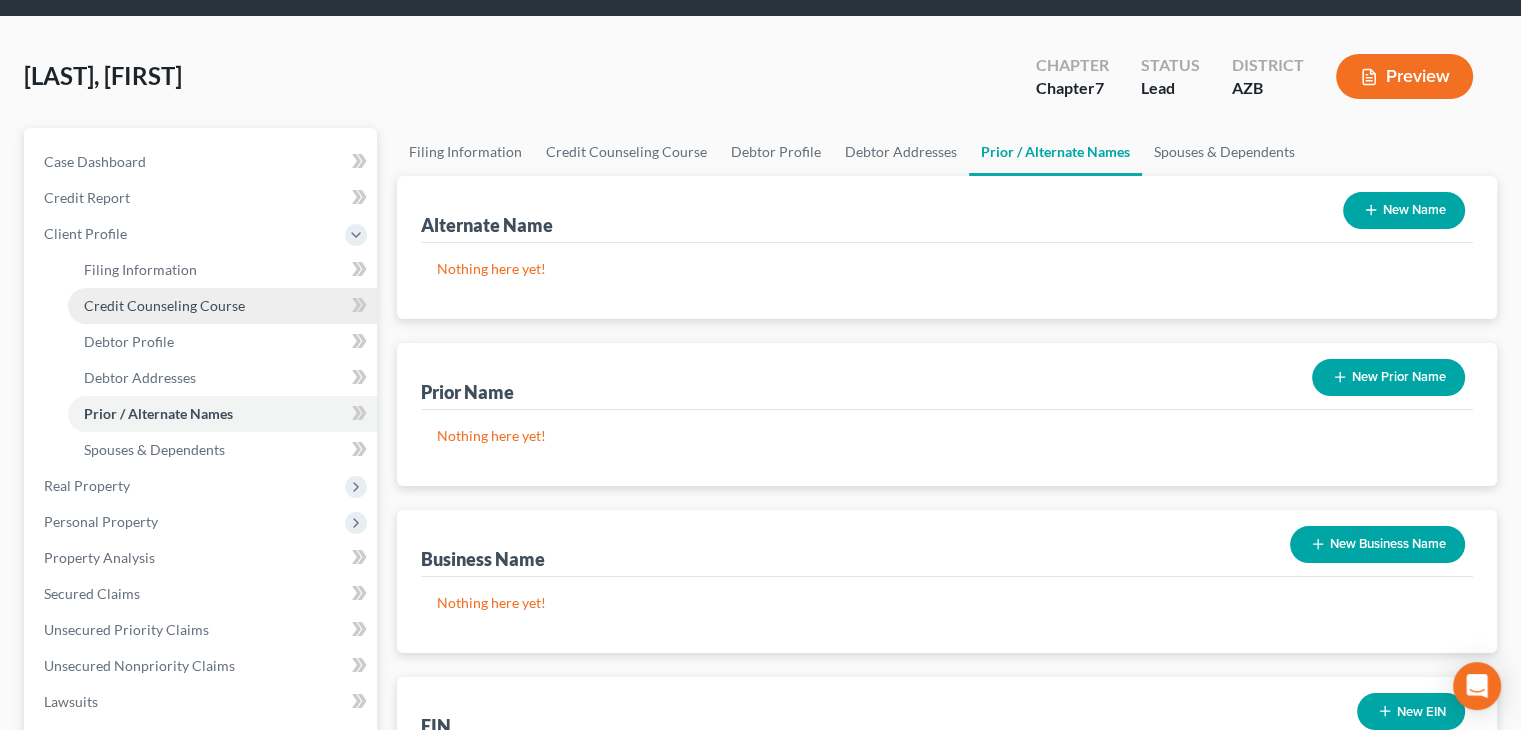scroll, scrollTop: 100, scrollLeft: 0, axis: vertical 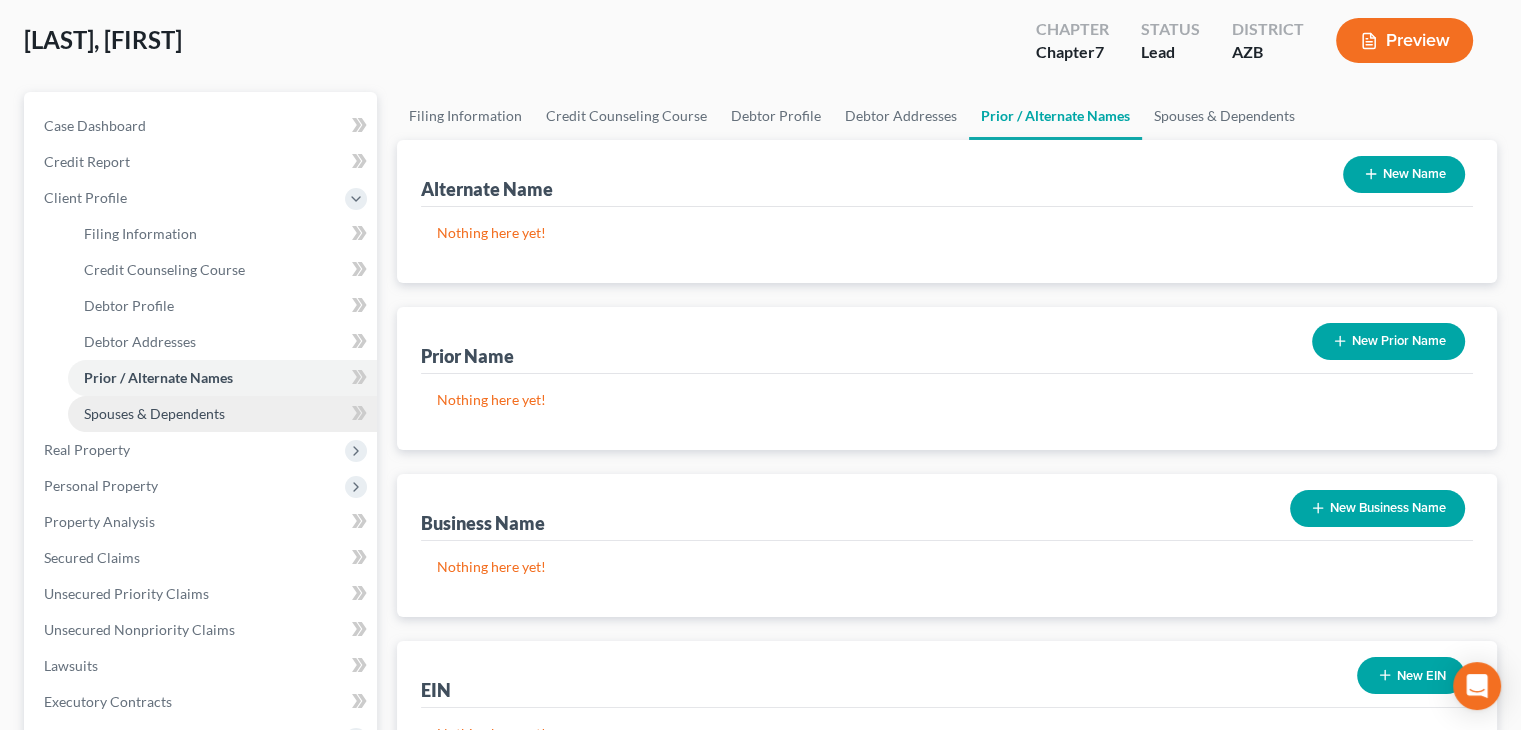 click on "Spouses & Dependents" at bounding box center [154, 413] 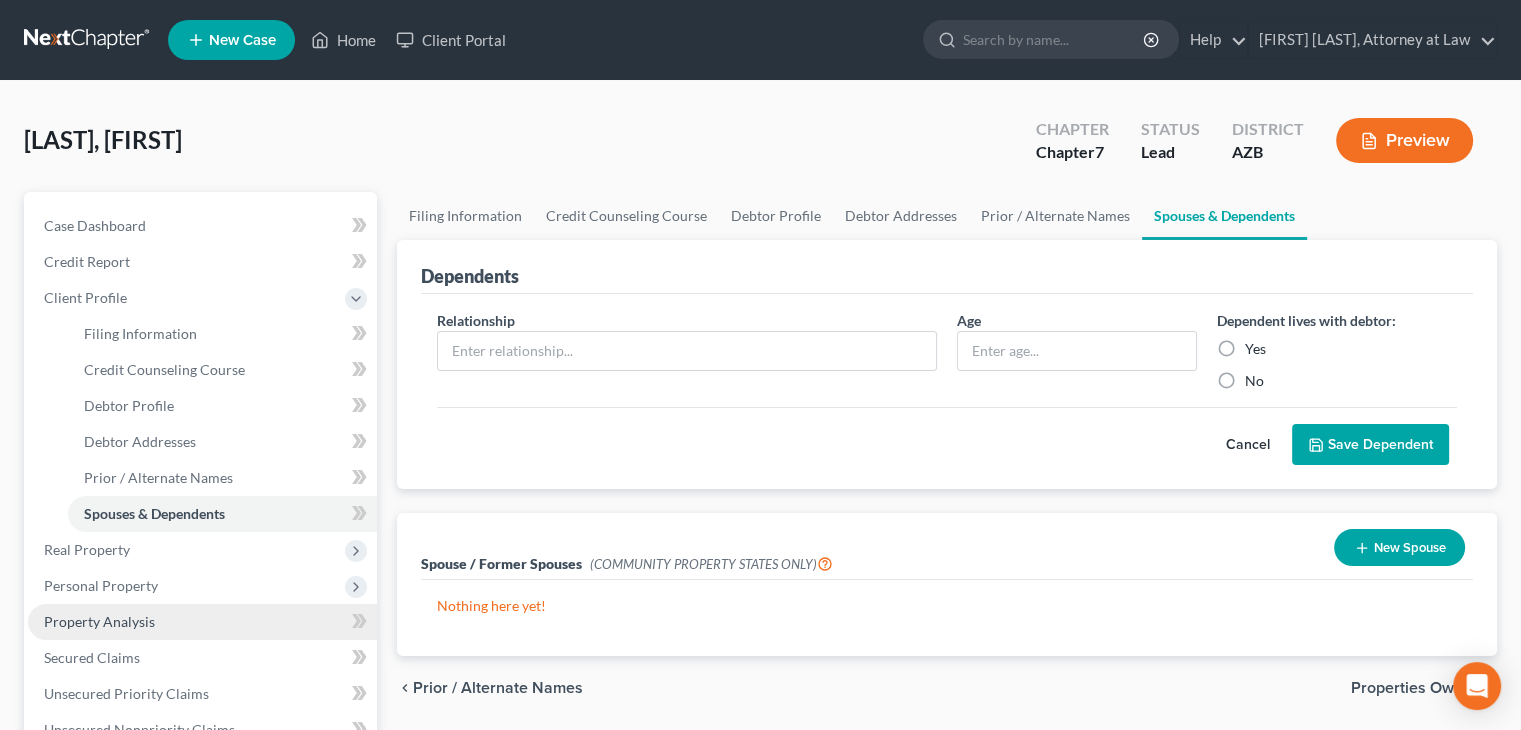 scroll, scrollTop: 200, scrollLeft: 0, axis: vertical 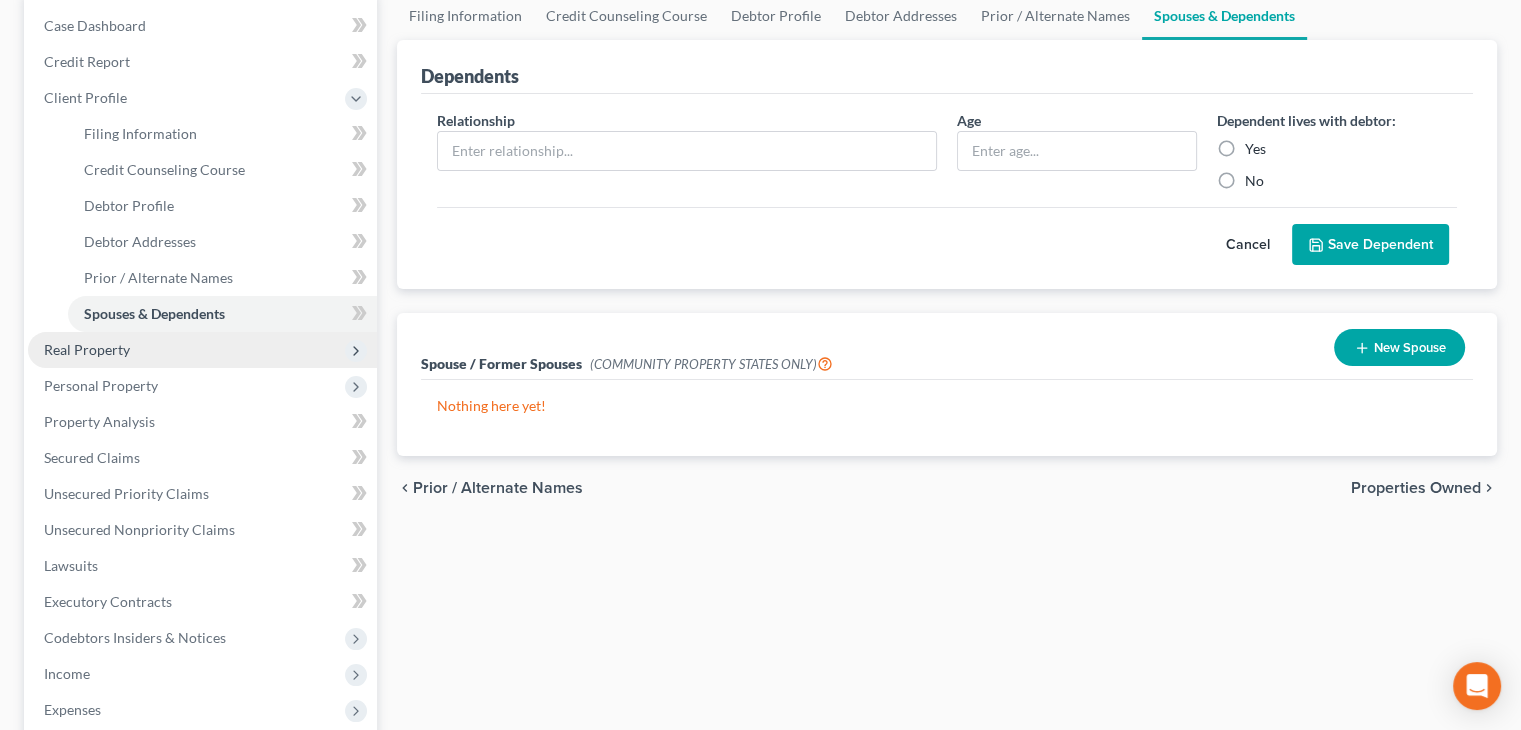 click on "Real Property" at bounding box center (0, 0) 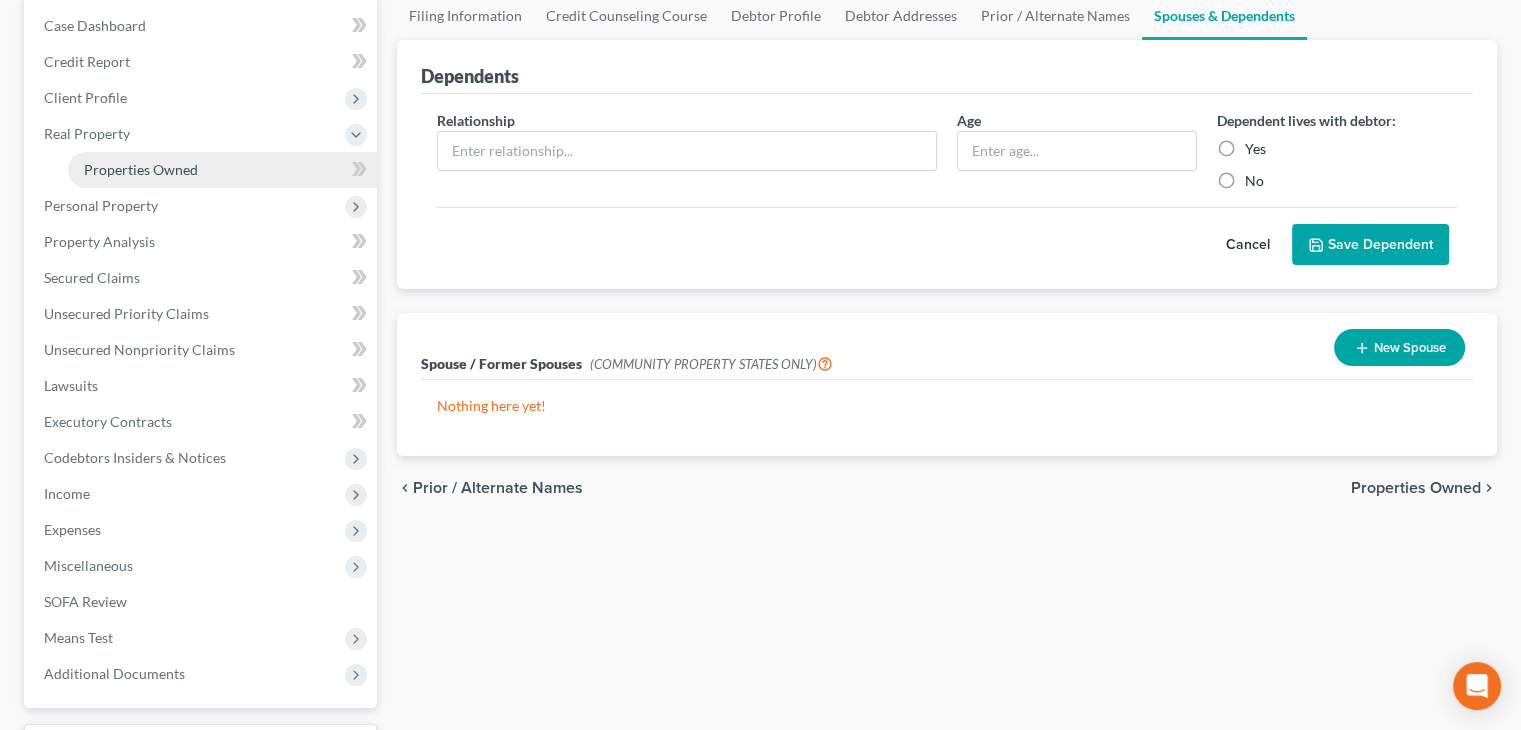 click on "Properties Owned" at bounding box center (141, 169) 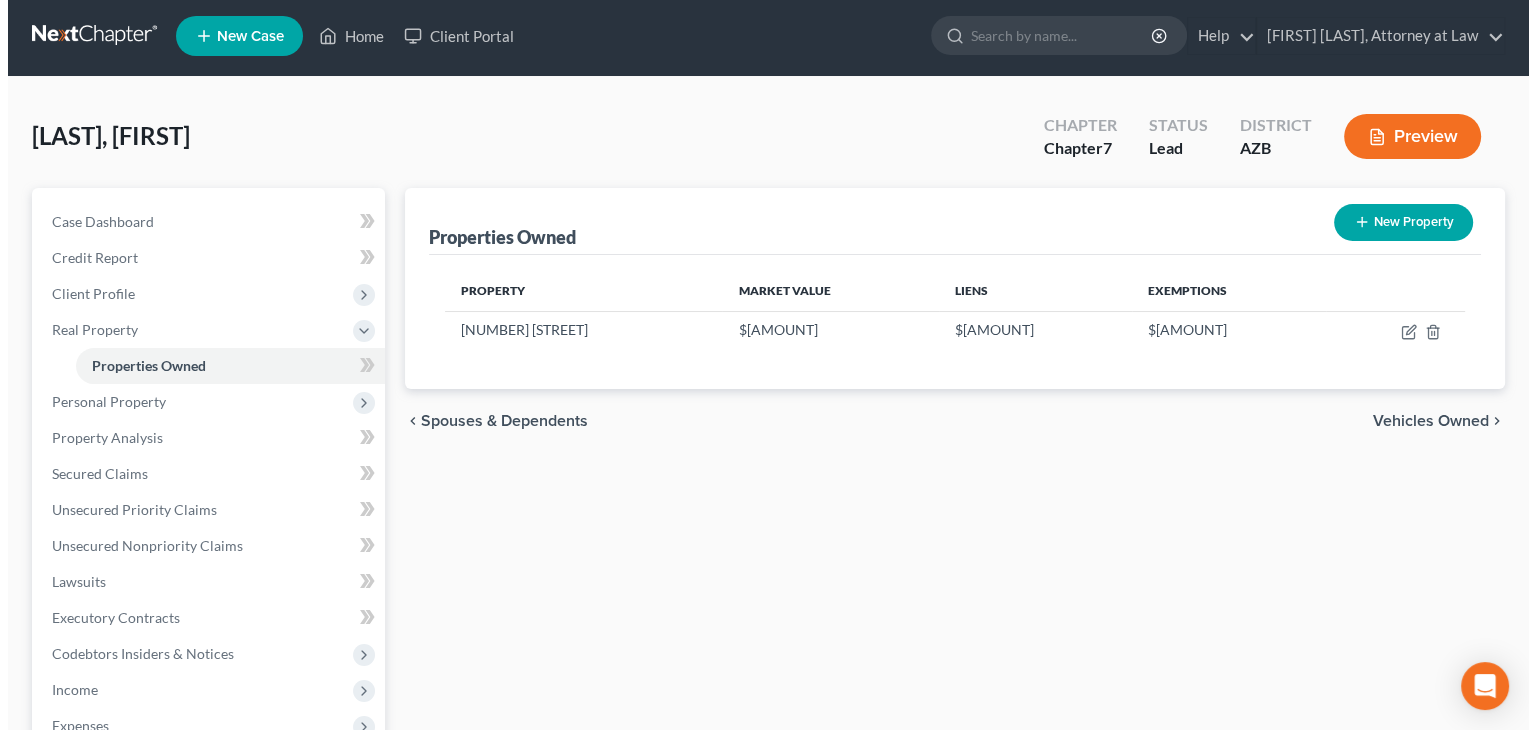 scroll, scrollTop: 0, scrollLeft: 0, axis: both 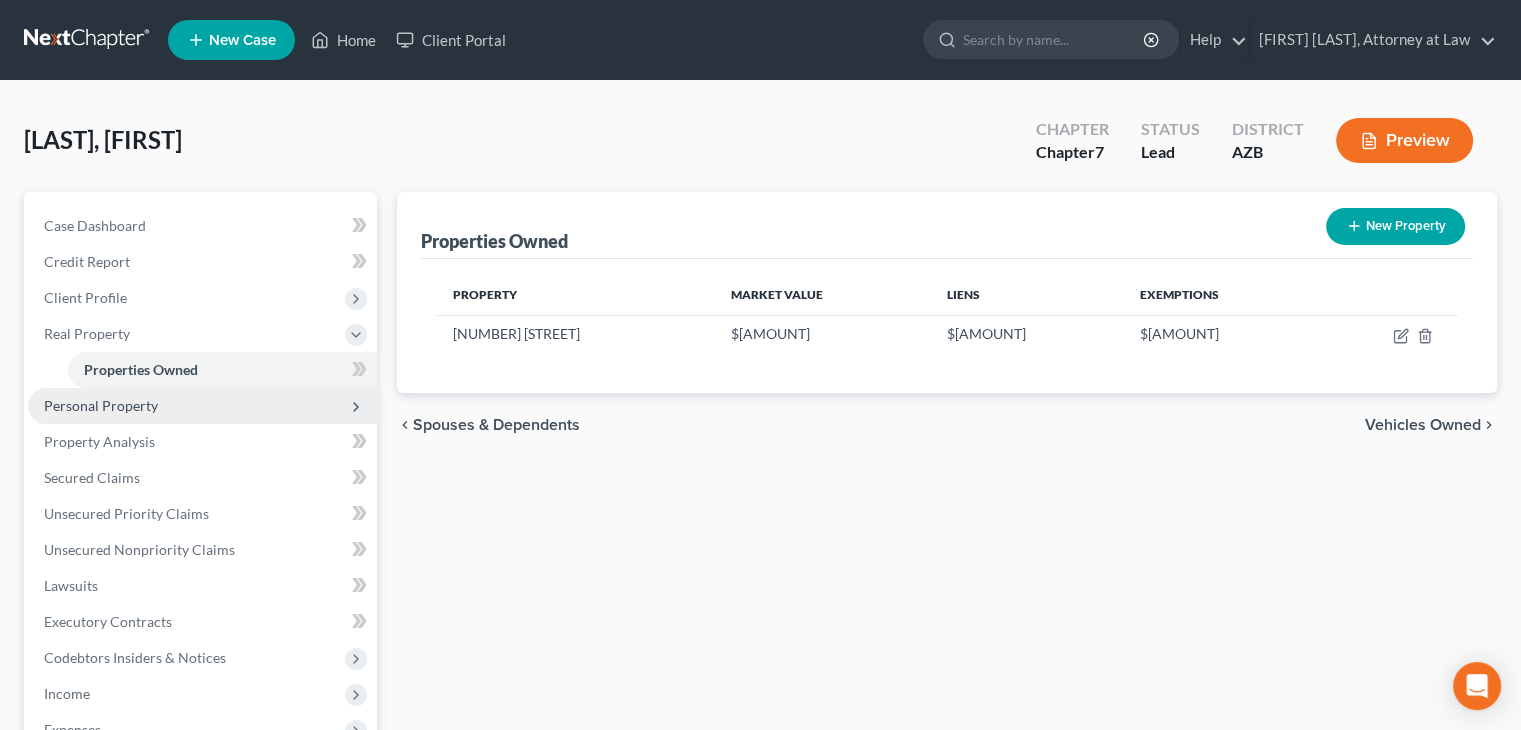 click on "Personal Property" at bounding box center [0, 0] 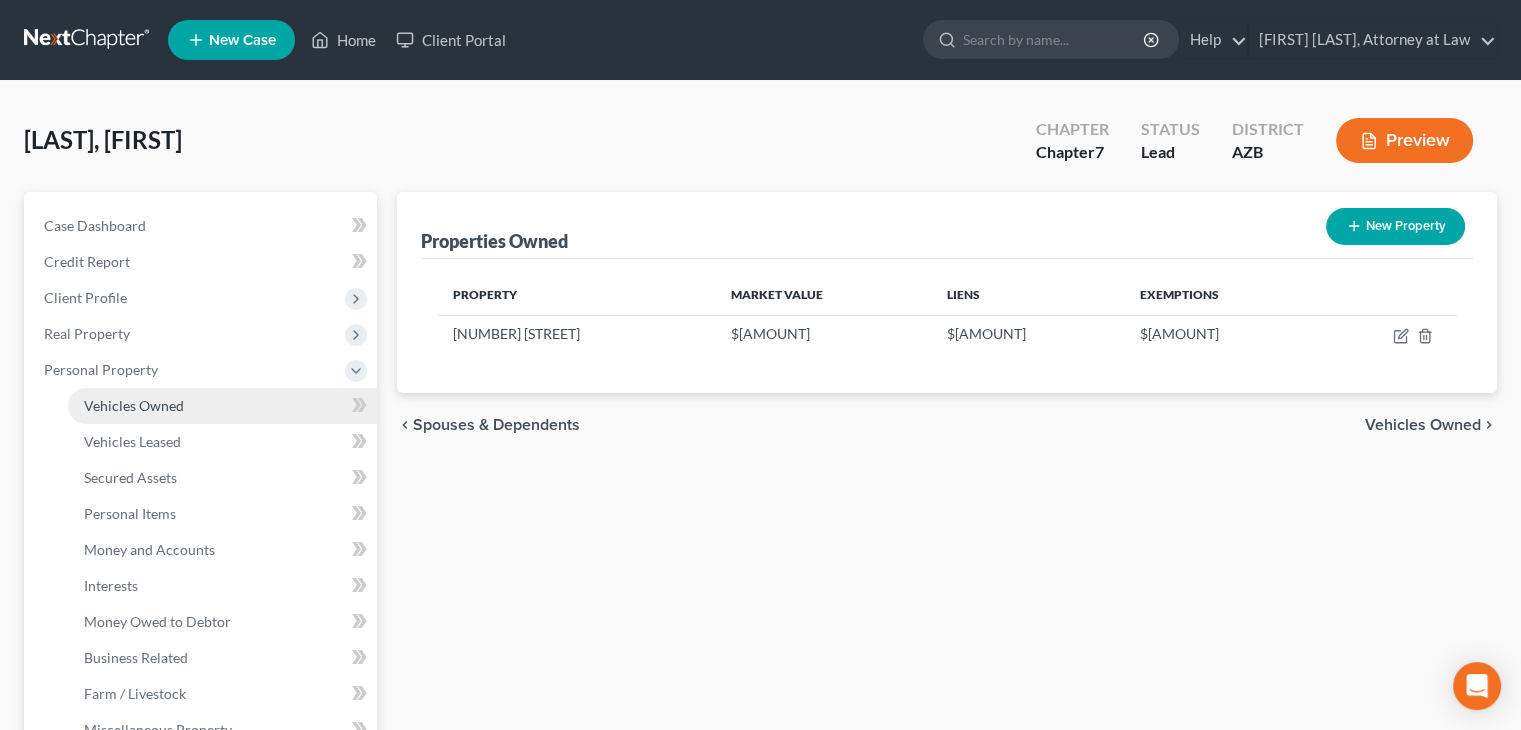click on "Vehicles Owned" at bounding box center [134, 405] 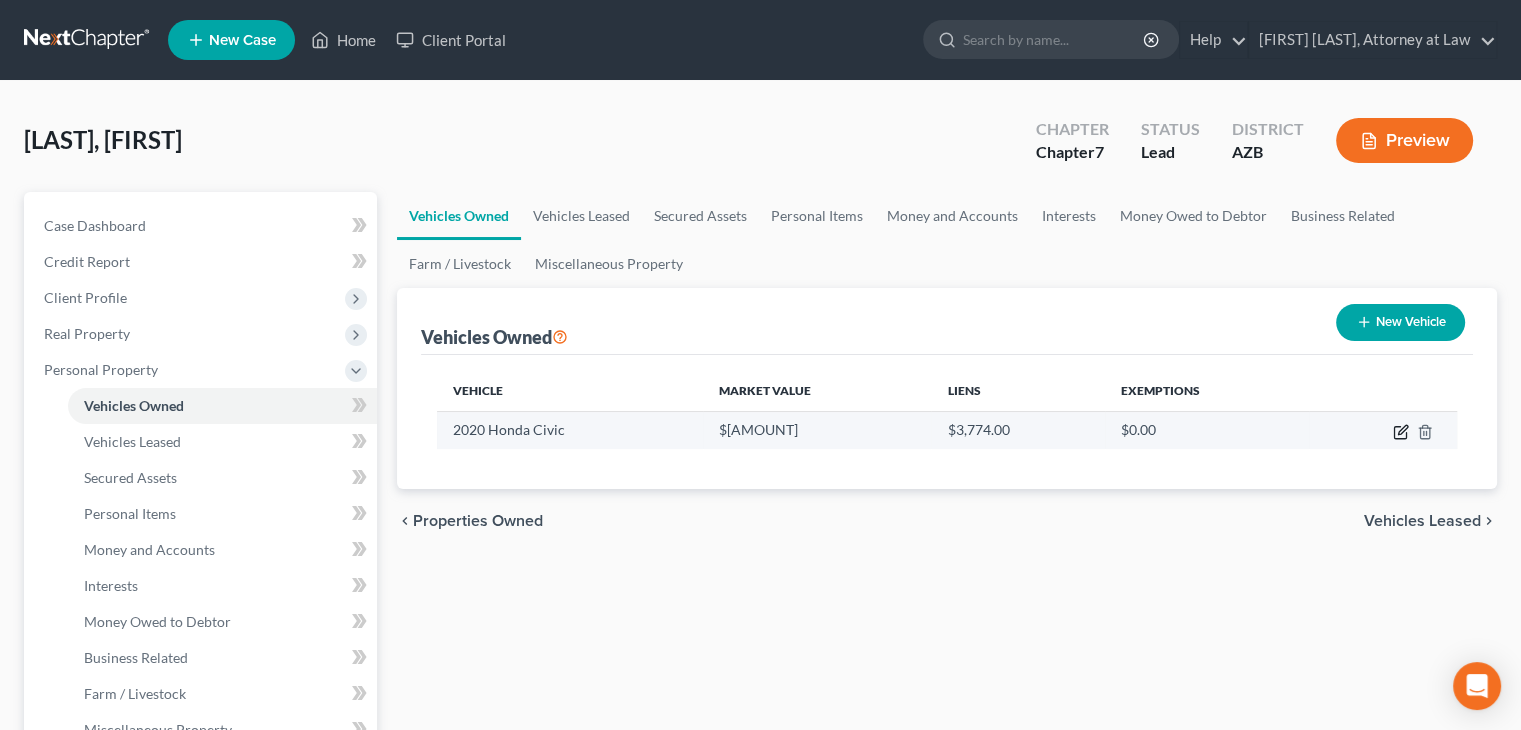click at bounding box center (1401, 432) 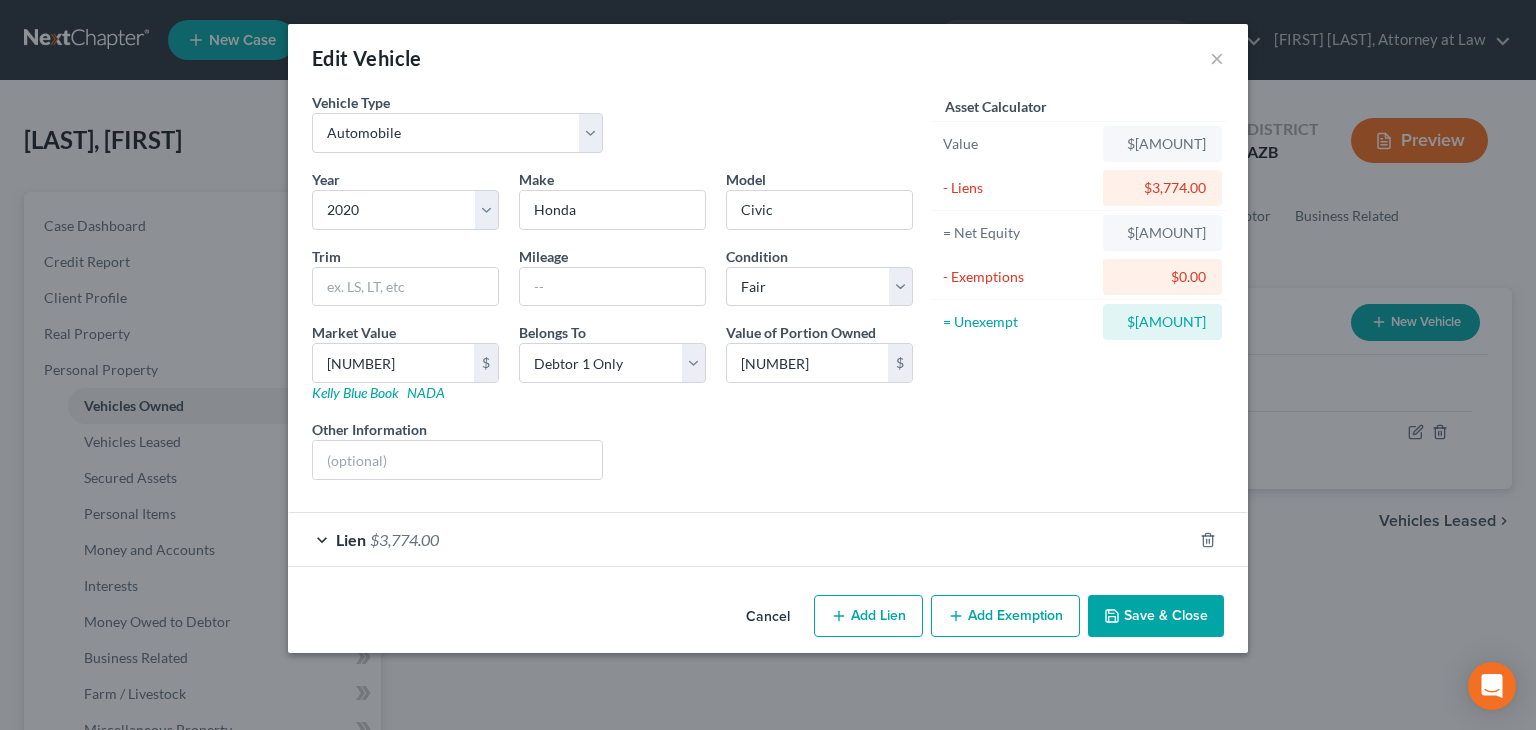 click on "$0.00" at bounding box center (1162, 188) 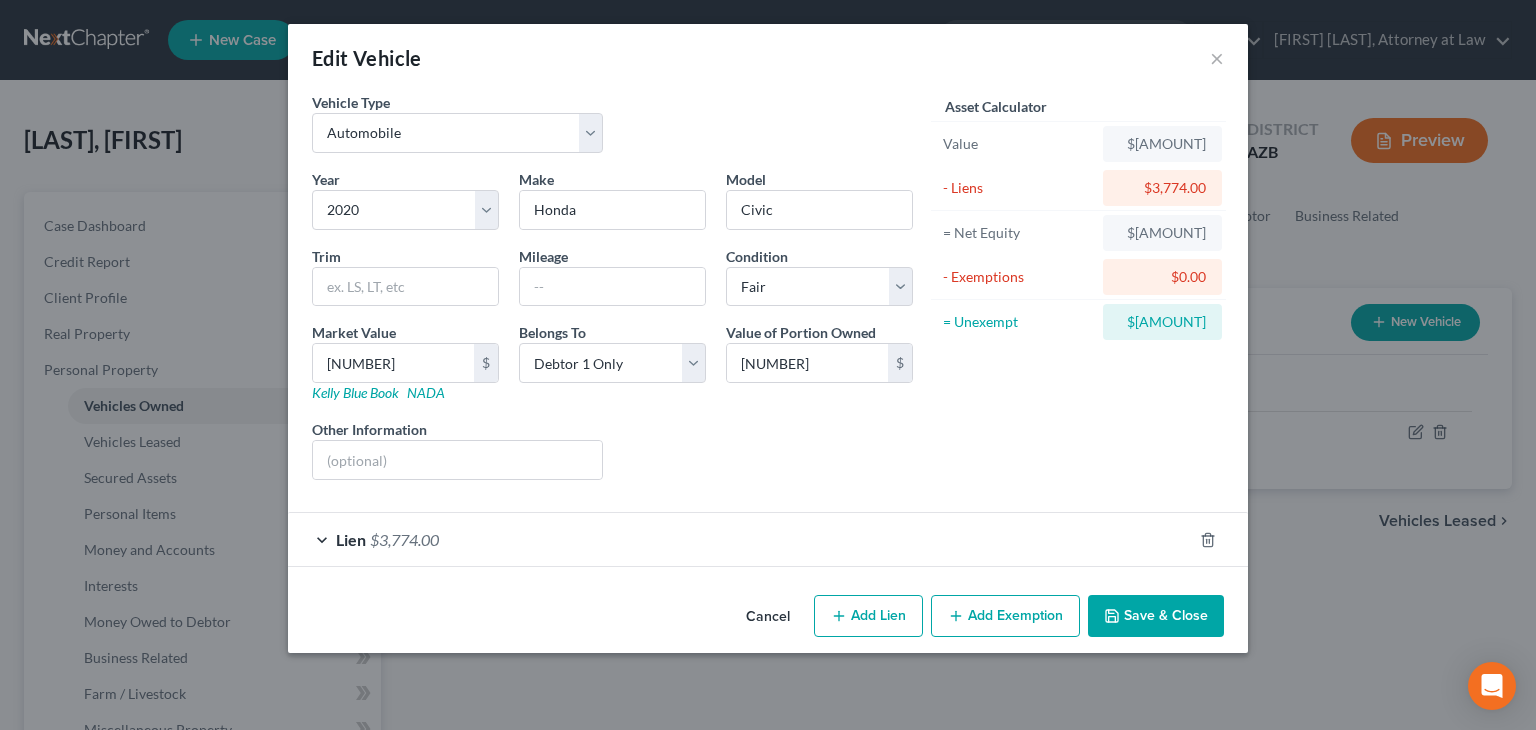 click on "Add Exemption" at bounding box center (1005, 616) 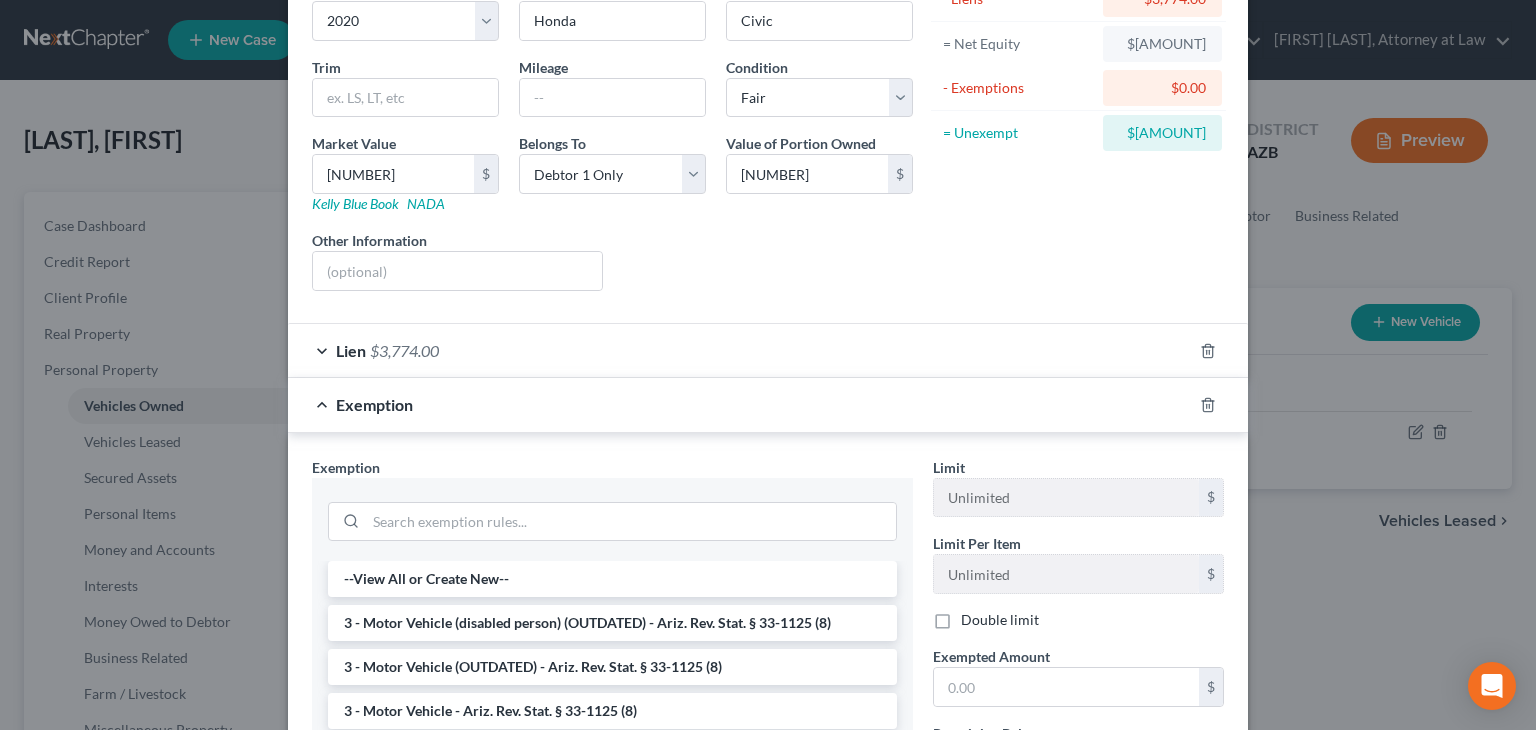 scroll, scrollTop: 200, scrollLeft: 0, axis: vertical 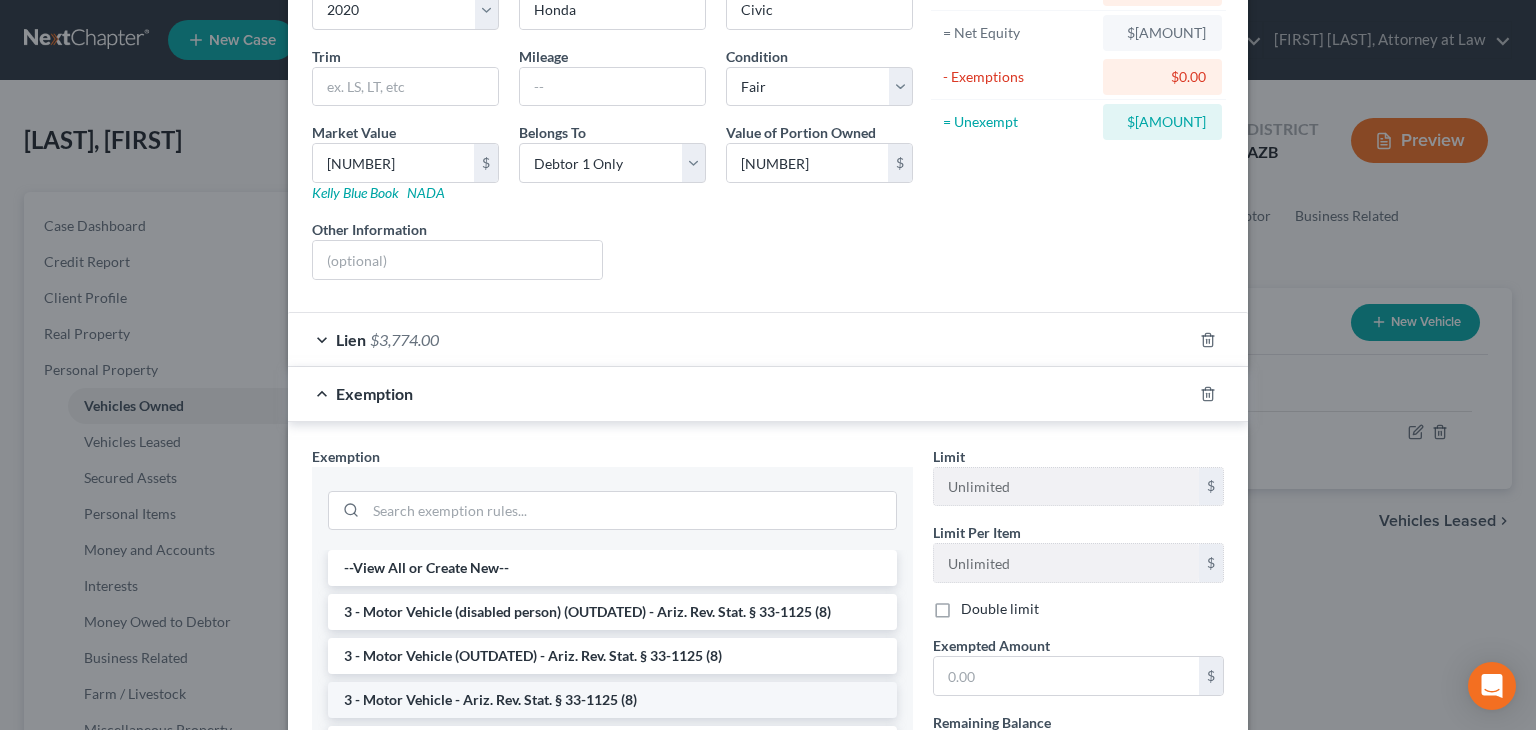 click on "3 - Motor Vehicle - Ariz. Rev. Stat. § 33-1125 (8)" at bounding box center [612, 700] 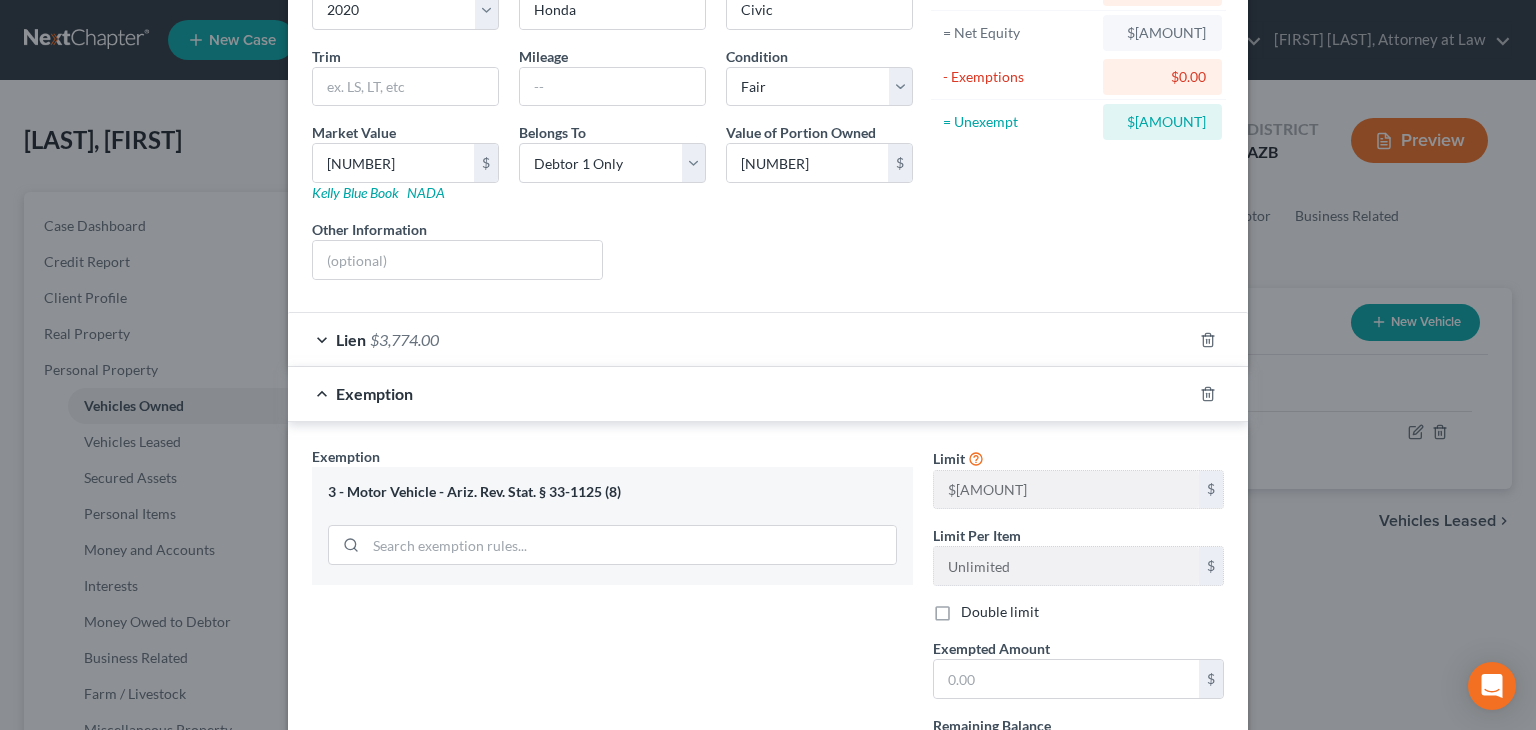 scroll, scrollTop: 384, scrollLeft: 0, axis: vertical 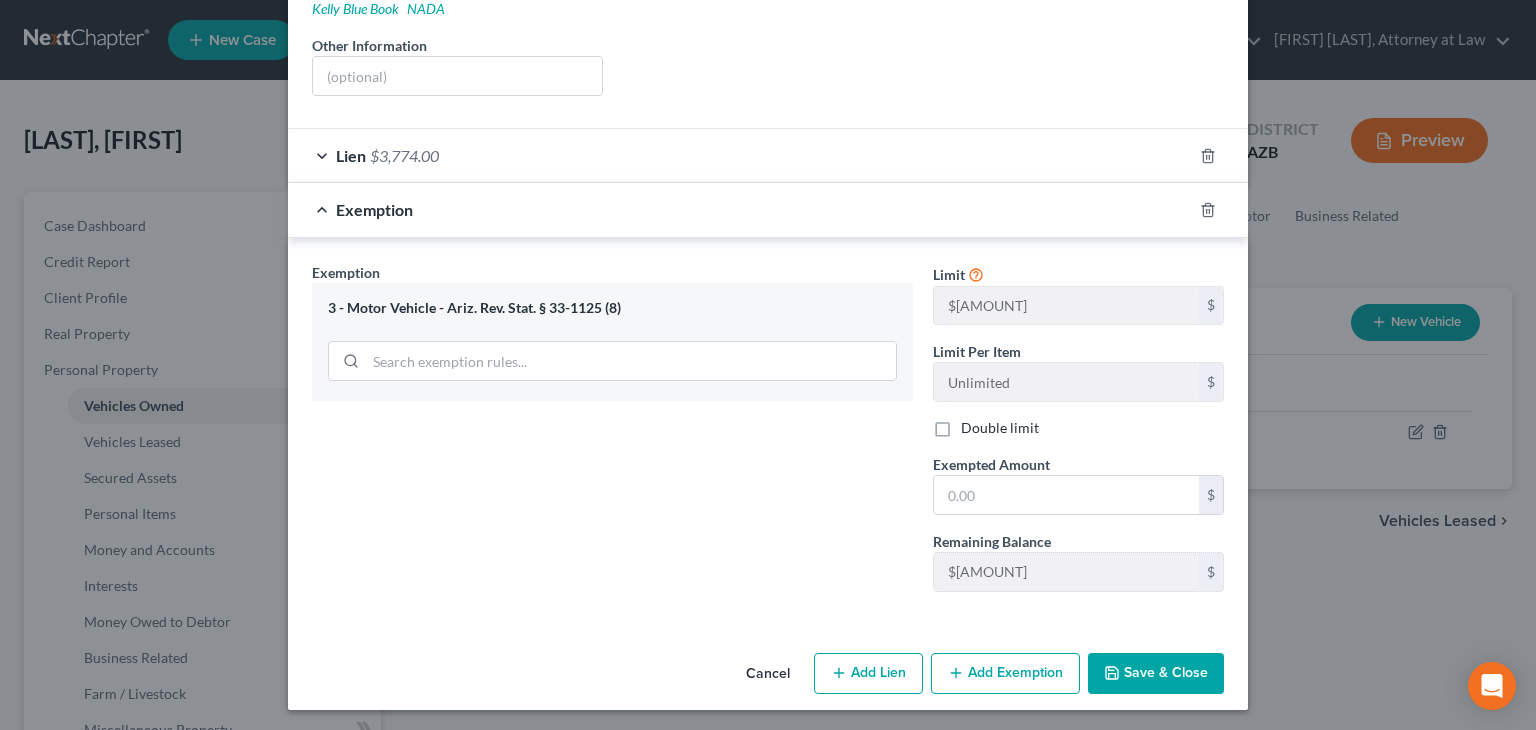 click on "Save & Close" at bounding box center [1156, 674] 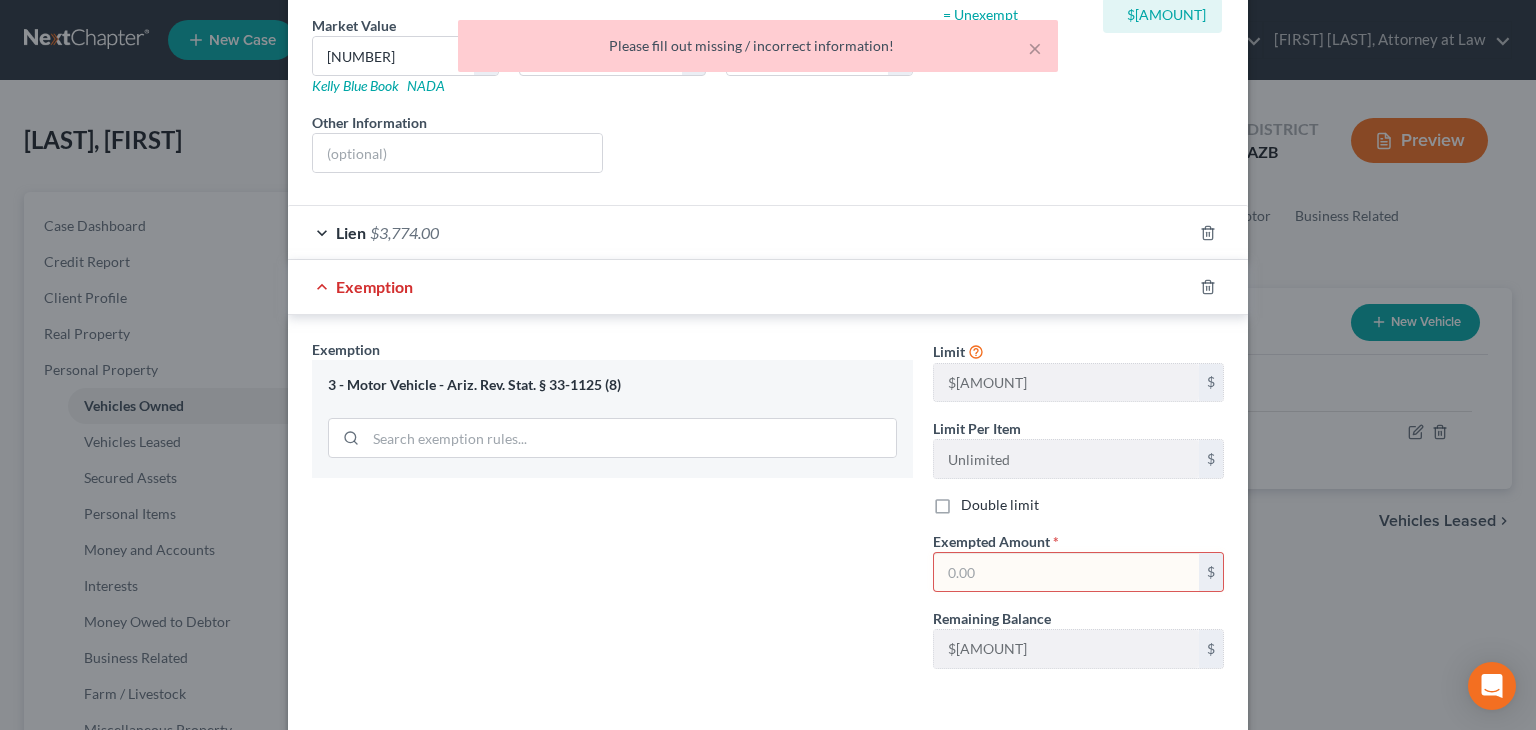 scroll, scrollTop: 284, scrollLeft: 0, axis: vertical 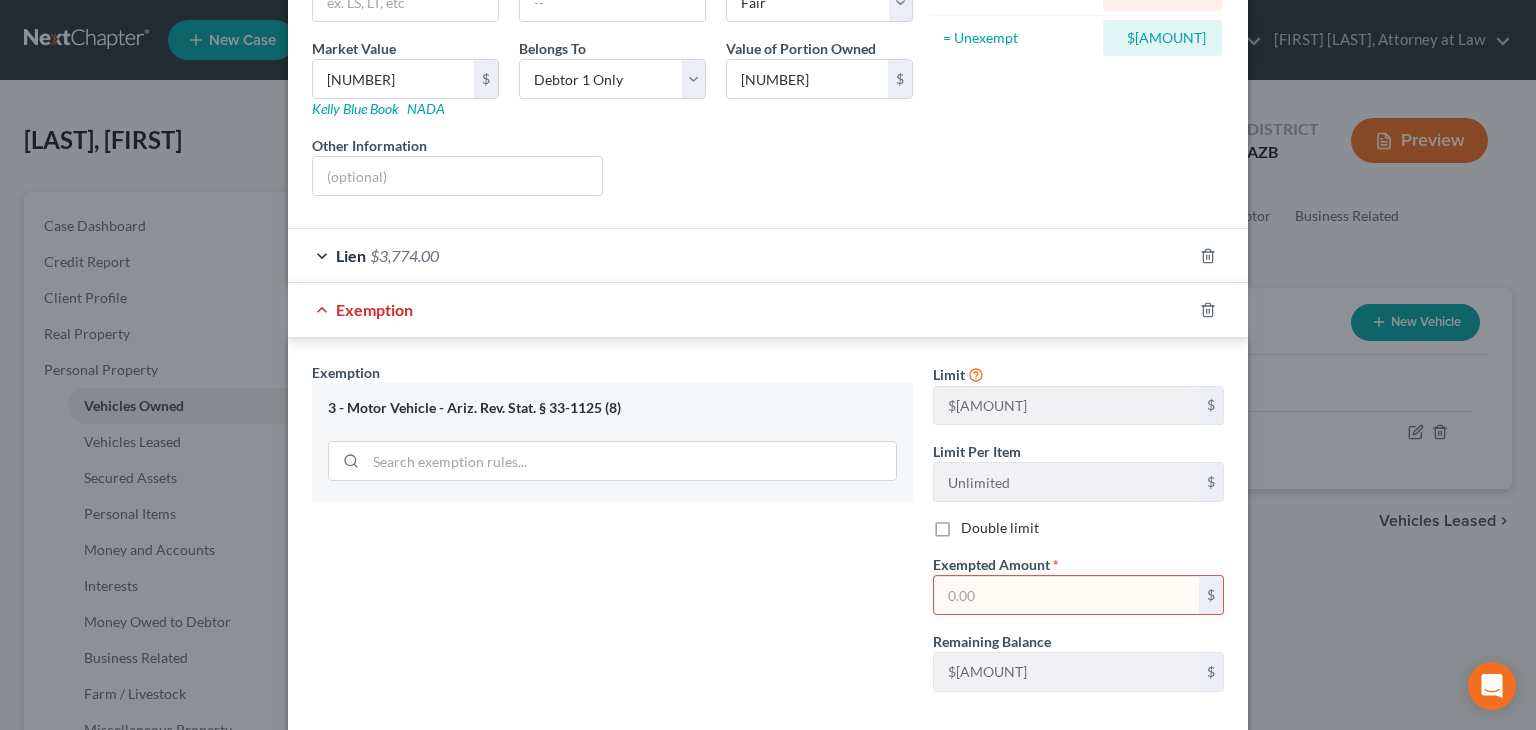 click at bounding box center [1066, 595] 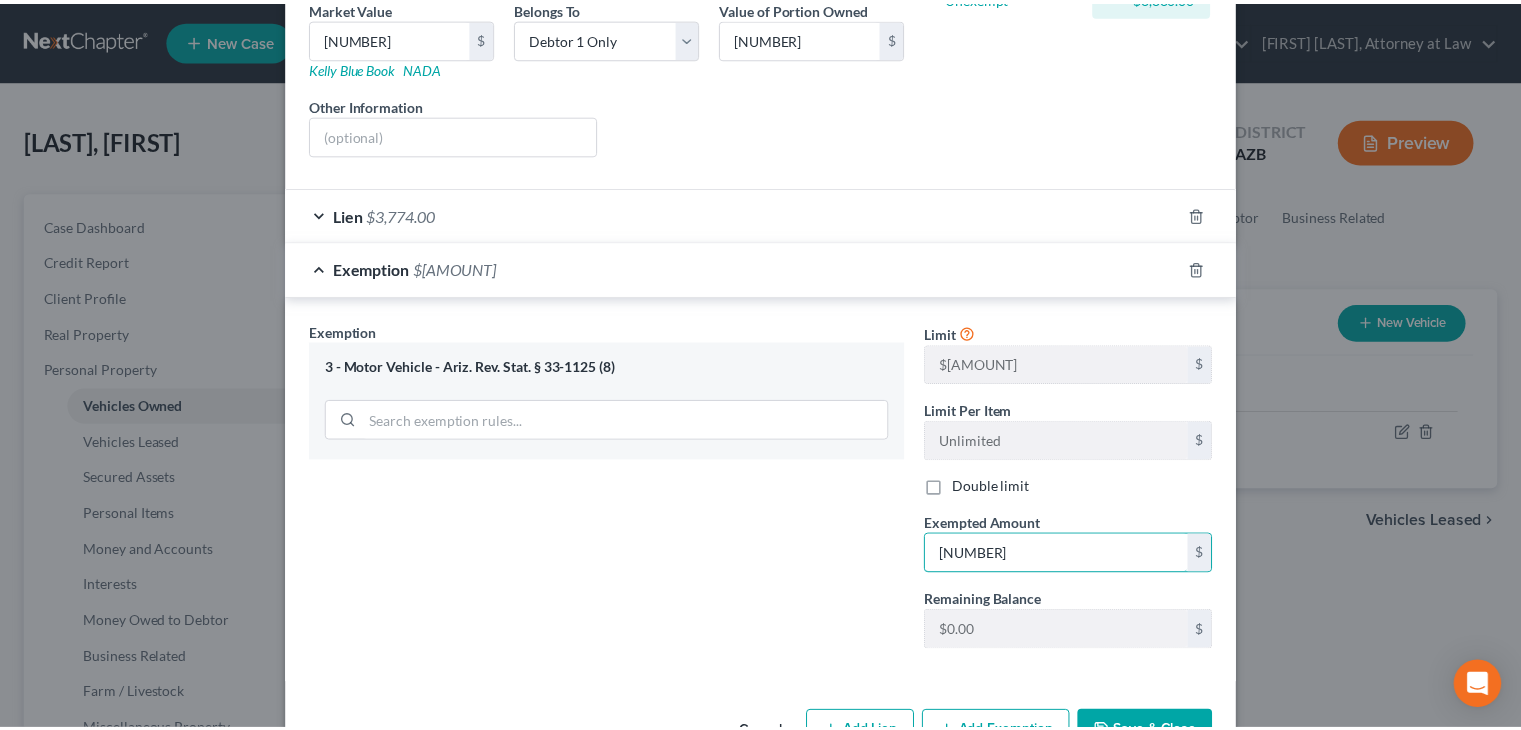 scroll, scrollTop: 384, scrollLeft: 0, axis: vertical 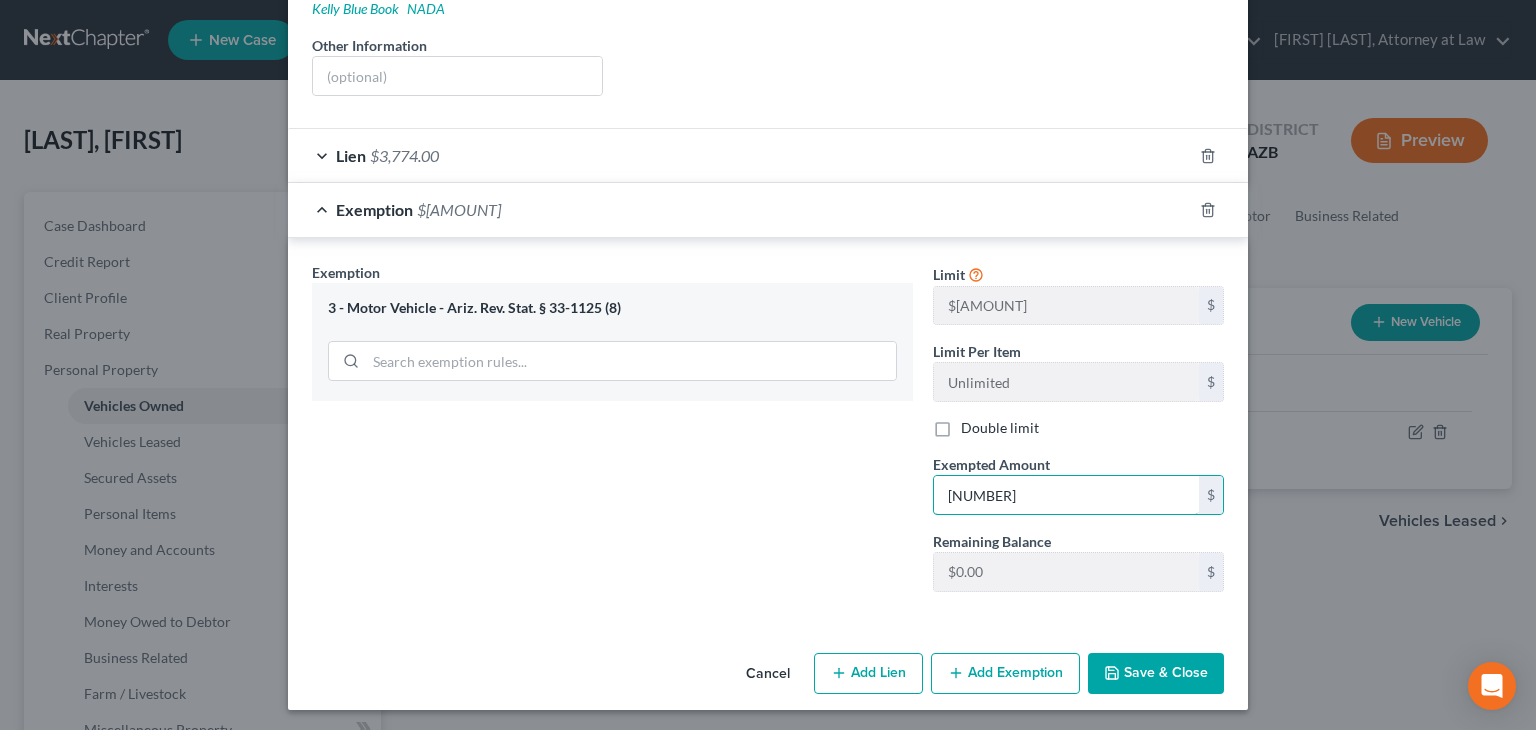 type on "[NUMBER]" 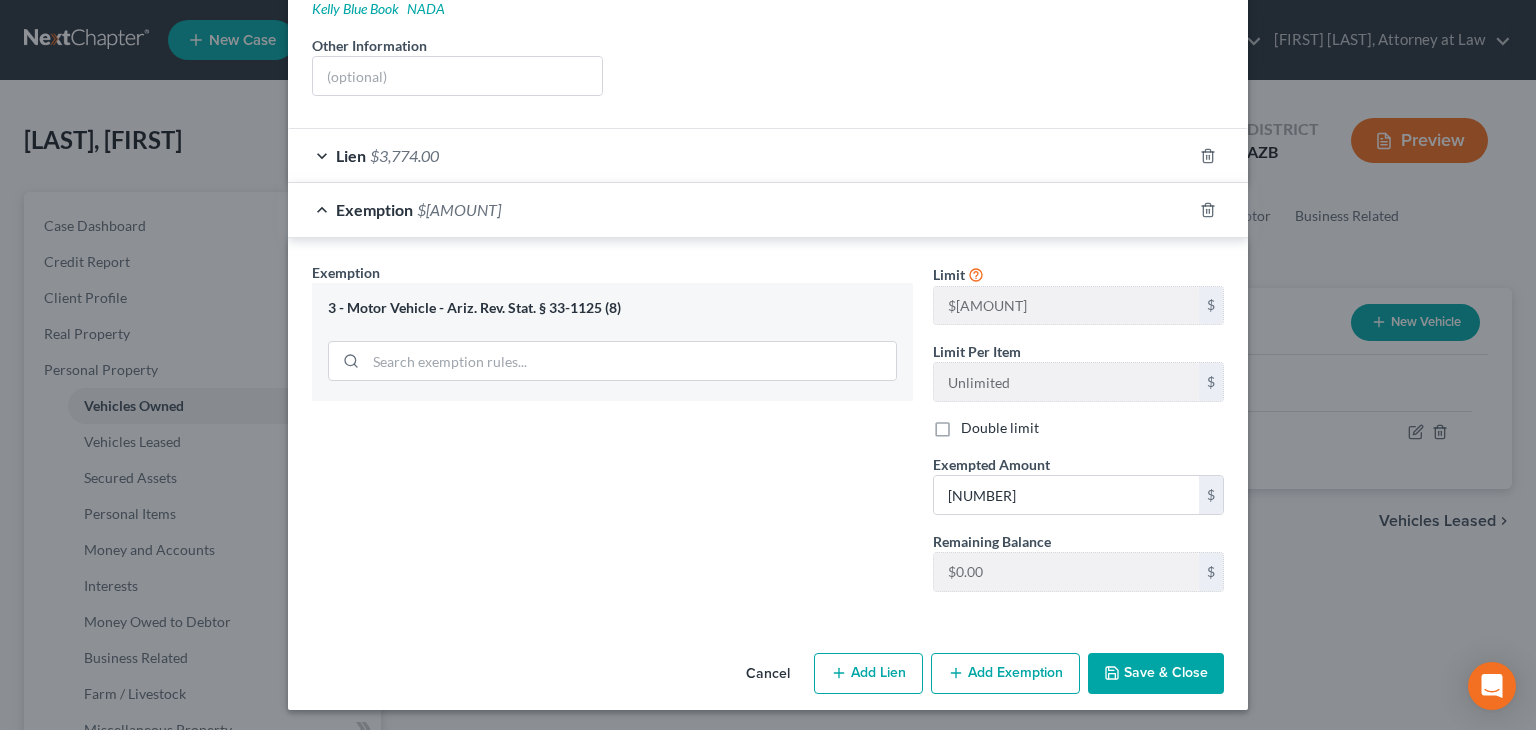click on "Save & Close" at bounding box center (1156, 674) 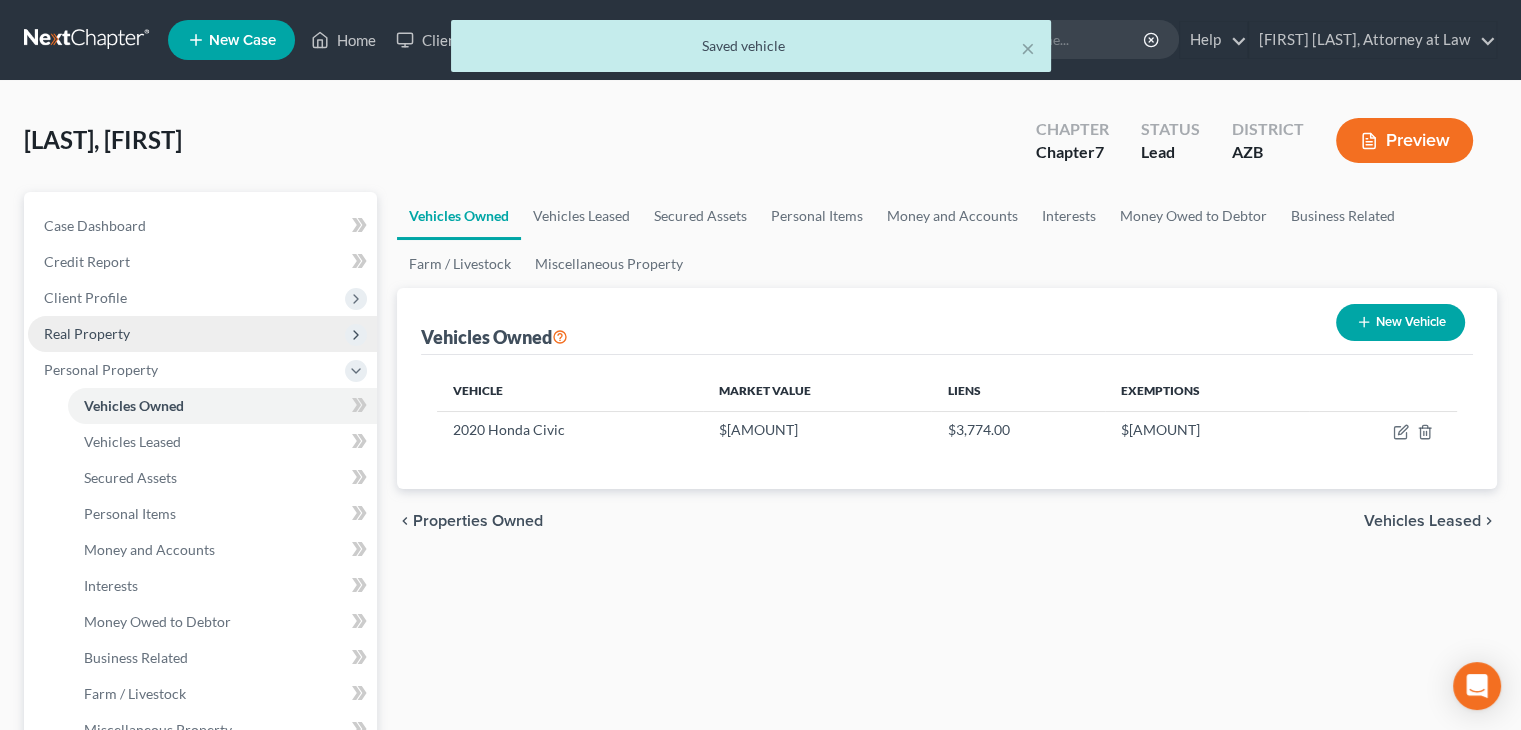 click on "Real Property" at bounding box center [0, 0] 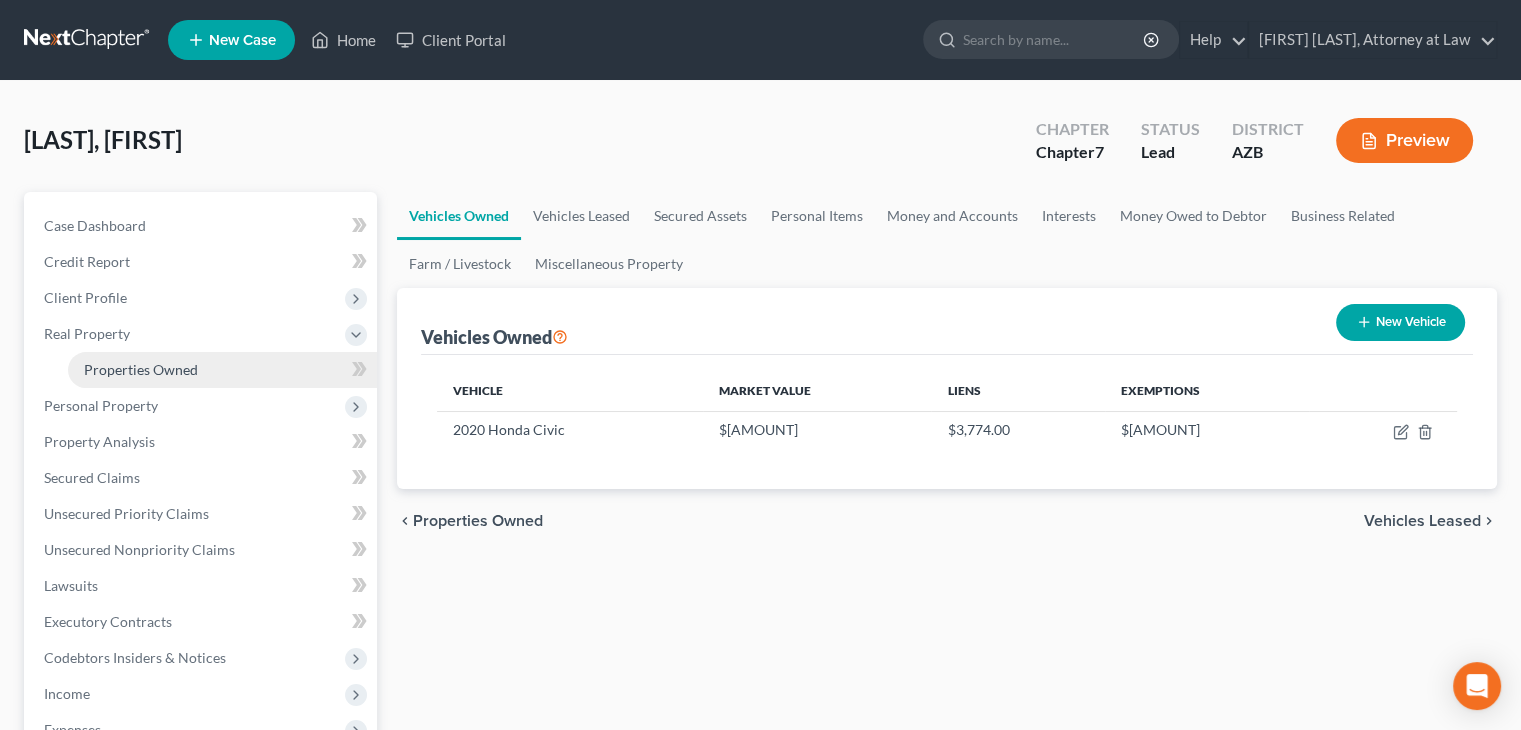 click on "Properties Owned" at bounding box center (141, 369) 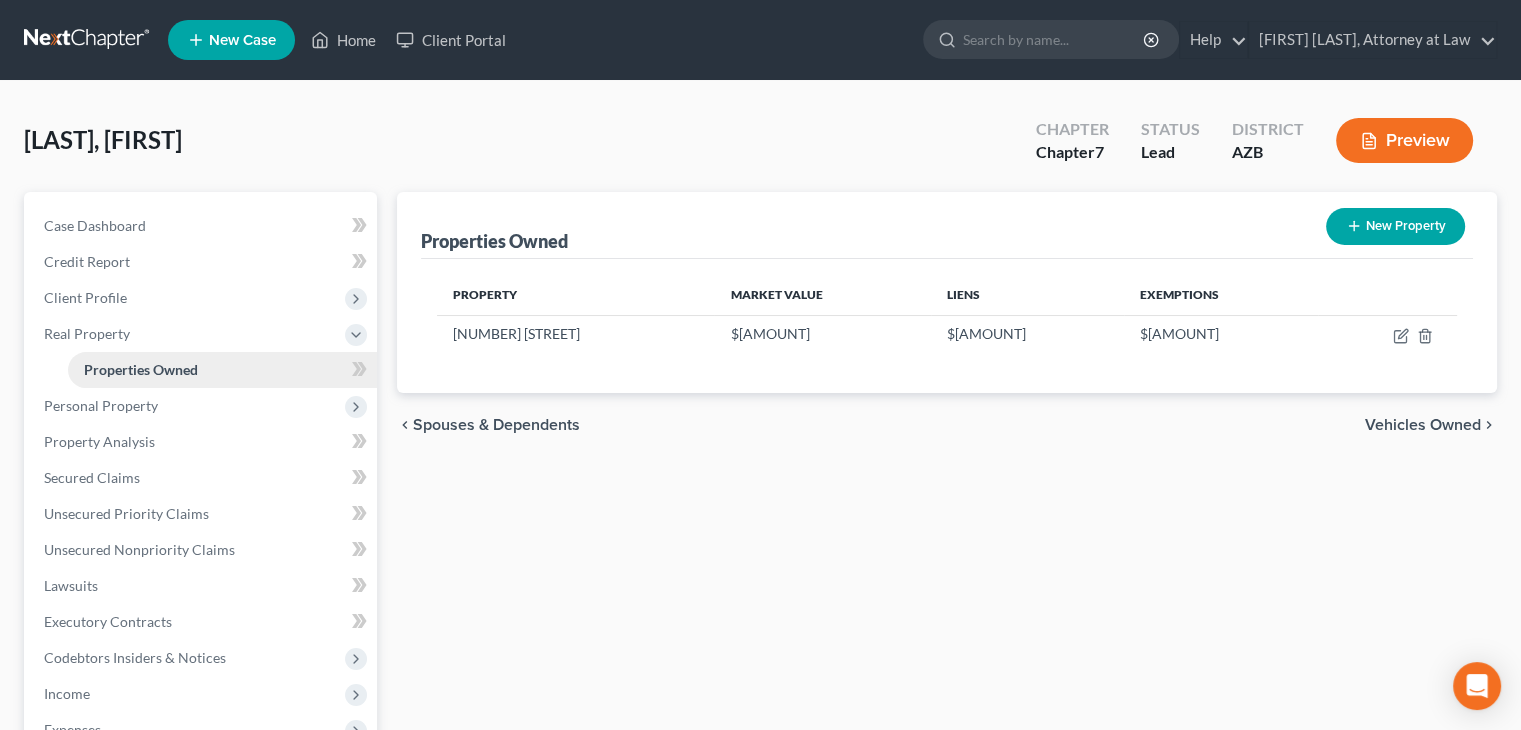scroll, scrollTop: 100, scrollLeft: 0, axis: vertical 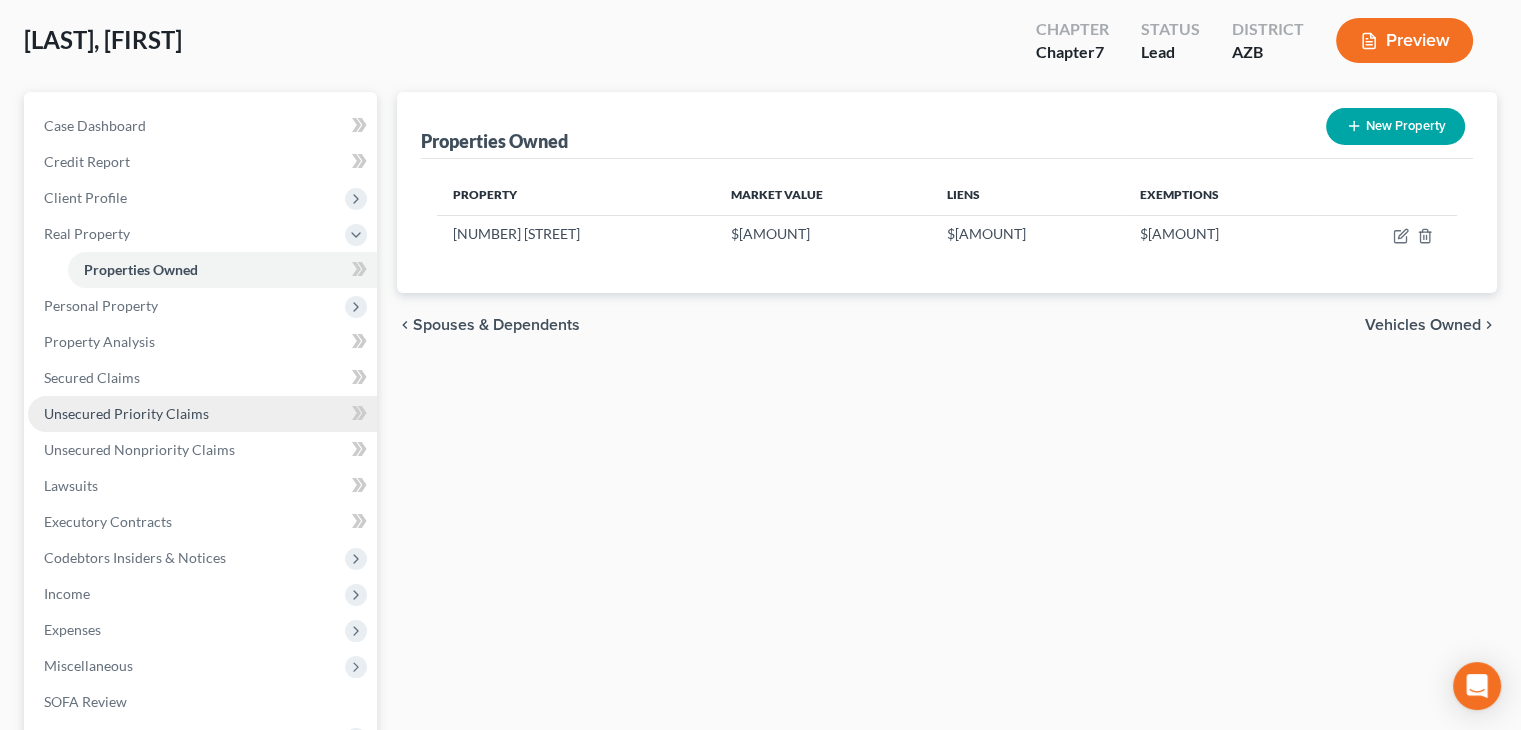click on "Unsecured Priority Claims" at bounding box center (126, 413) 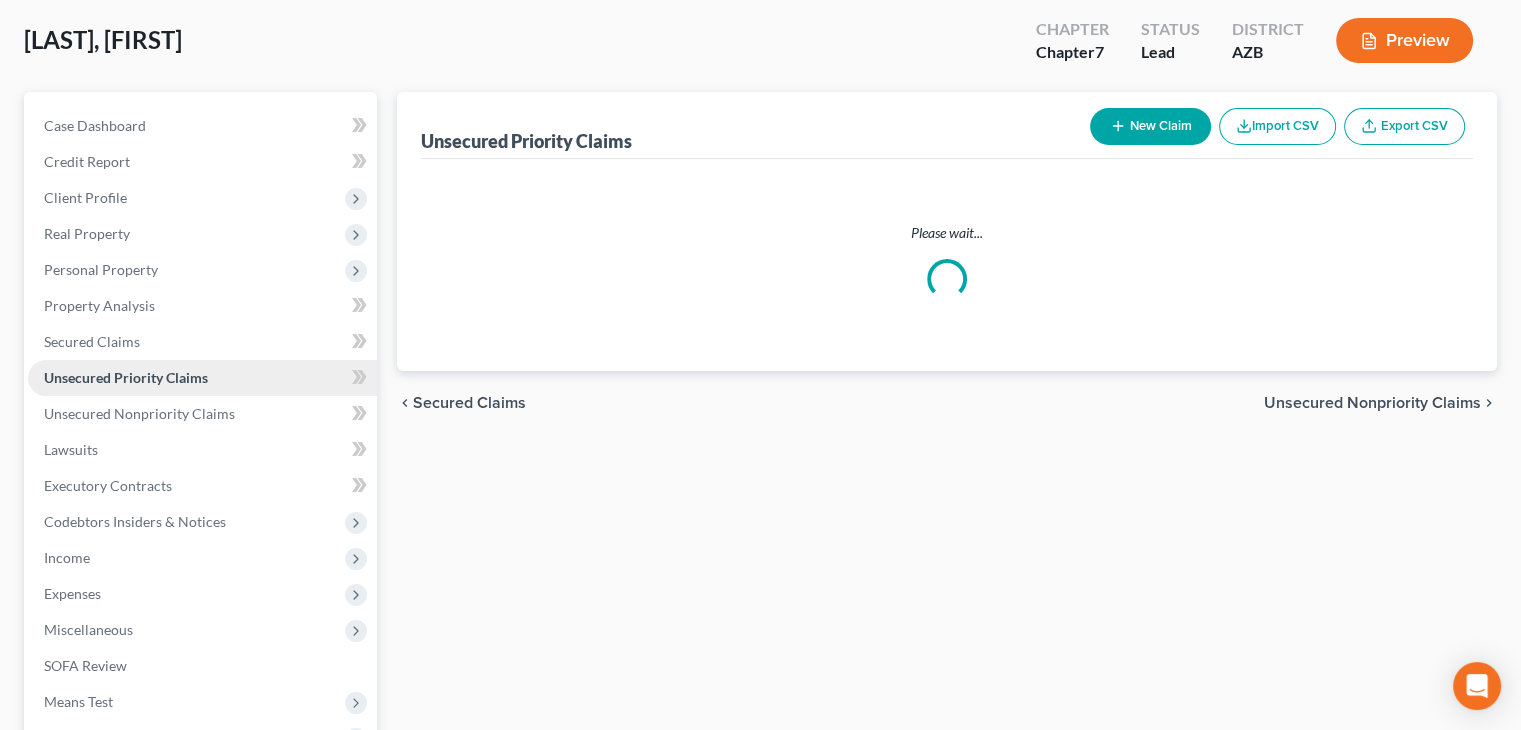 scroll, scrollTop: 0, scrollLeft: 0, axis: both 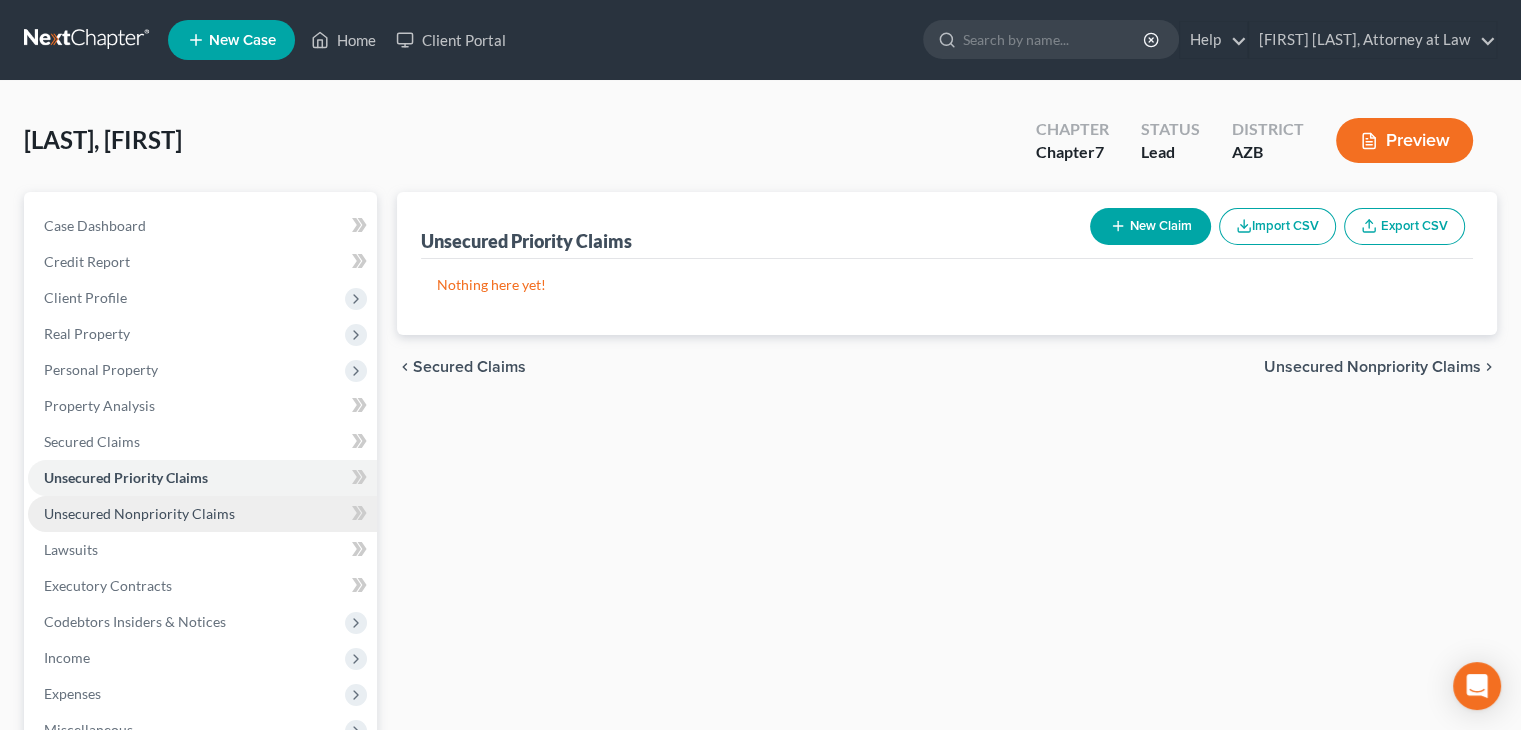 click on "Unsecured Nonpriority Claims" at bounding box center [139, 513] 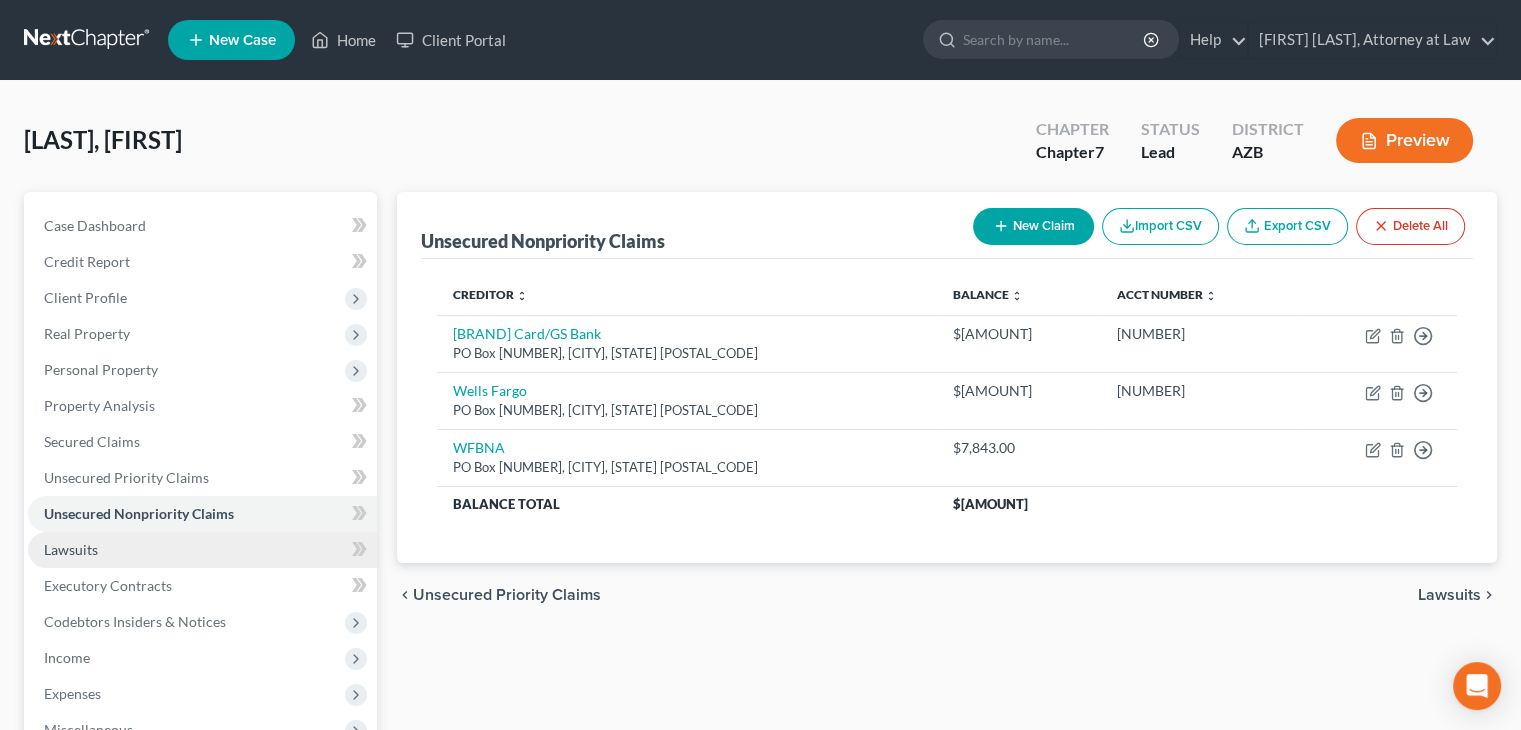 click on "Lawsuits" at bounding box center [202, 550] 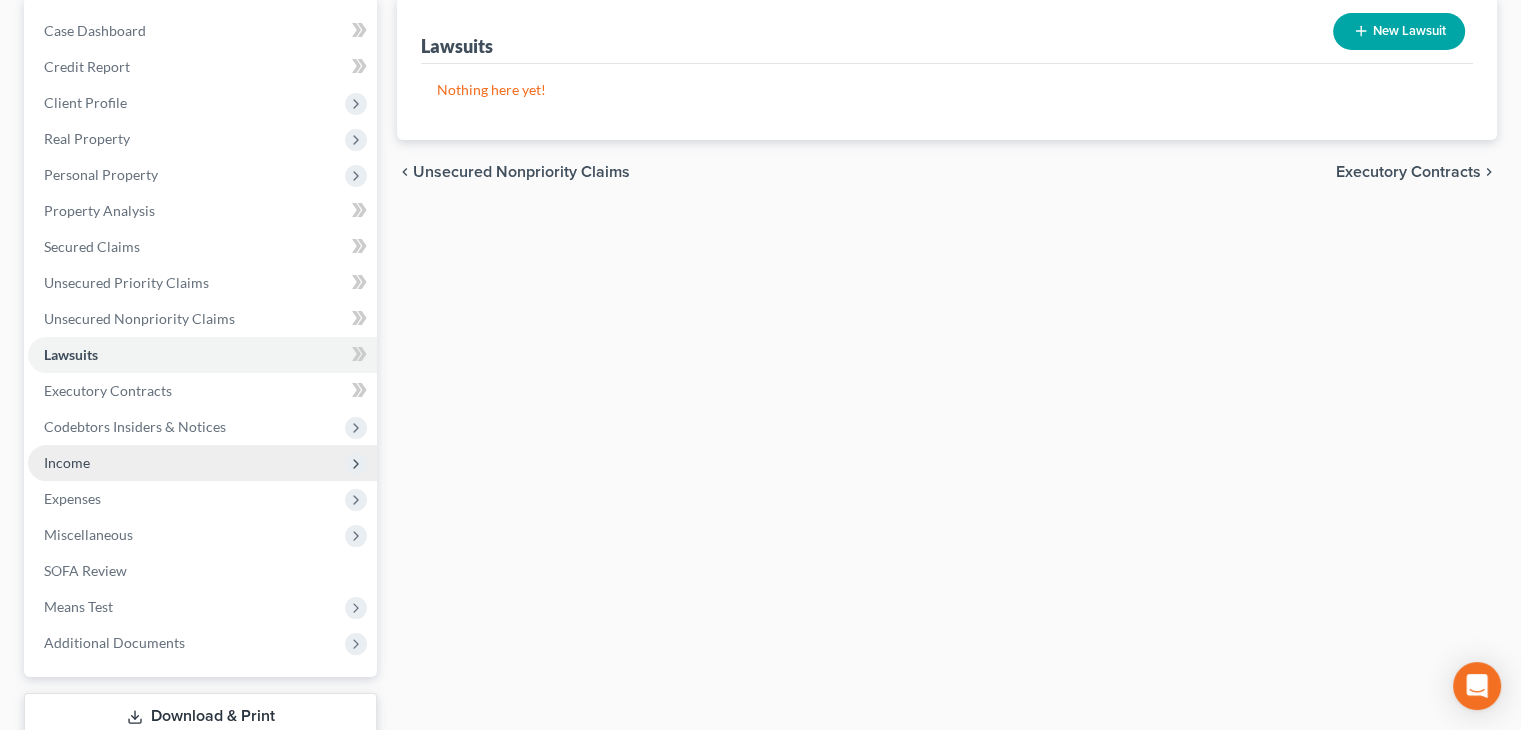 scroll, scrollTop: 300, scrollLeft: 0, axis: vertical 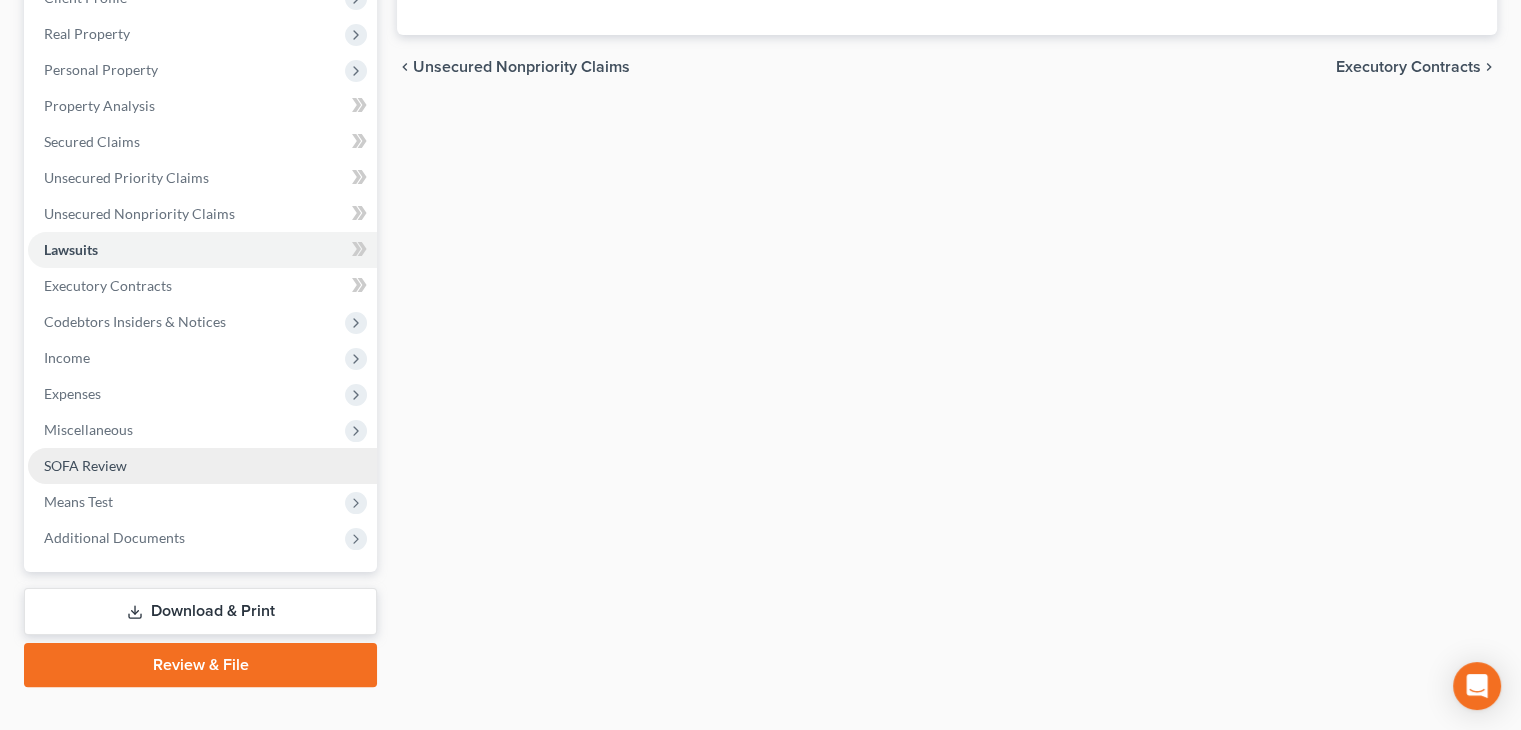 click on "SOFA Review" at bounding box center [85, 465] 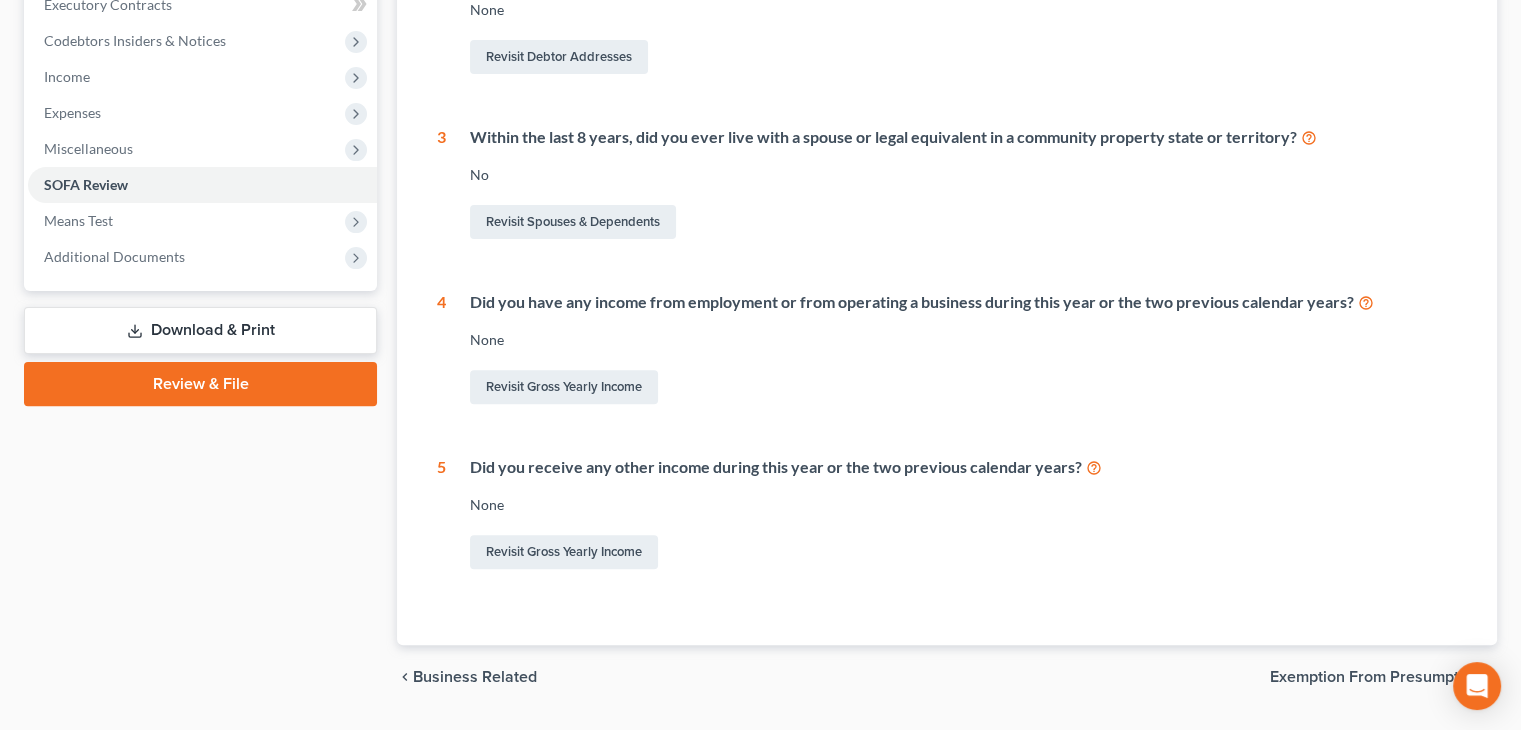 scroll, scrollTop: 100, scrollLeft: 0, axis: vertical 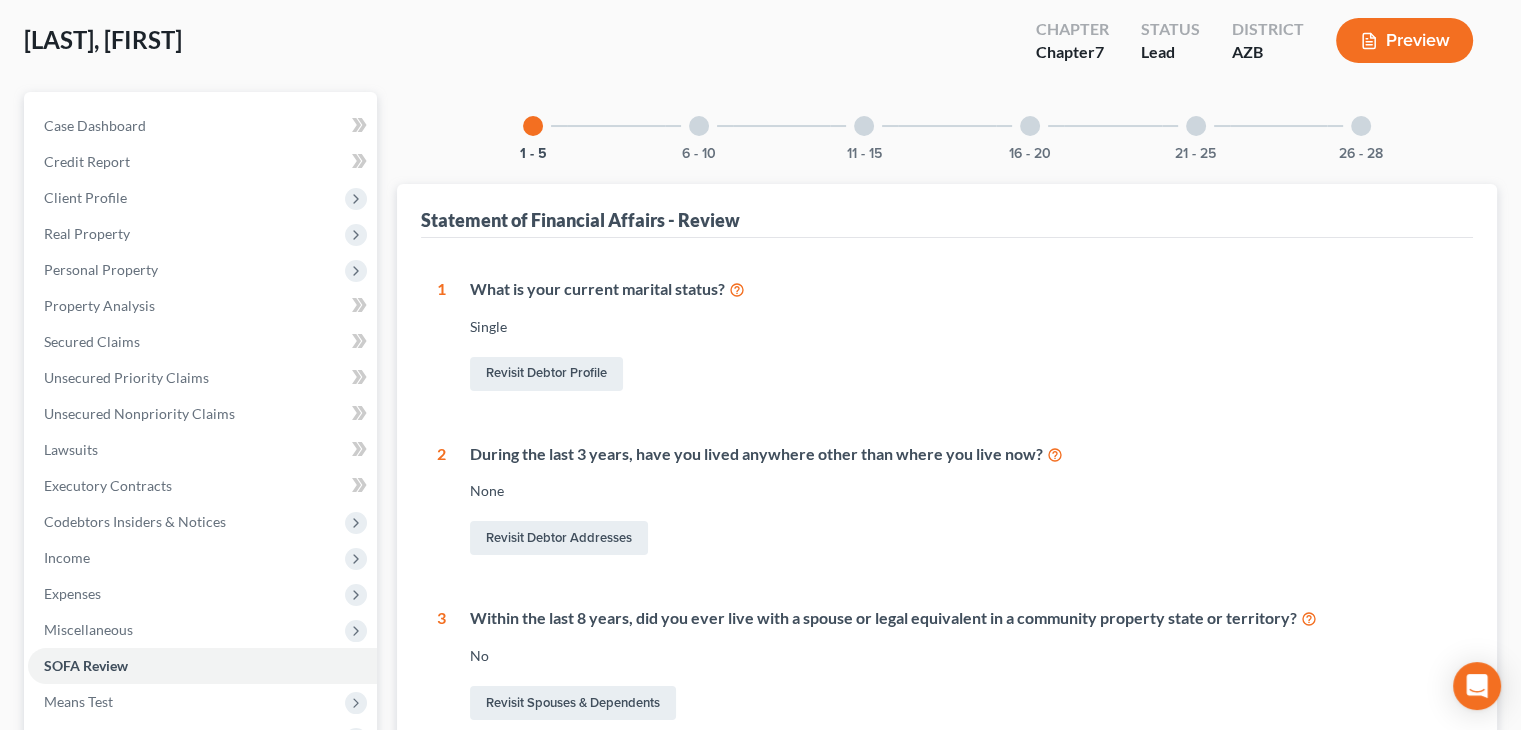click on "6 - 10" at bounding box center [699, 126] 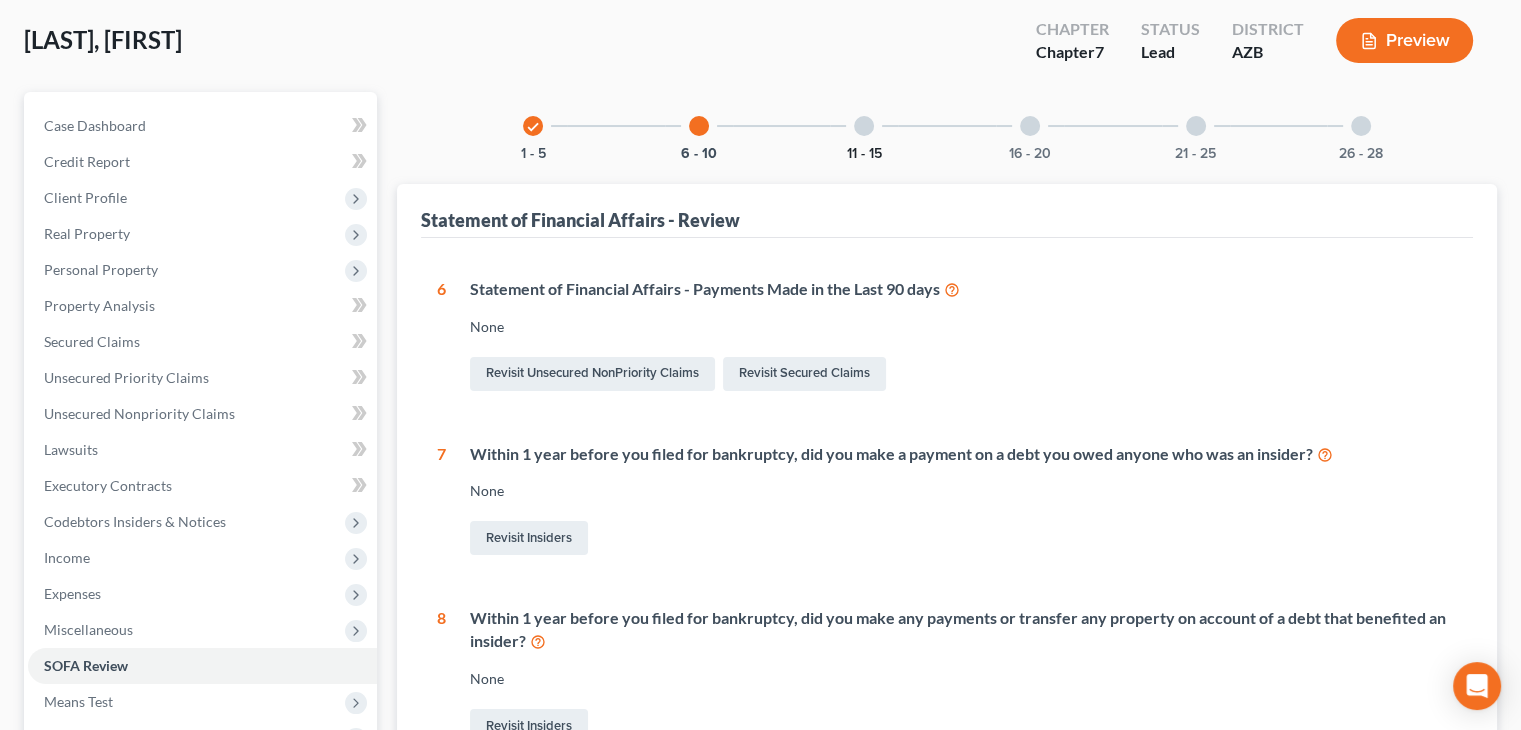 click on "11 - 15" at bounding box center [533, 154] 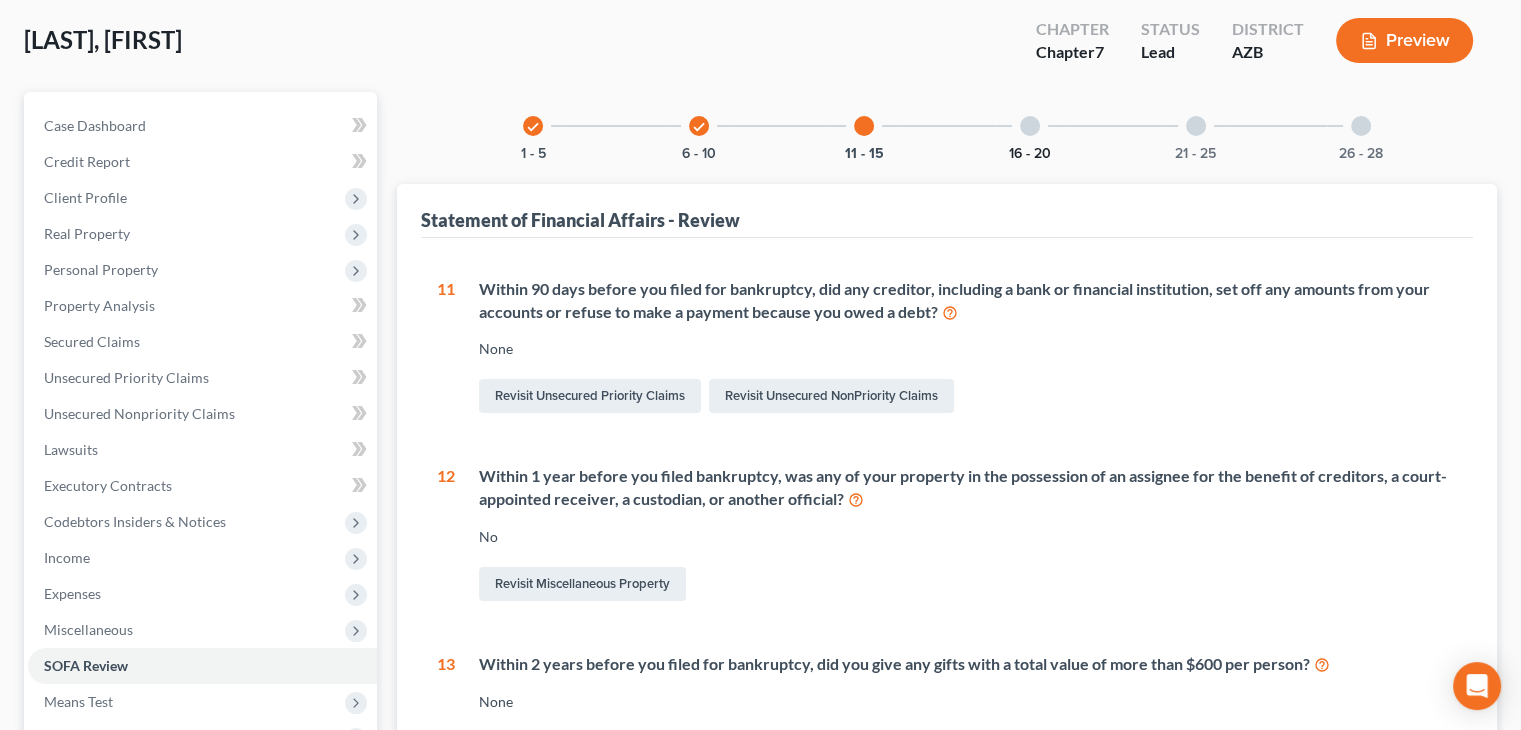 click on "16 - 20" at bounding box center [533, 154] 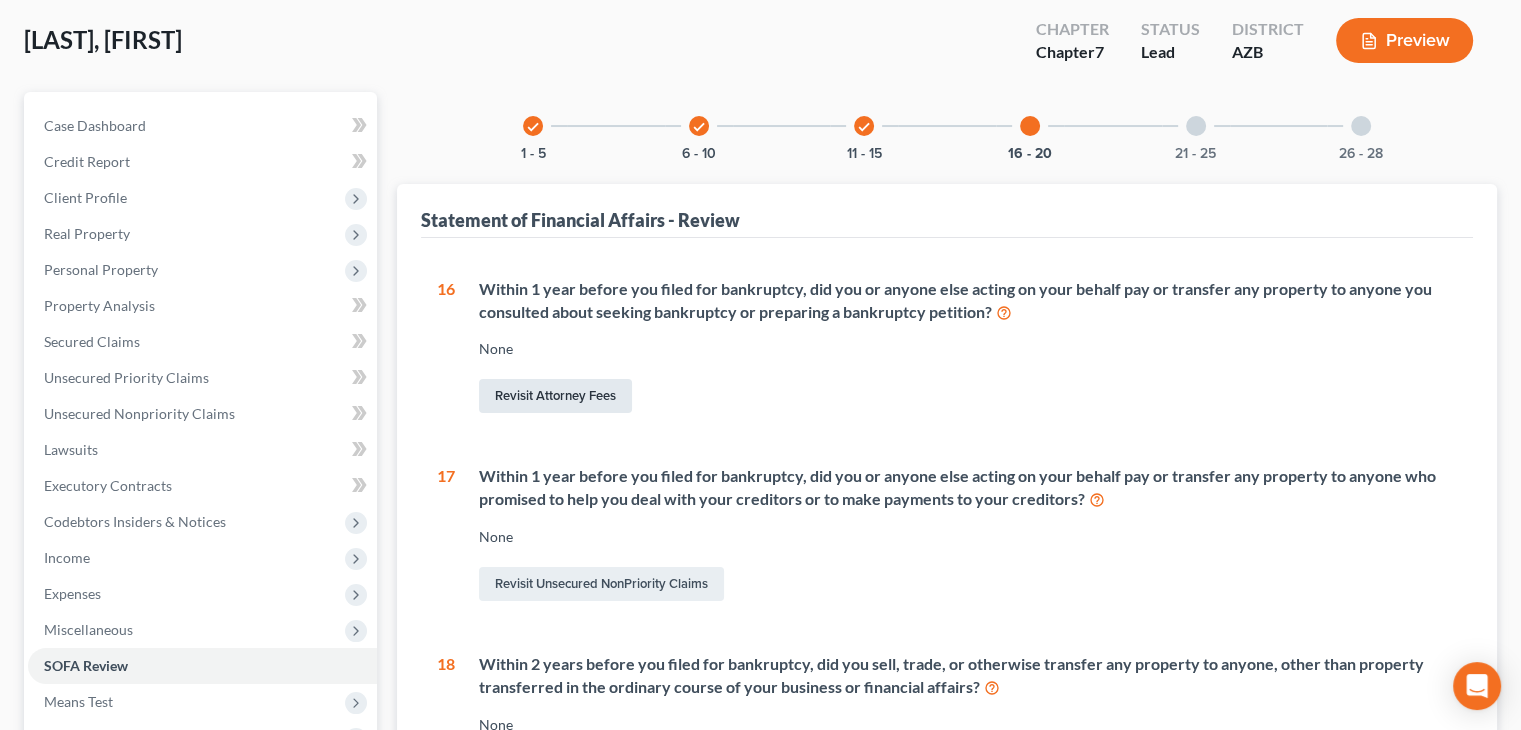 click on "Revisit Attorney Fees" at bounding box center [555, 396] 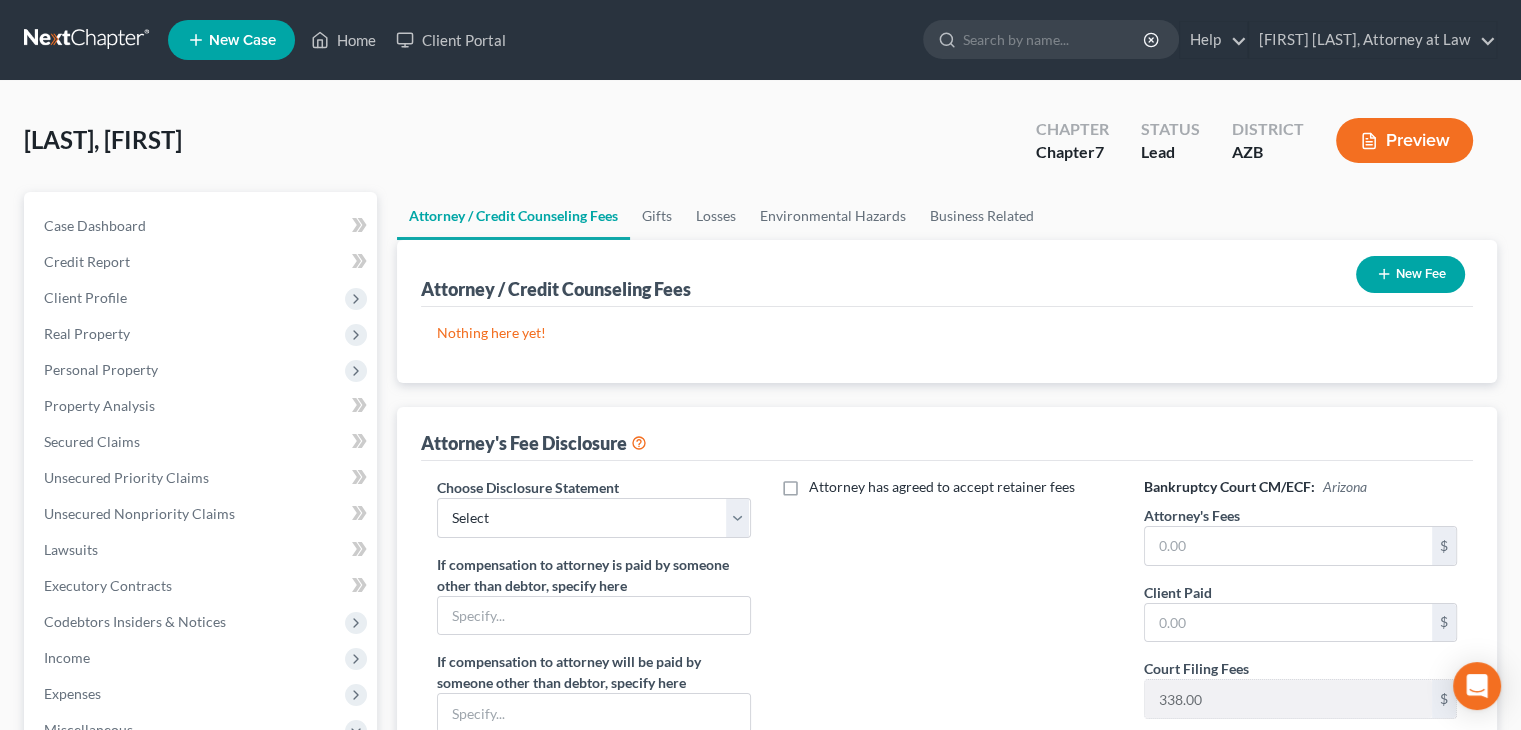 scroll, scrollTop: 100, scrollLeft: 0, axis: vertical 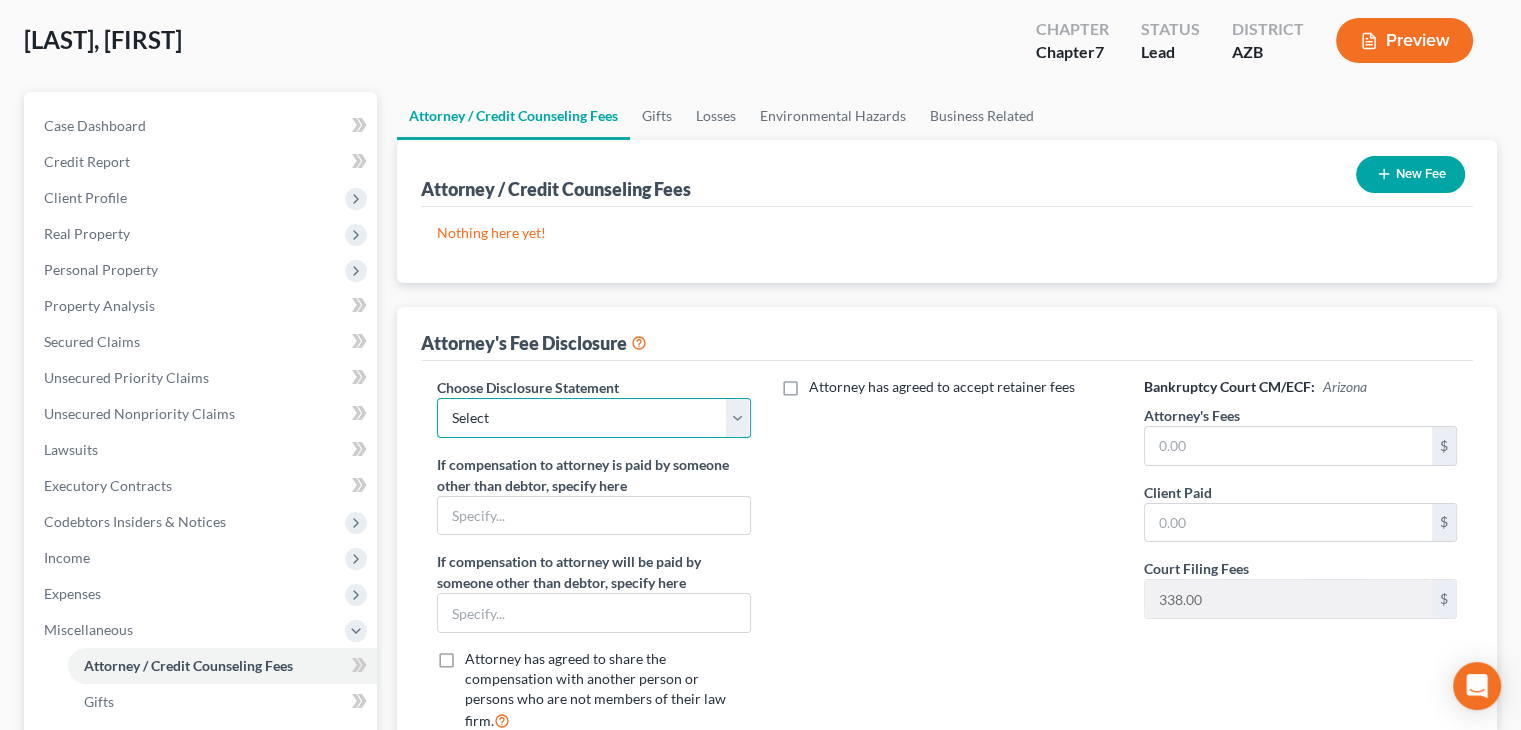 click on "Select Greetings" at bounding box center (593, 418) 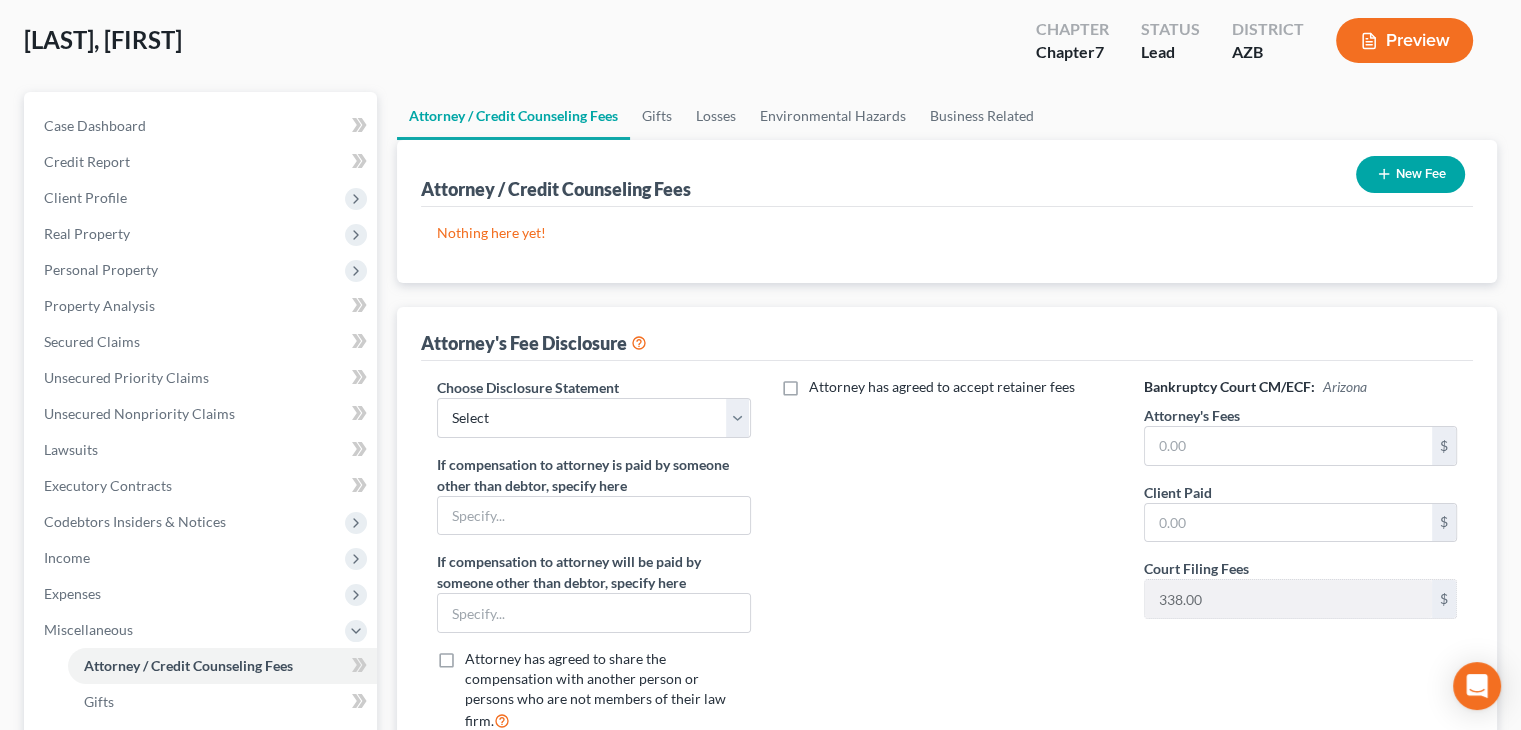 click on "Attorney has agreed to accept retainer fees" at bounding box center (947, 562) 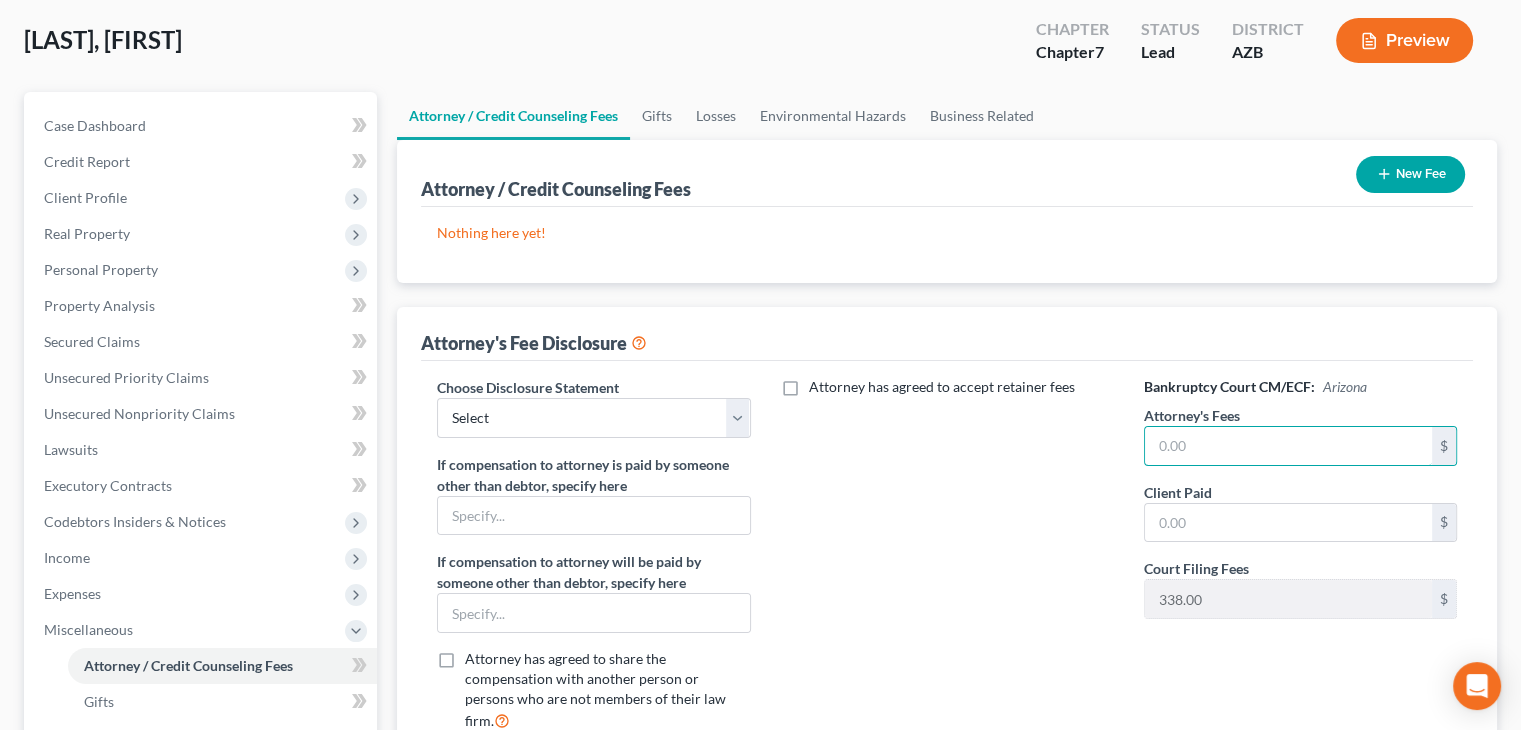 drag, startPoint x: 1208, startPoint y: 440, endPoint x: 1116, endPoint y: 443, distance: 92.0489 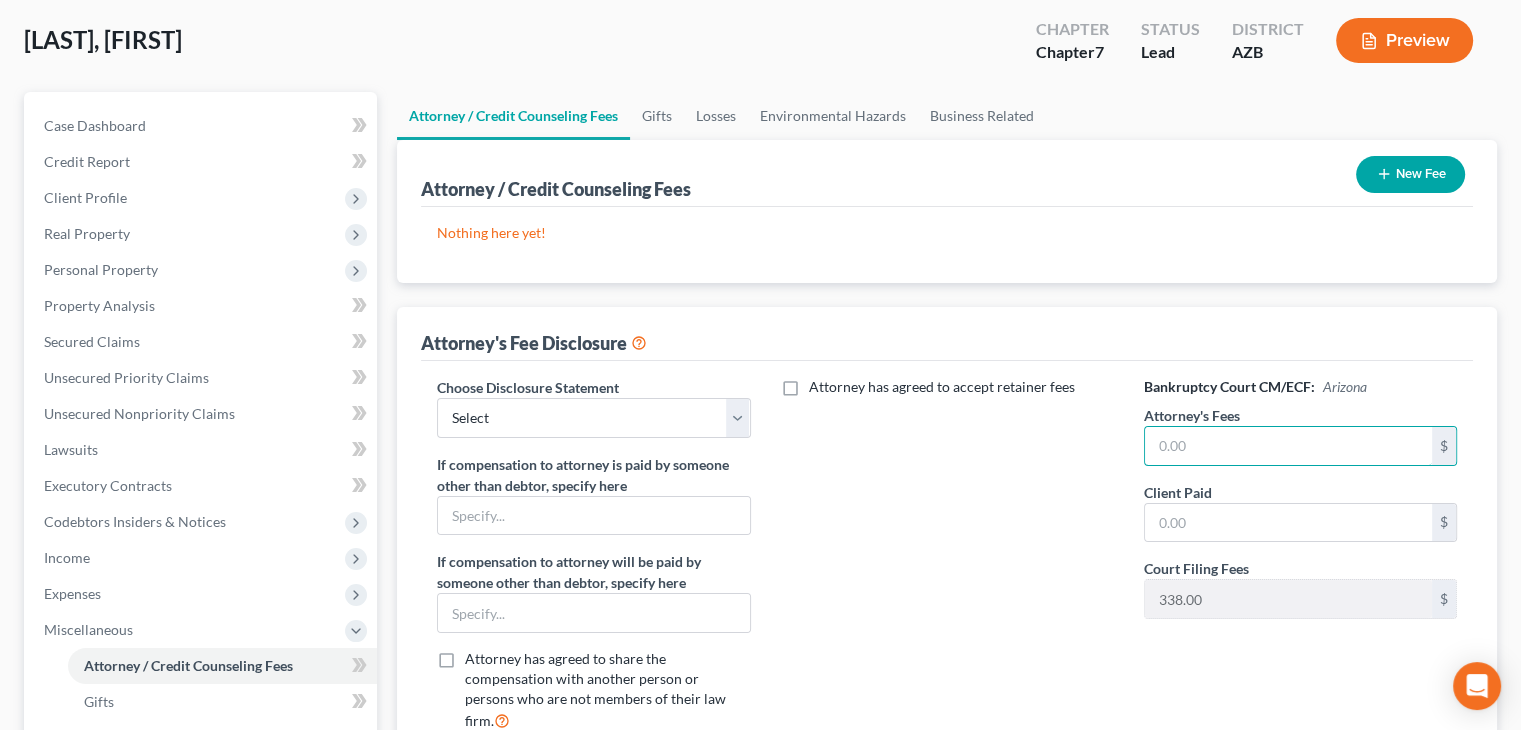 click on "Choose Disclosure Statement Select Greetings If compensation to attorney is paid by someone other than debtor, specify here If compensation to attorney will be paid by someone other than debtor, specify here Attorney has agreed to share the compensation with another person or persons who are not members of their law firm.  Attorney has agreed to accept retainer fees Bankruptcy Court CM/ECF:  Arizona Attorney's Fees $ Client Paid $ Court Filing Fees [AMOUNT] $" at bounding box center [947, 562] 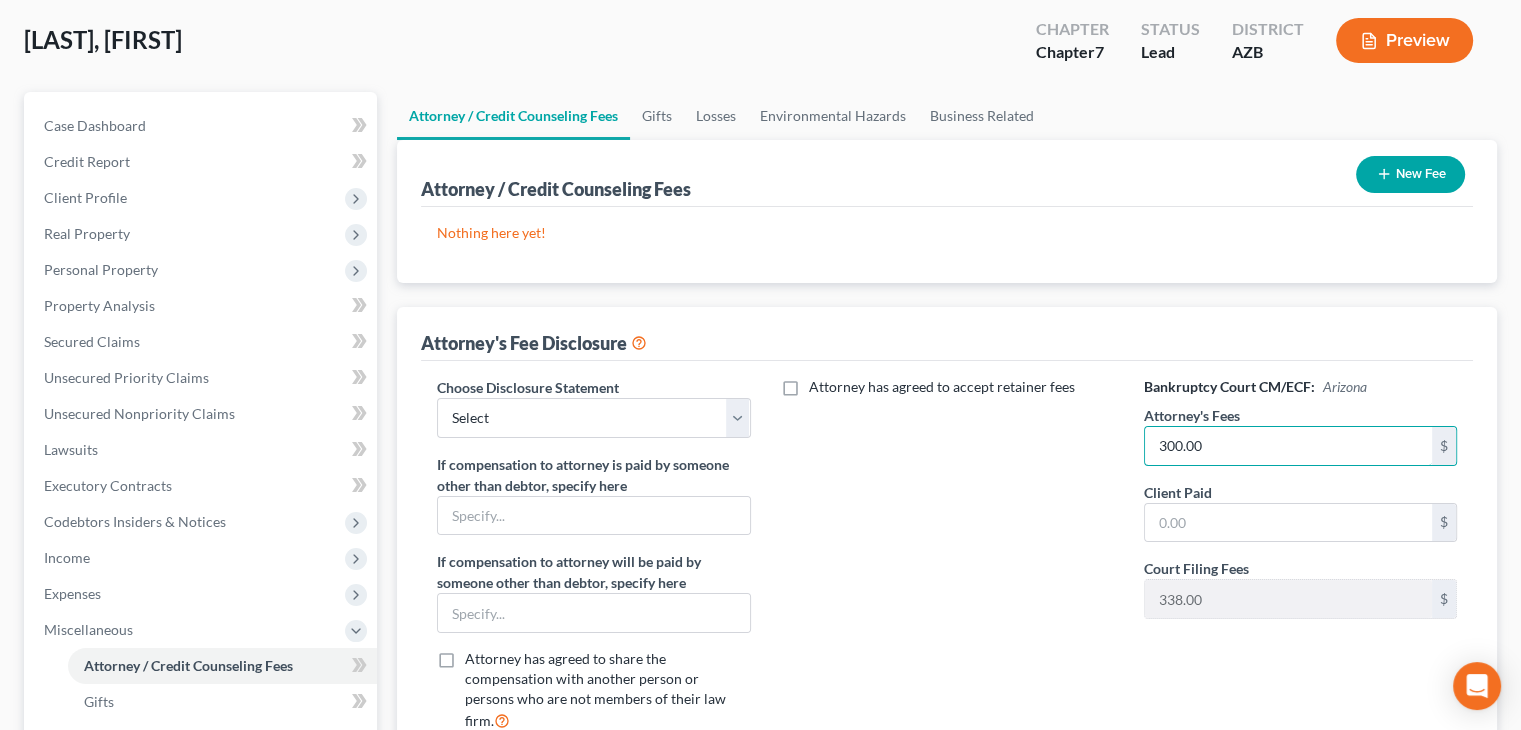 type on "300.00" 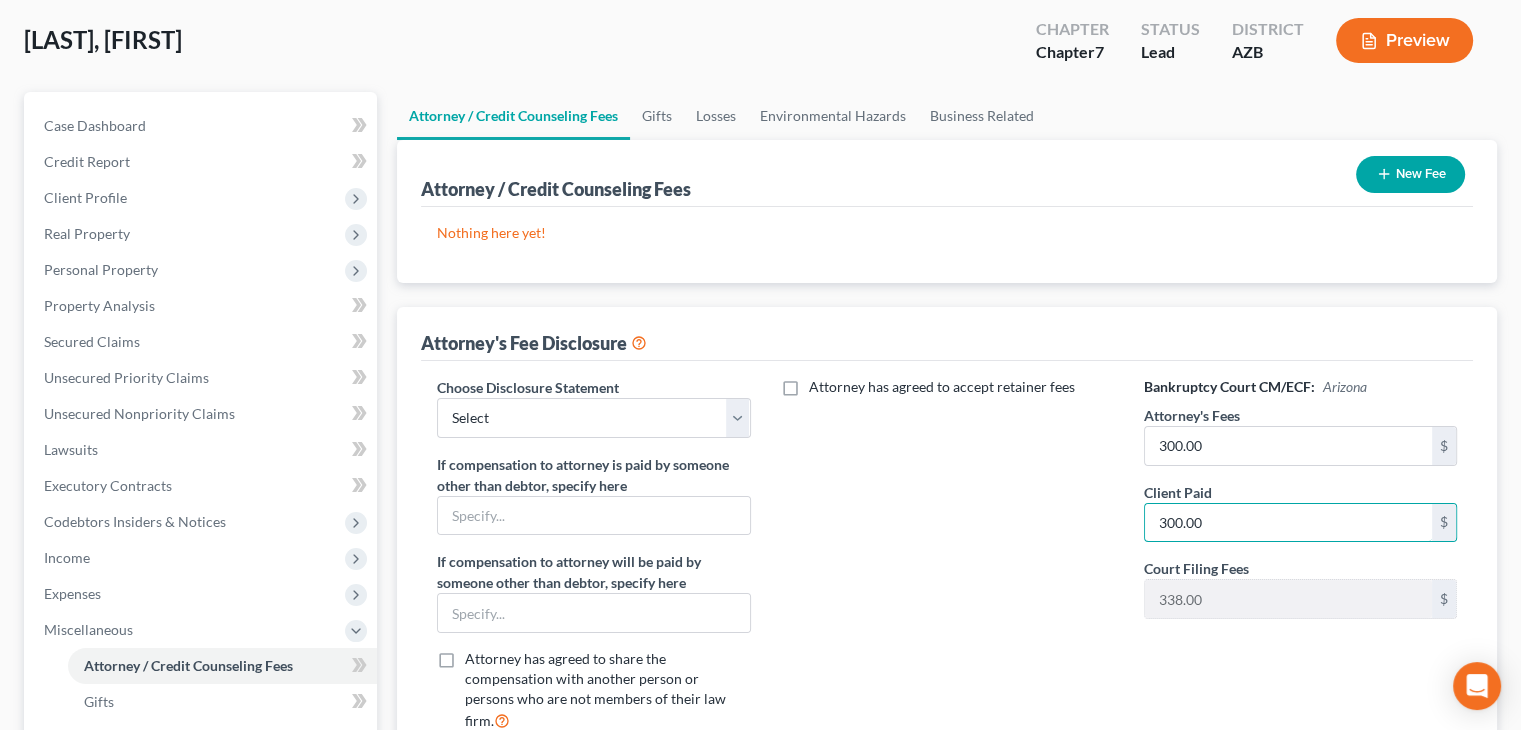 type on "300.00" 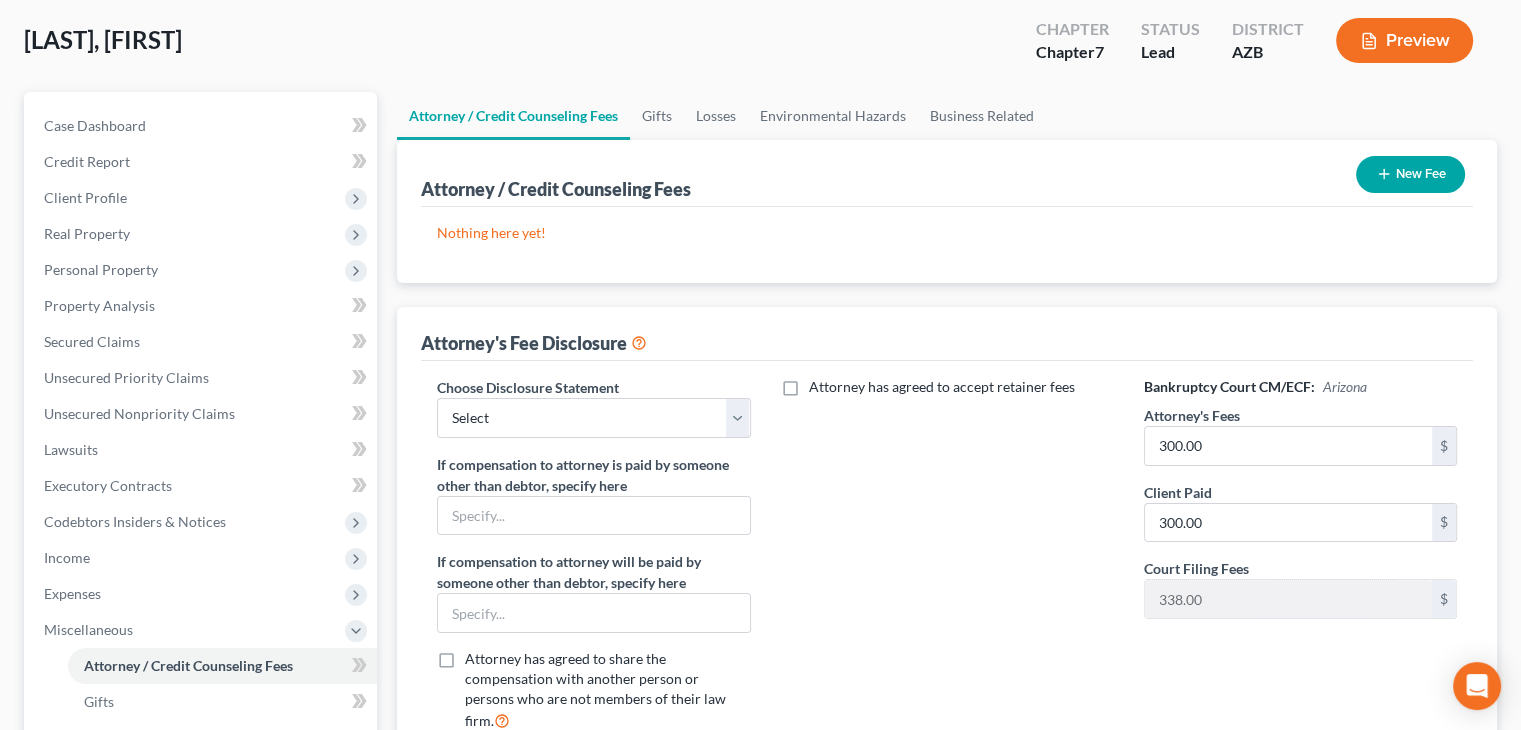scroll, scrollTop: 512, scrollLeft: 0, axis: vertical 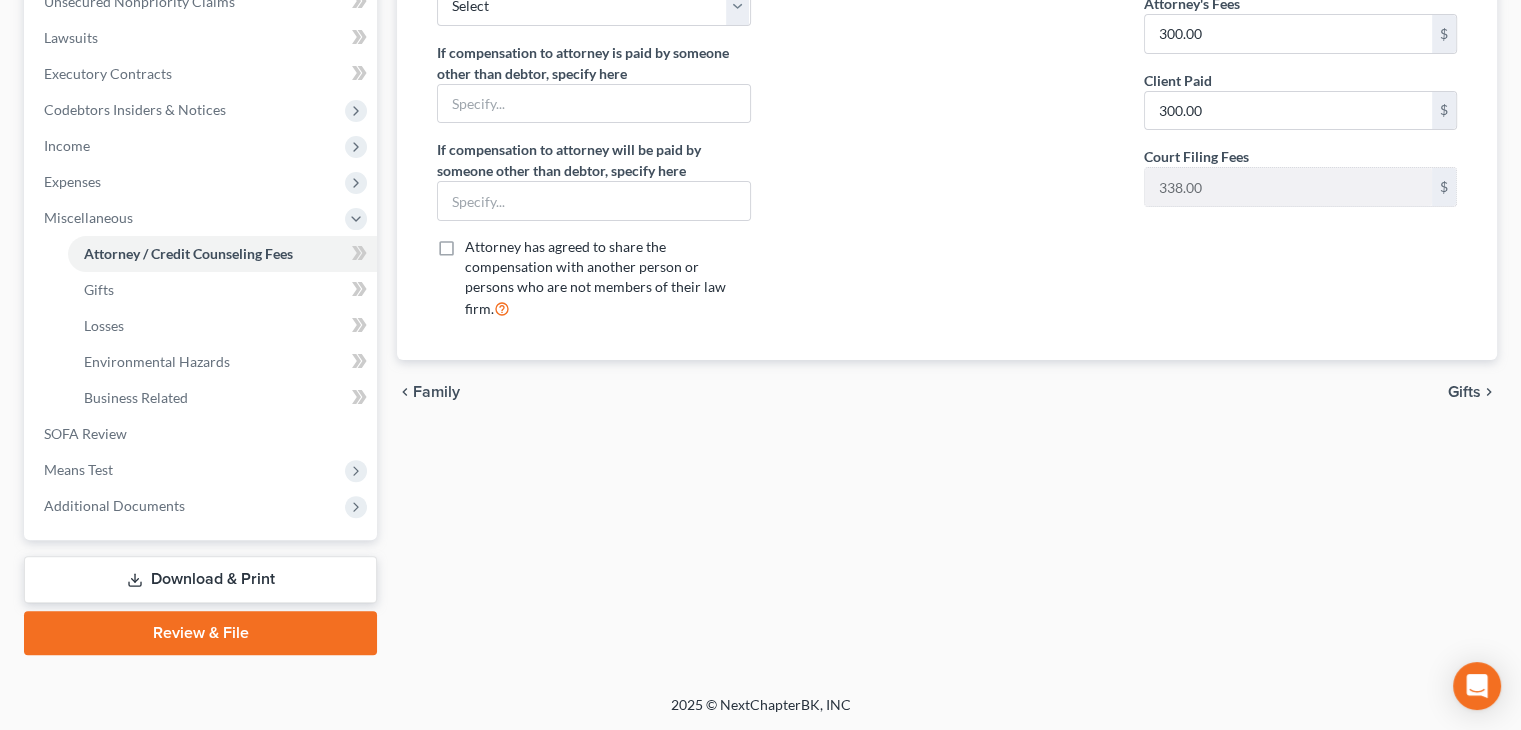type 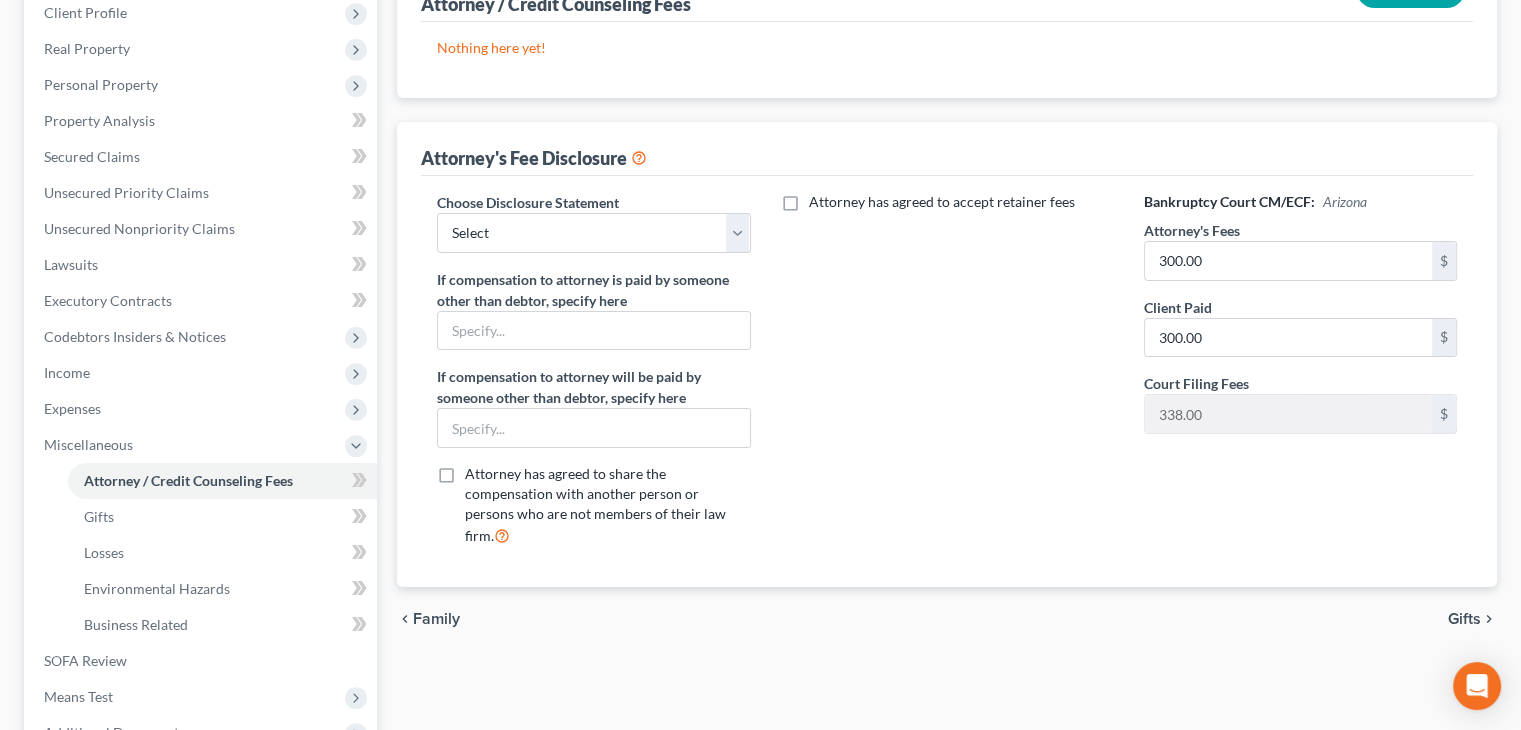 scroll, scrollTop: 300, scrollLeft: 0, axis: vertical 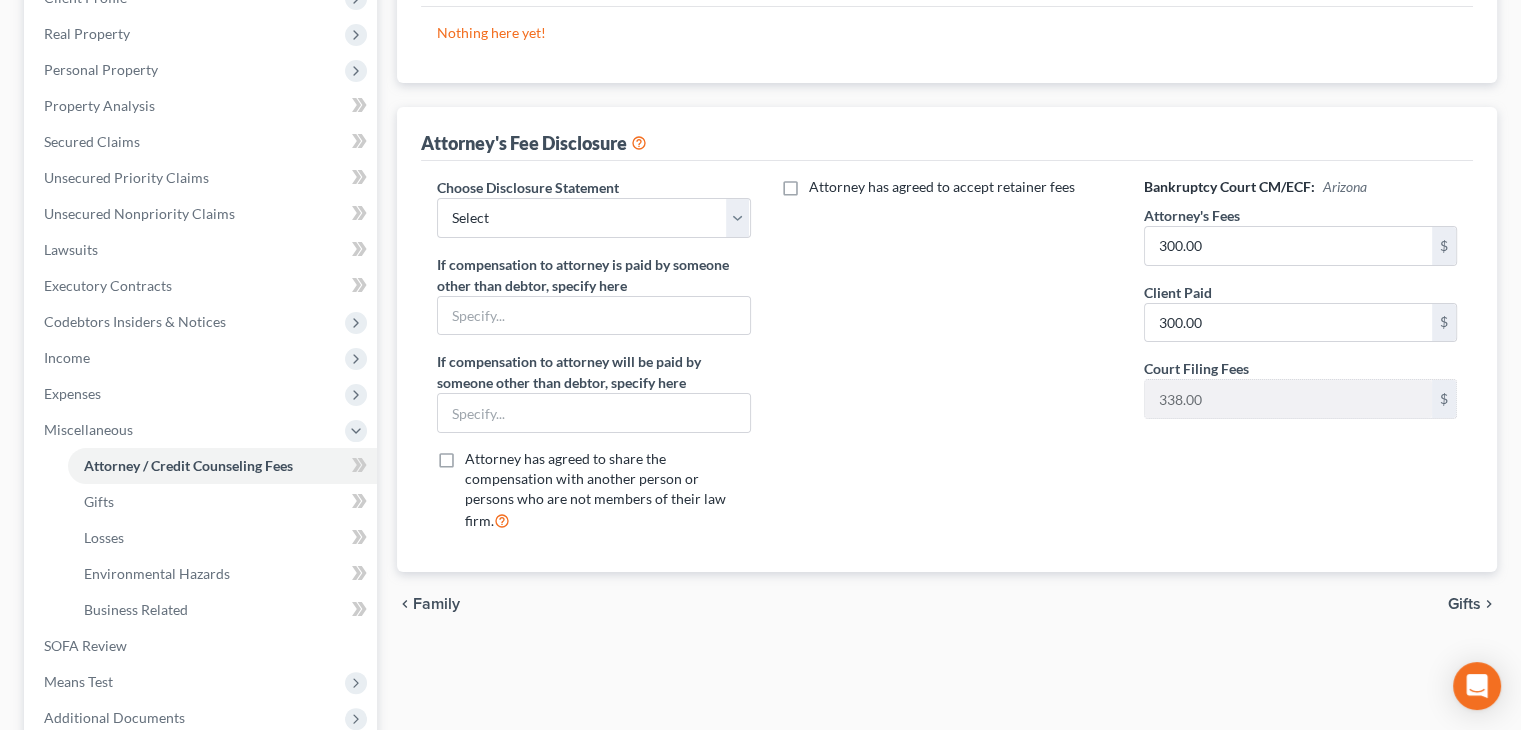 click on "Attorney has agreed to accept retainer fees" at bounding box center [947, 362] 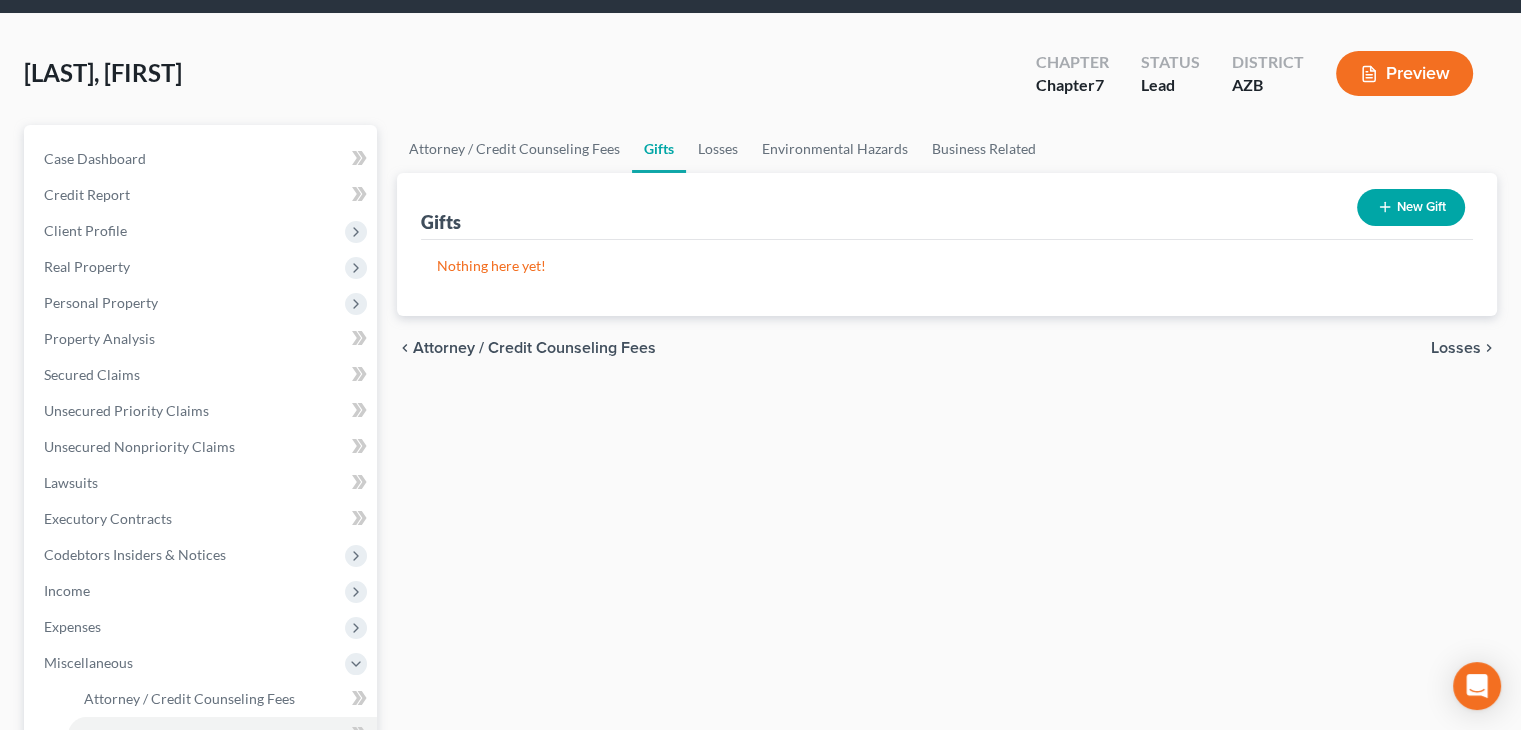 scroll, scrollTop: 0, scrollLeft: 0, axis: both 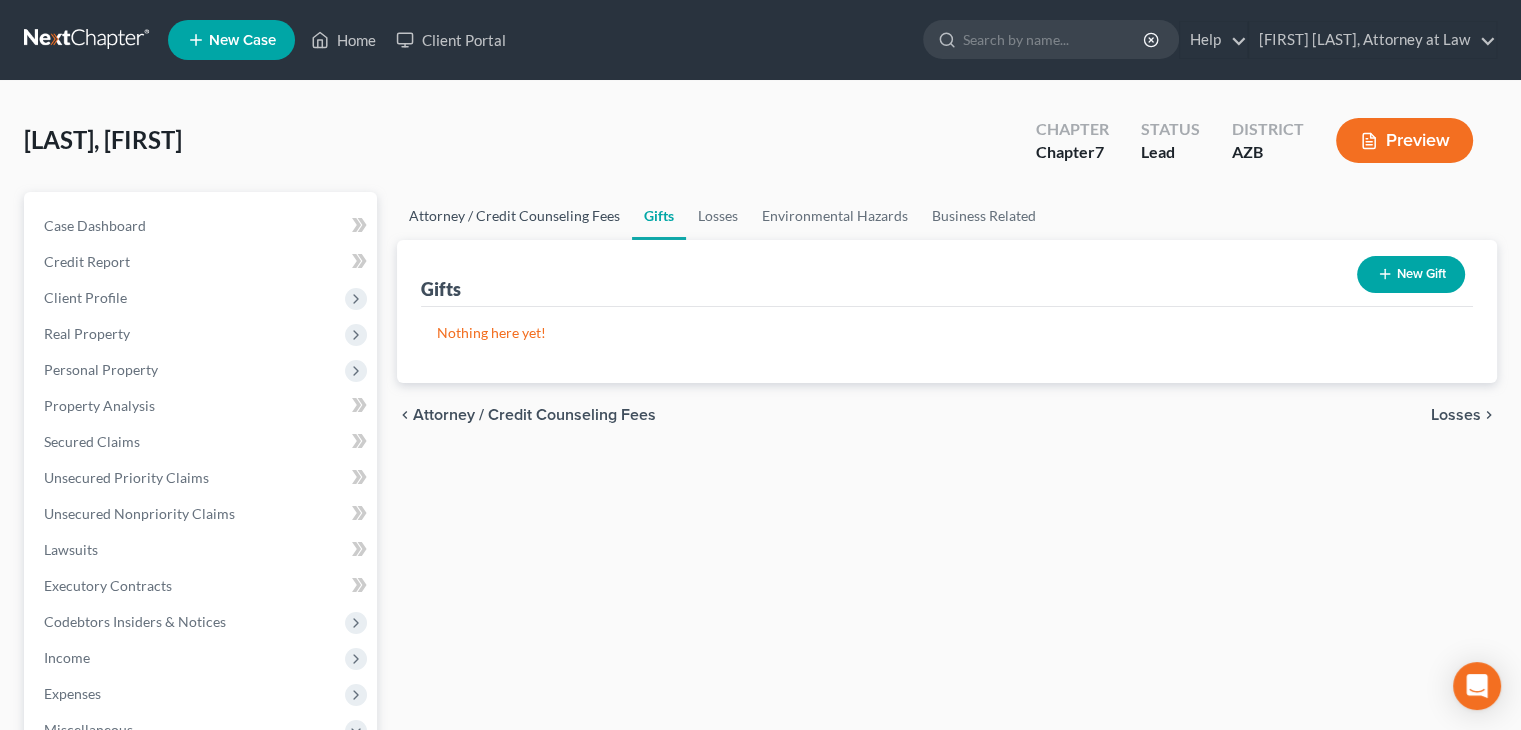 click on "Attorney / Credit Counseling Fees" at bounding box center [514, 216] 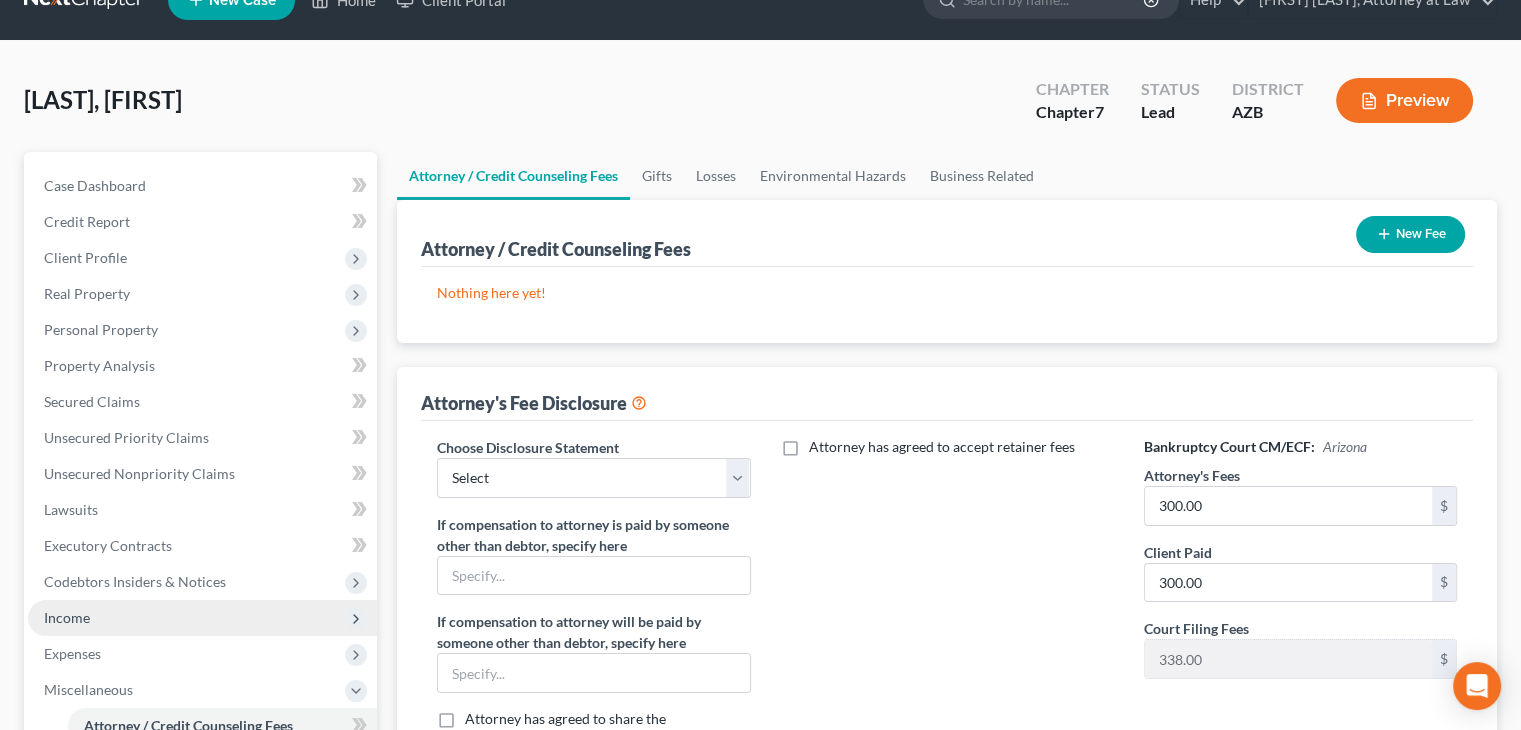 scroll, scrollTop: 100, scrollLeft: 0, axis: vertical 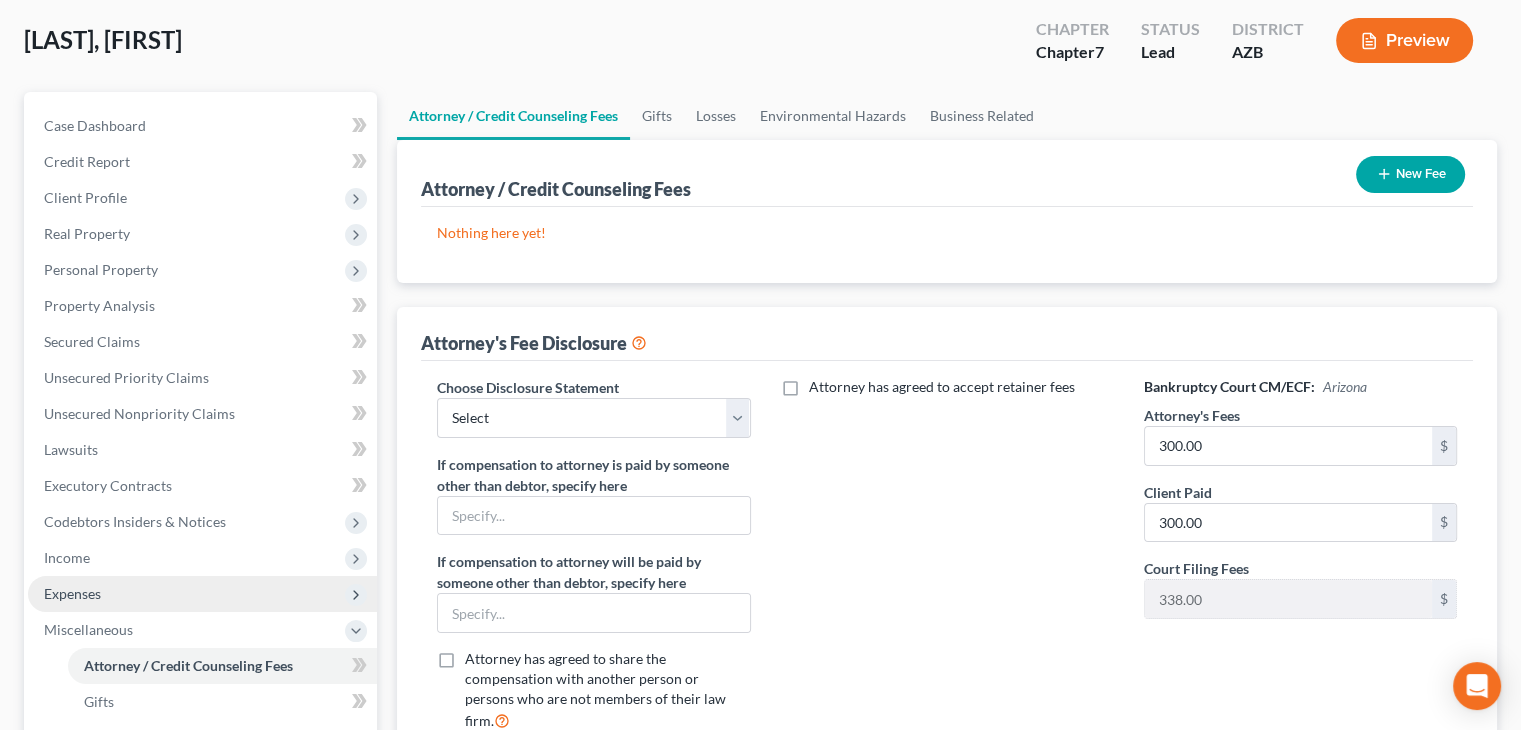 click on "Expenses" at bounding box center [0, 0] 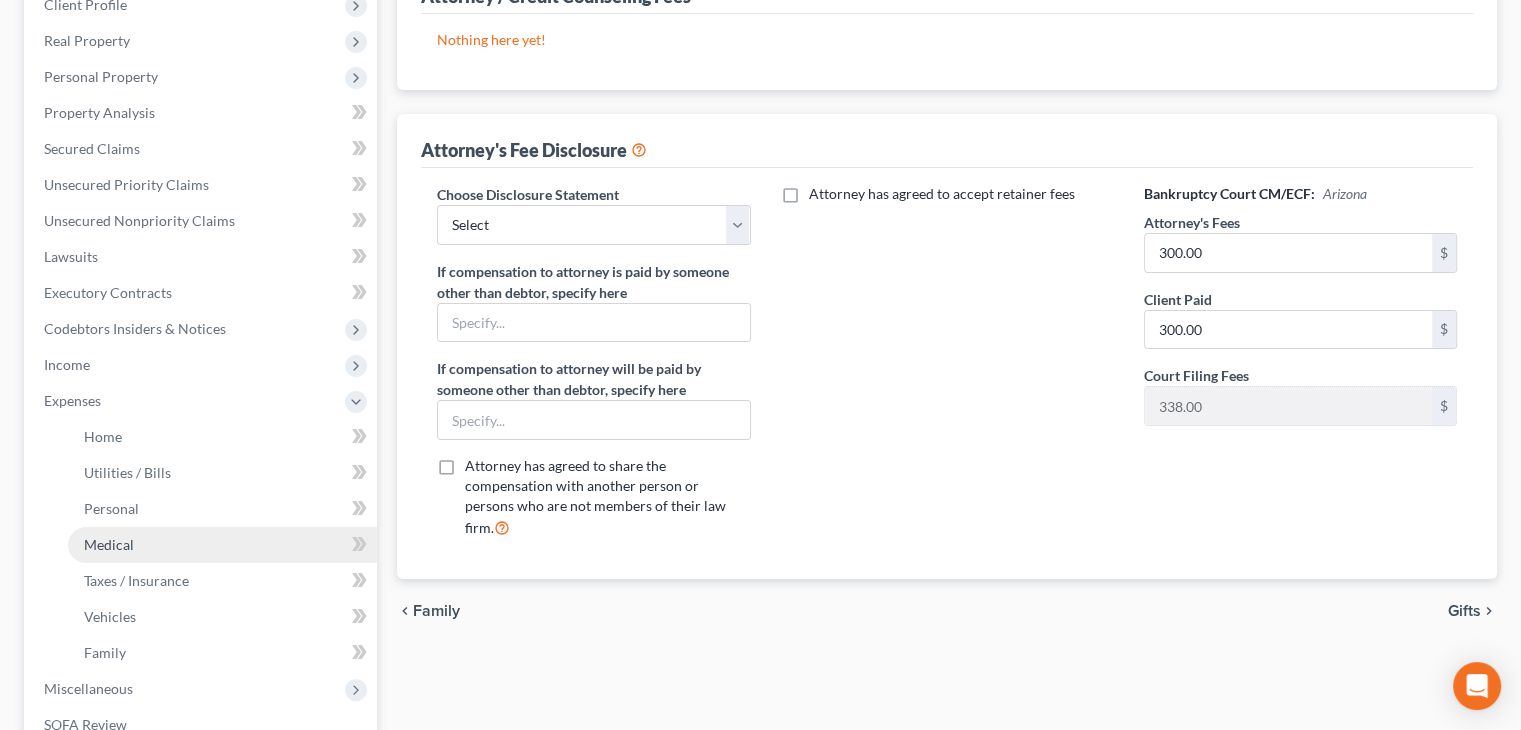 scroll, scrollTop: 300, scrollLeft: 0, axis: vertical 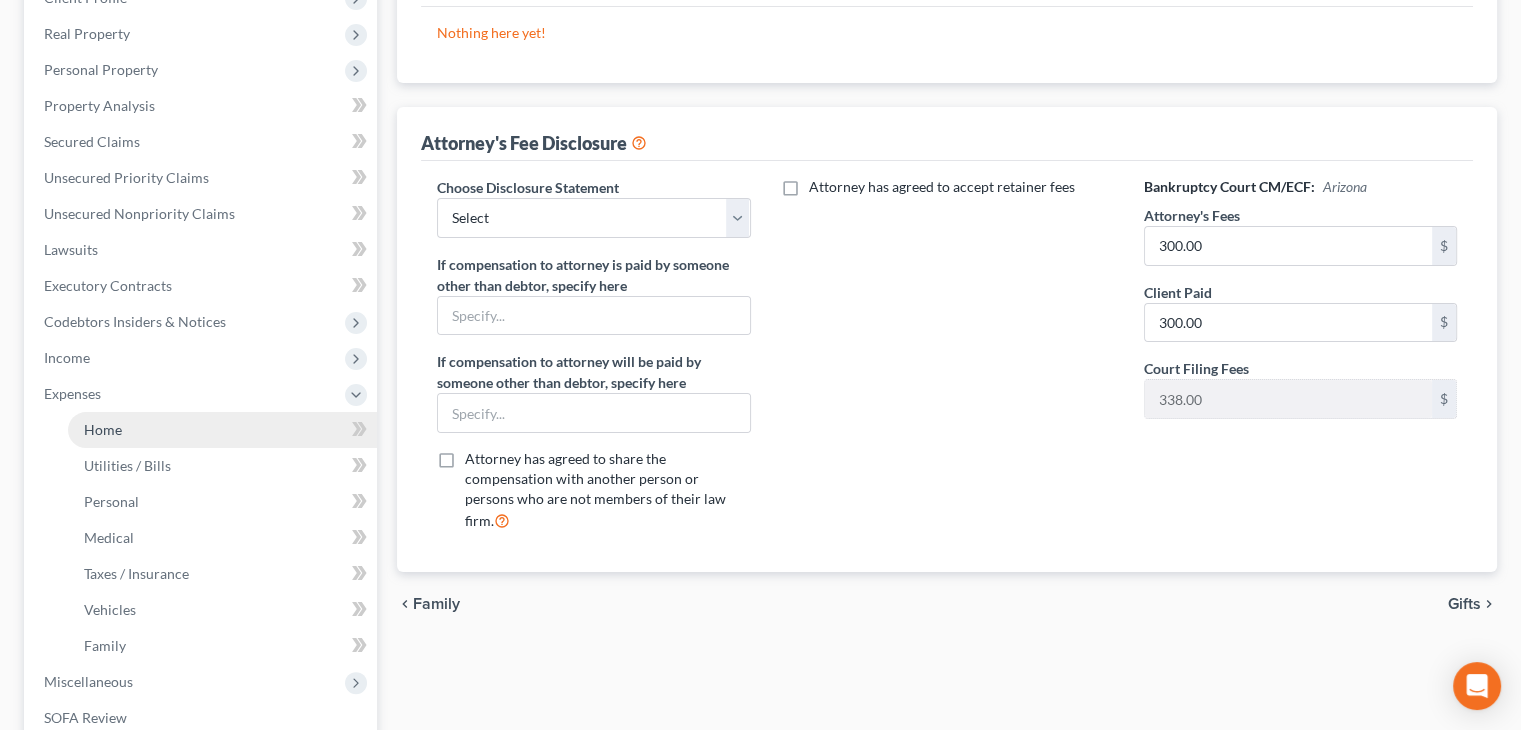 click on "Home" at bounding box center [222, 430] 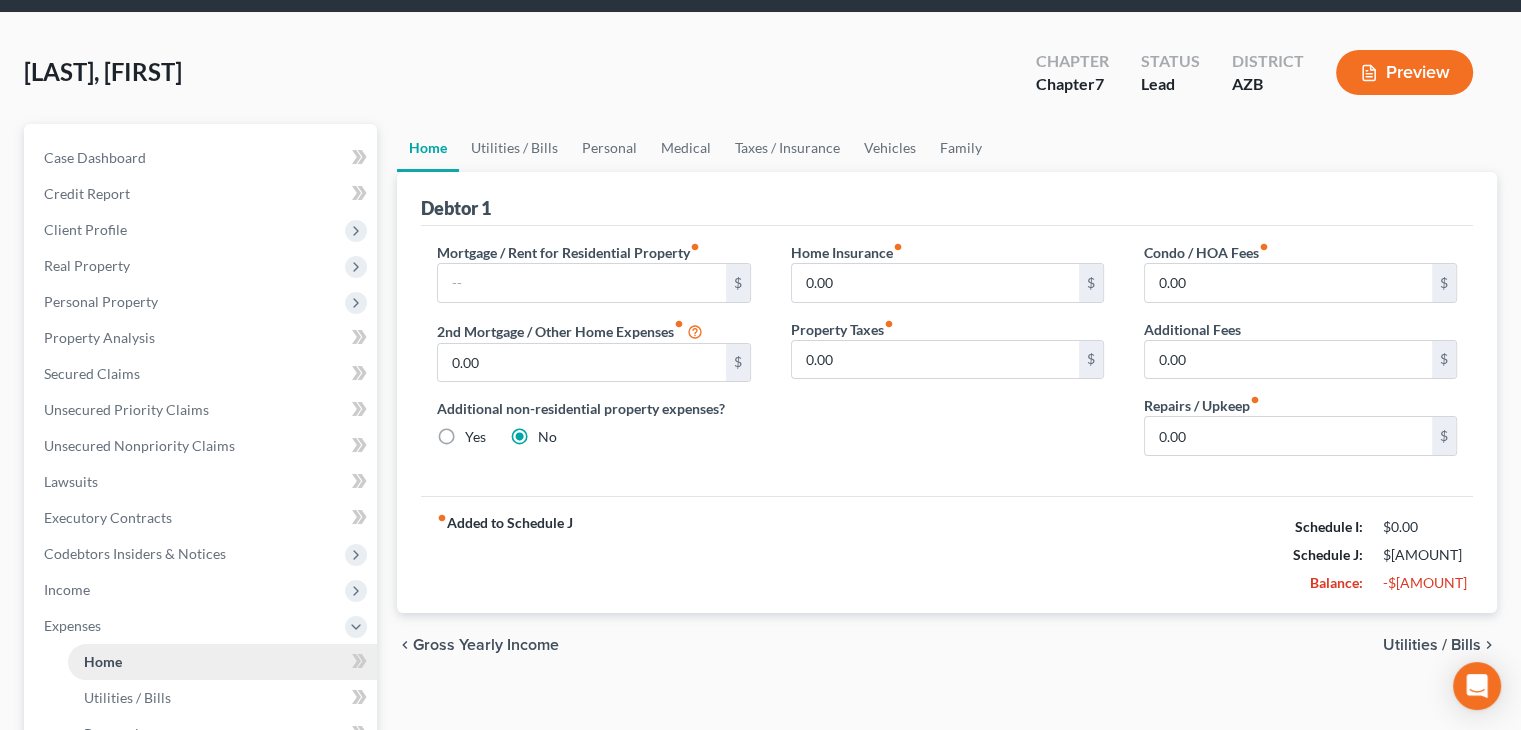 scroll, scrollTop: 0, scrollLeft: 0, axis: both 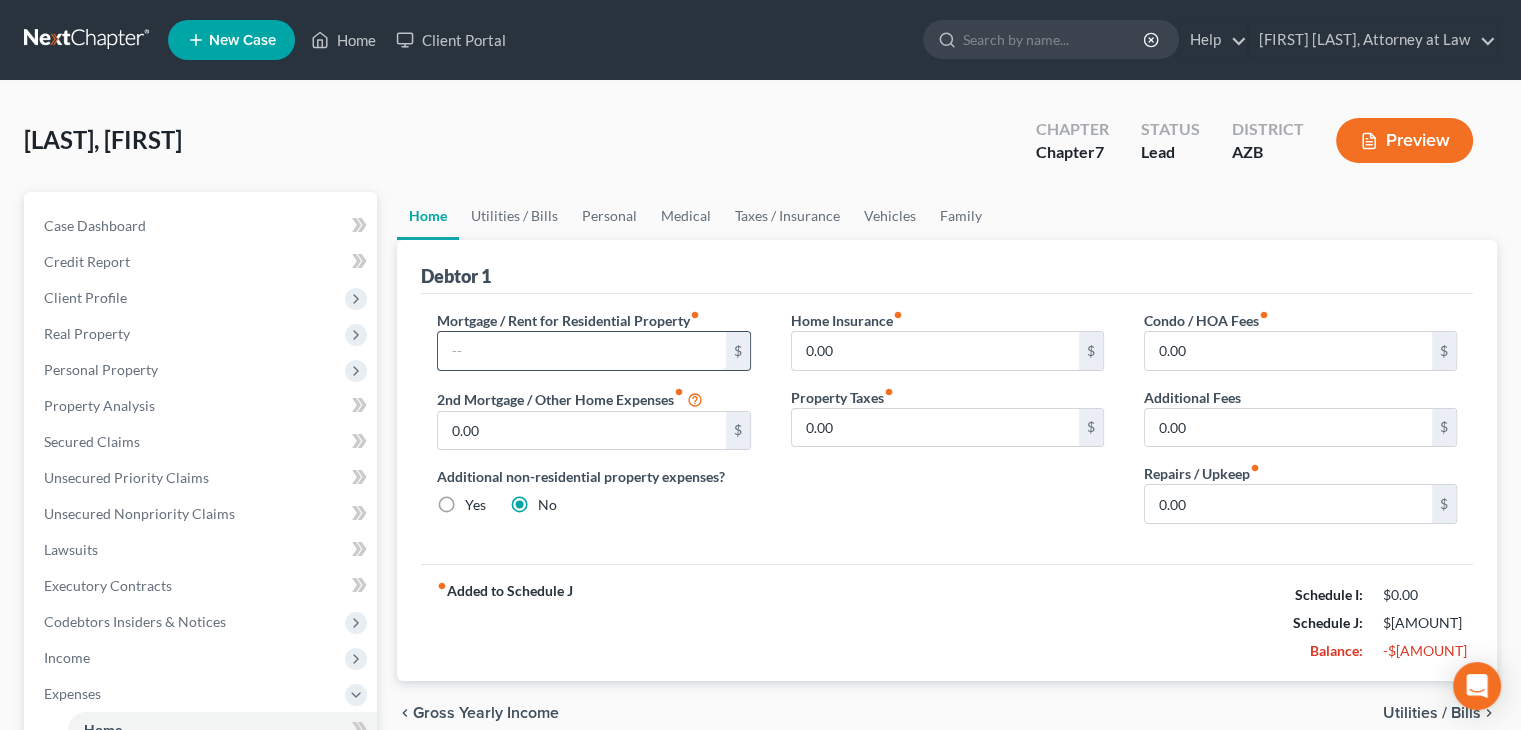click at bounding box center (581, 351) 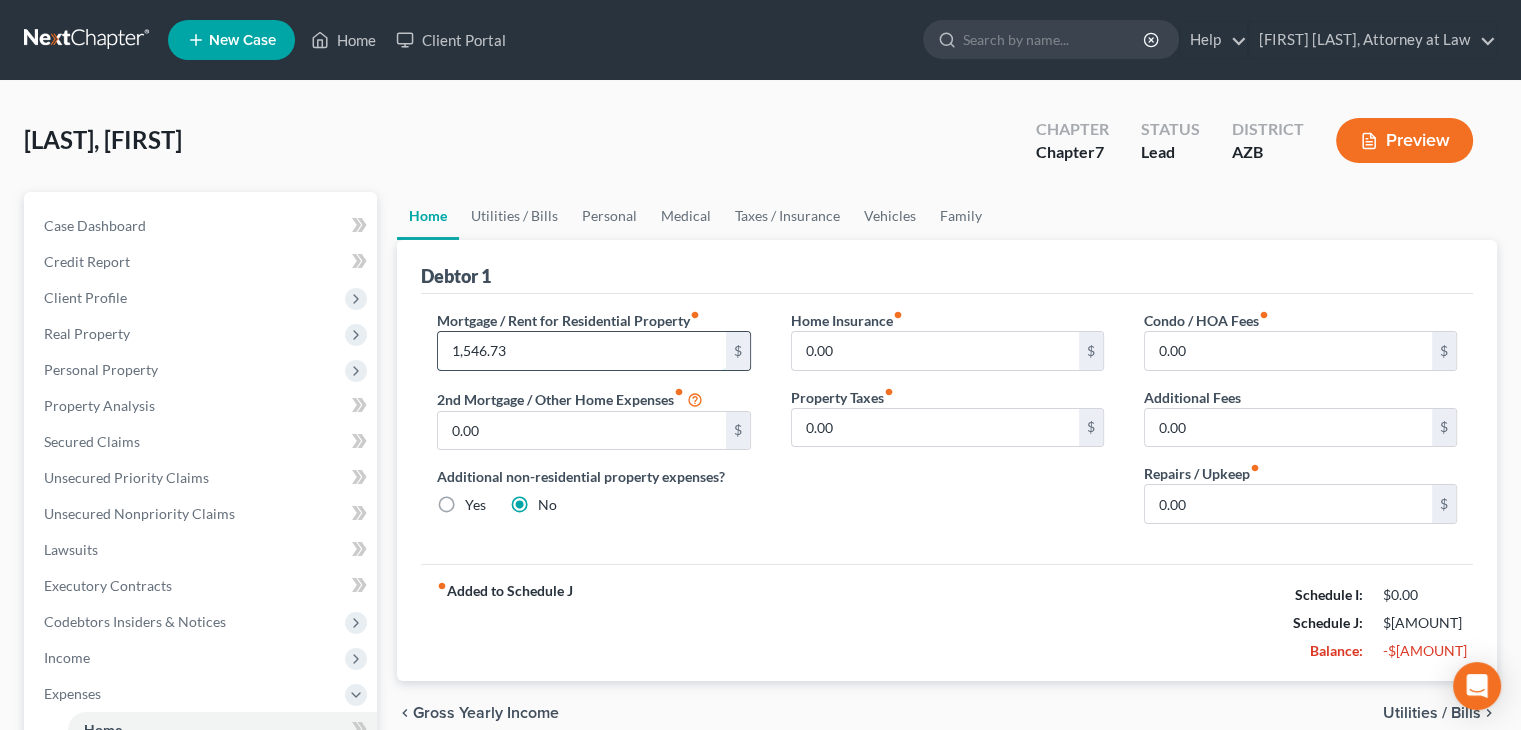 type on "1,546.73" 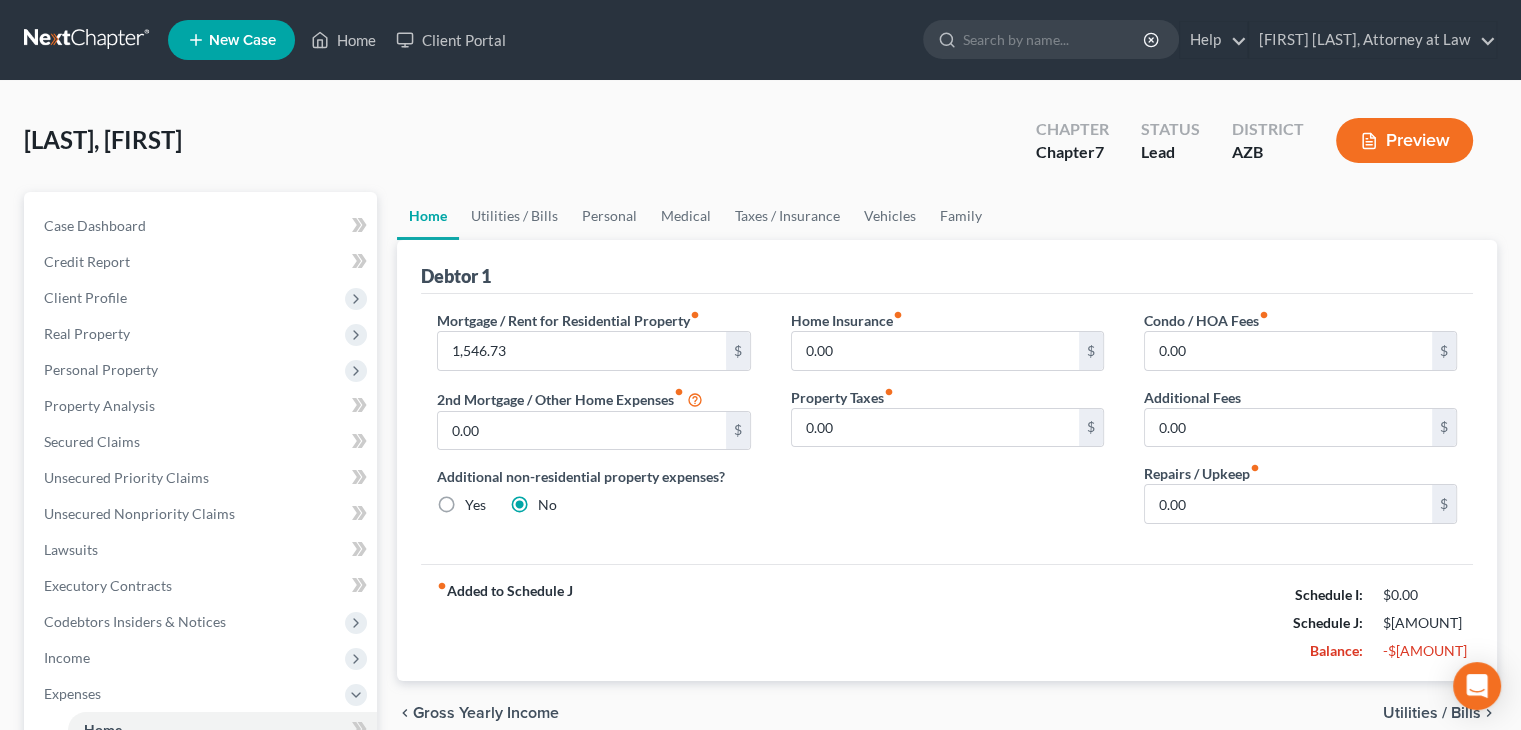 click on "Debtor 1" at bounding box center (947, 267) 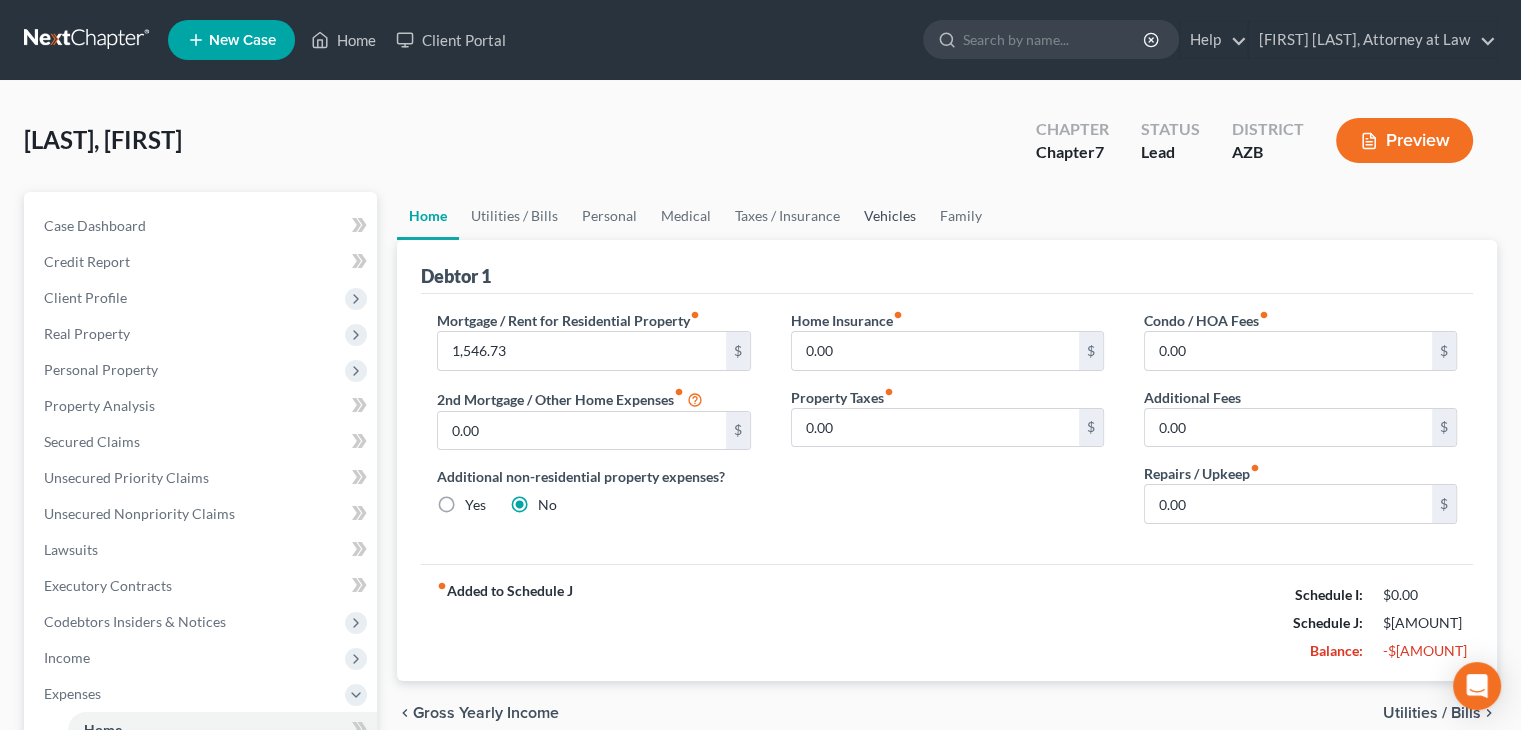 click on "Vehicles" at bounding box center [890, 216] 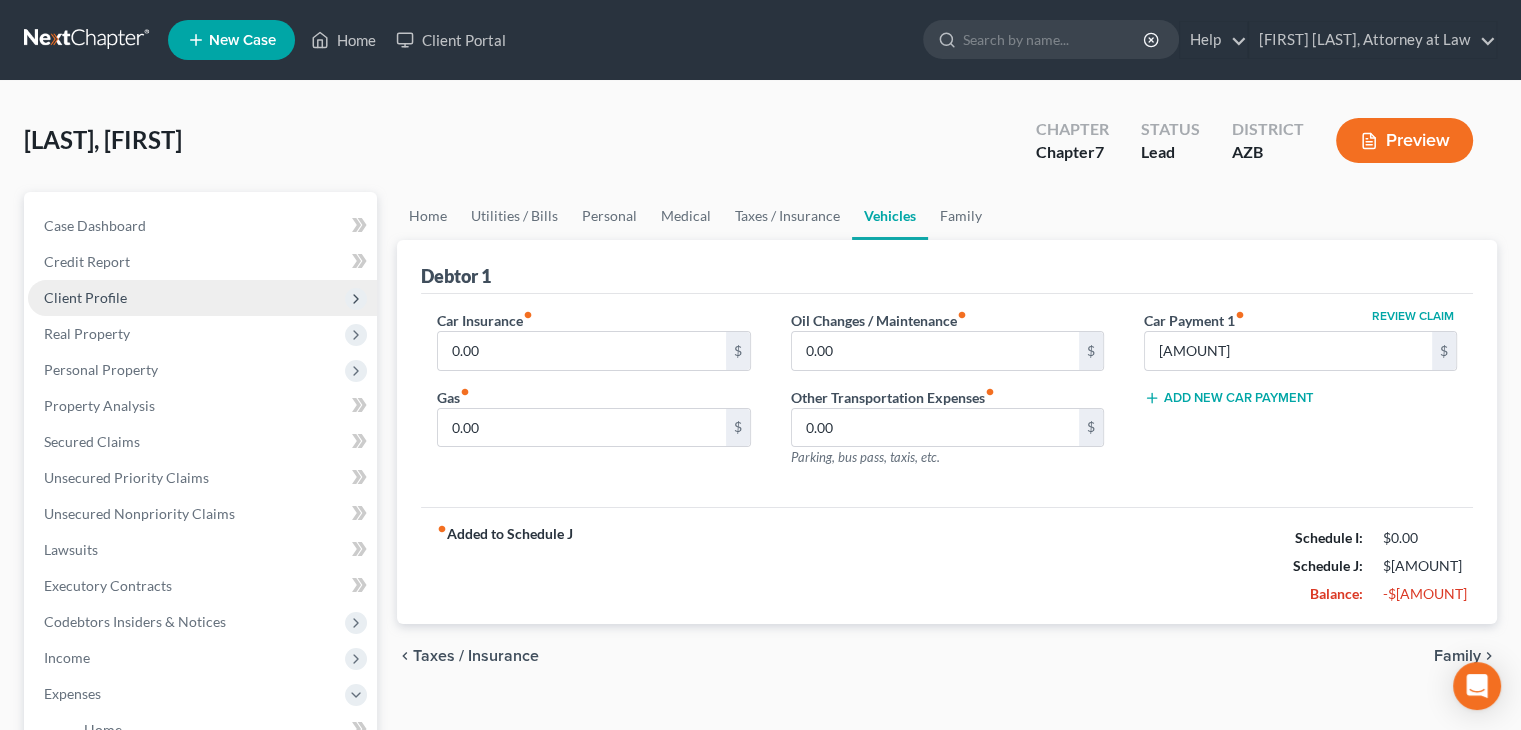 click on "Client Profile" at bounding box center [0, 0] 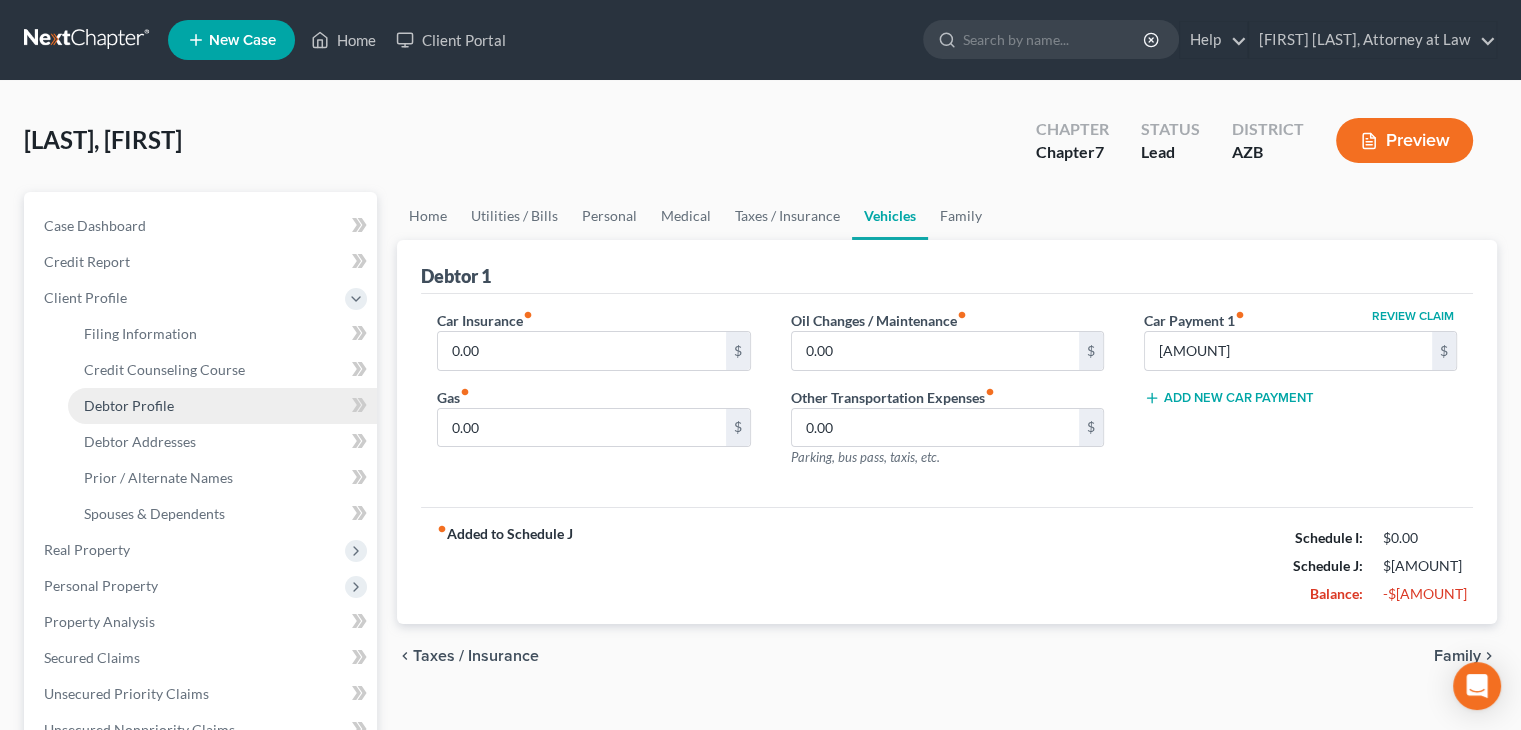 click on "Debtor Profile" at bounding box center [129, 405] 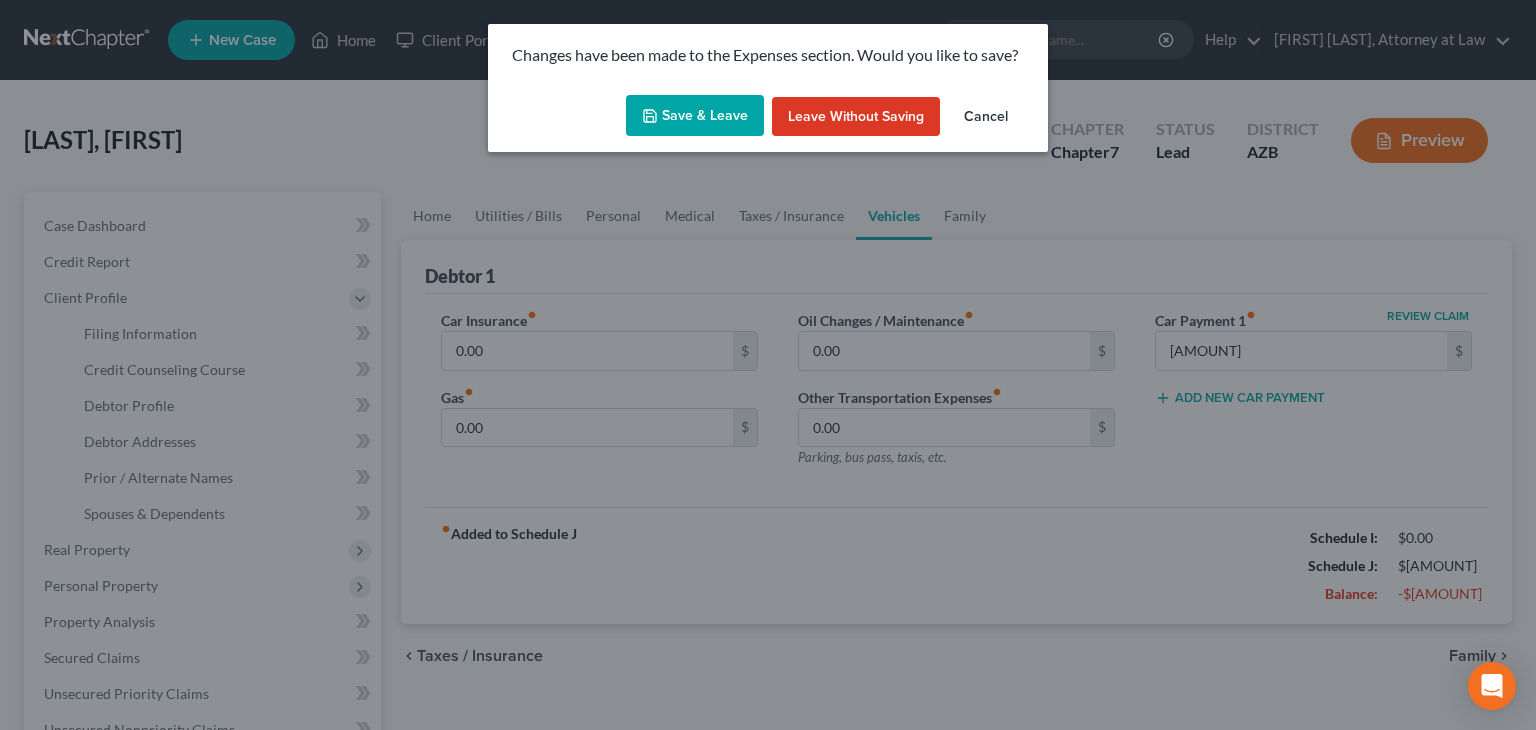 click on "Save & Leave" at bounding box center [695, 116] 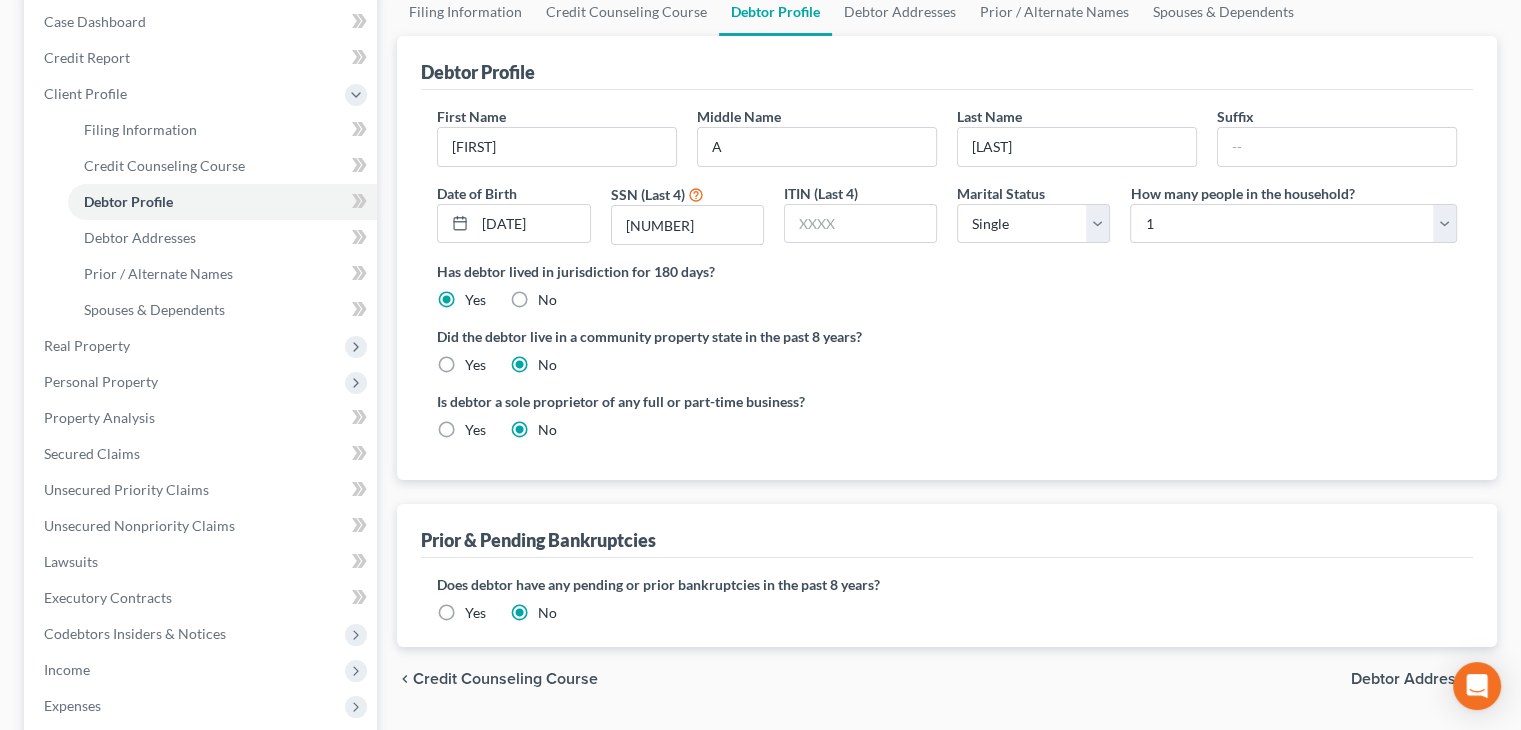 scroll, scrollTop: 200, scrollLeft: 0, axis: vertical 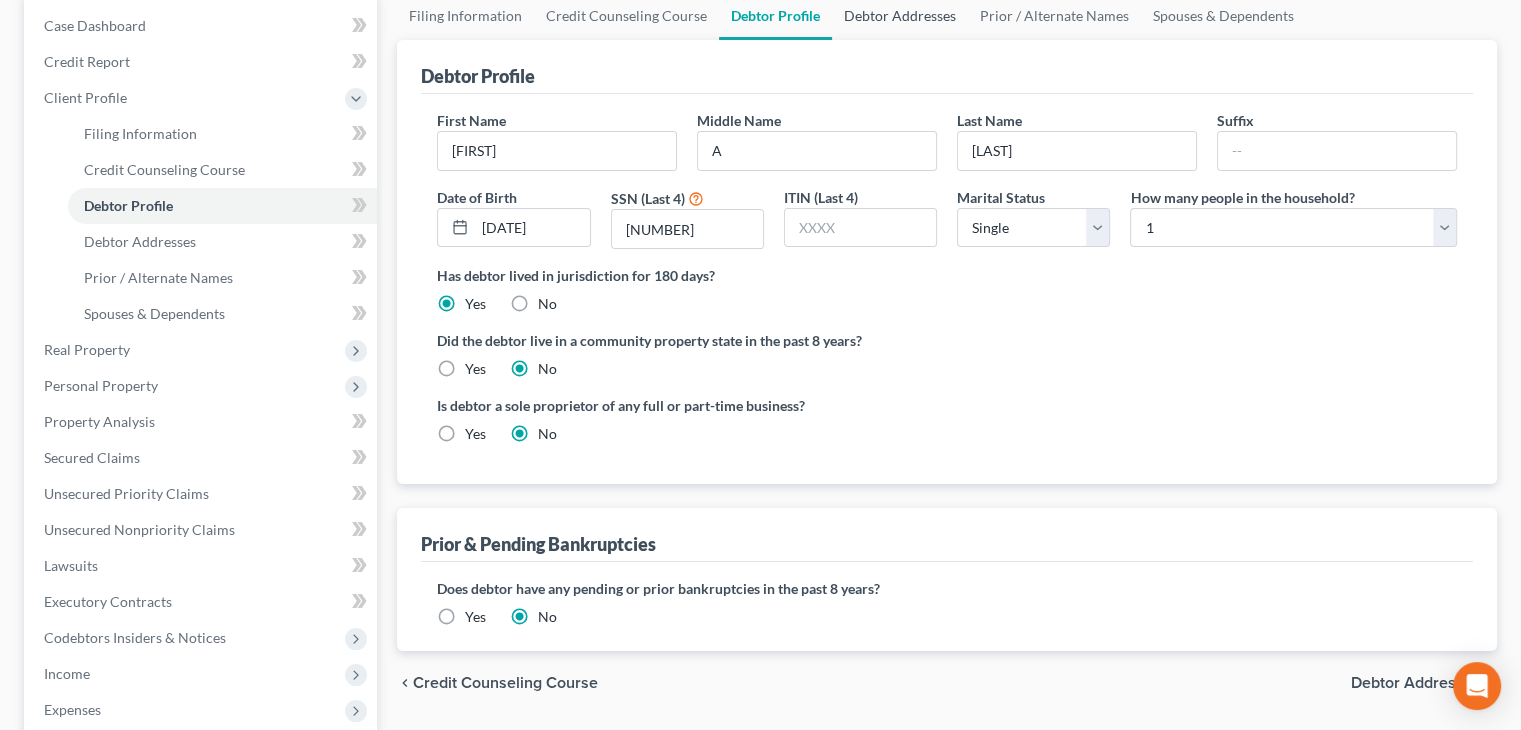click on "Debtor Addresses" at bounding box center [900, 16] 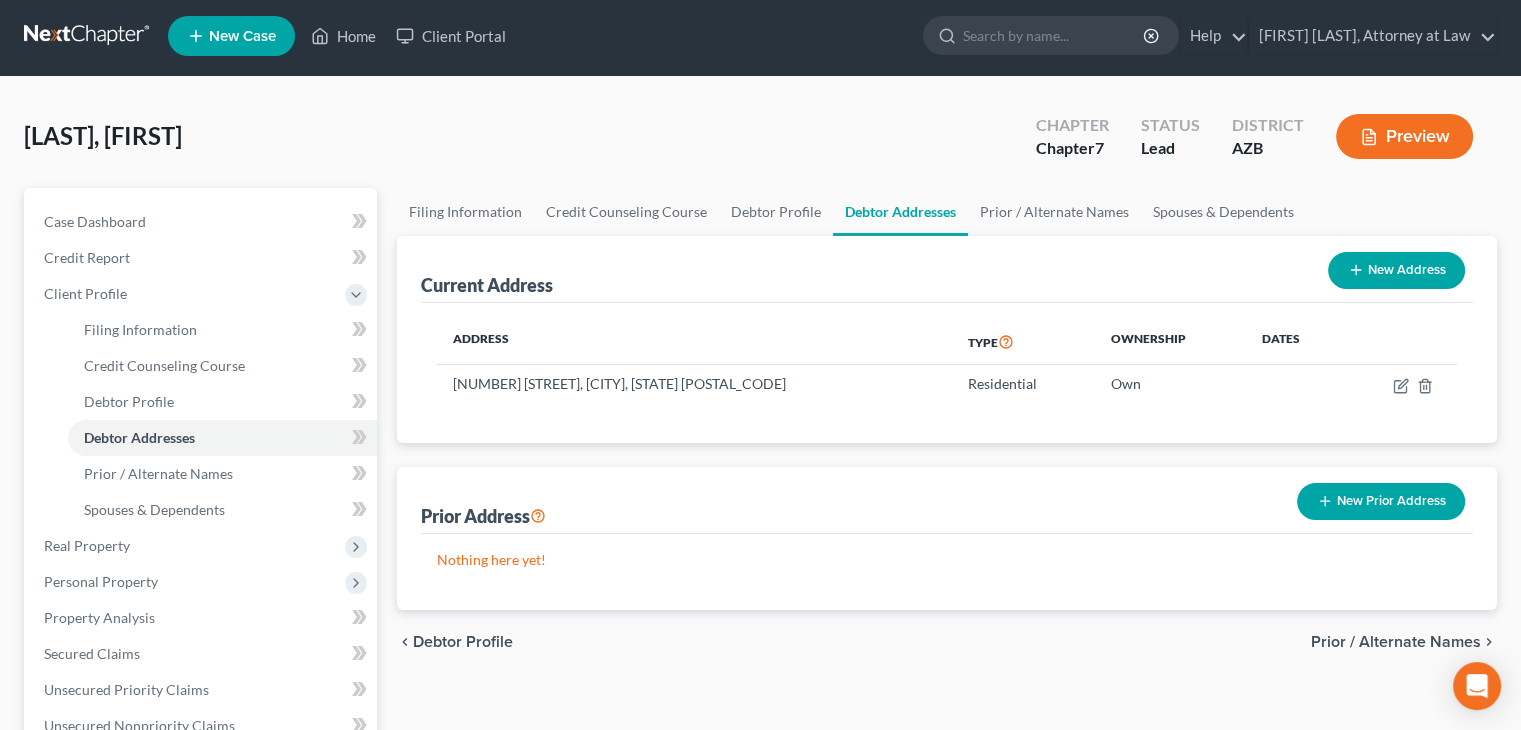 scroll, scrollTop: 0, scrollLeft: 0, axis: both 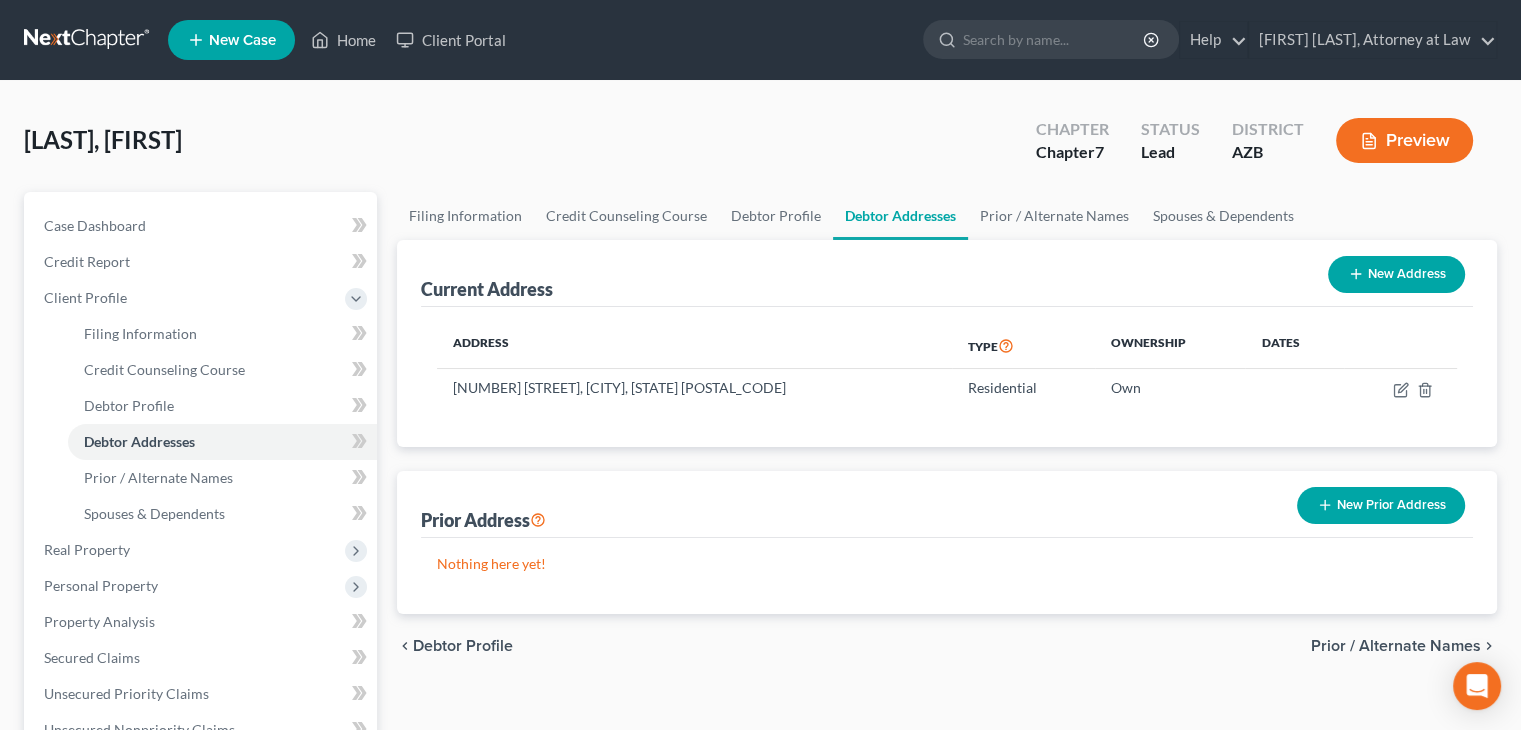 click on "New Prior Address" at bounding box center (1381, 505) 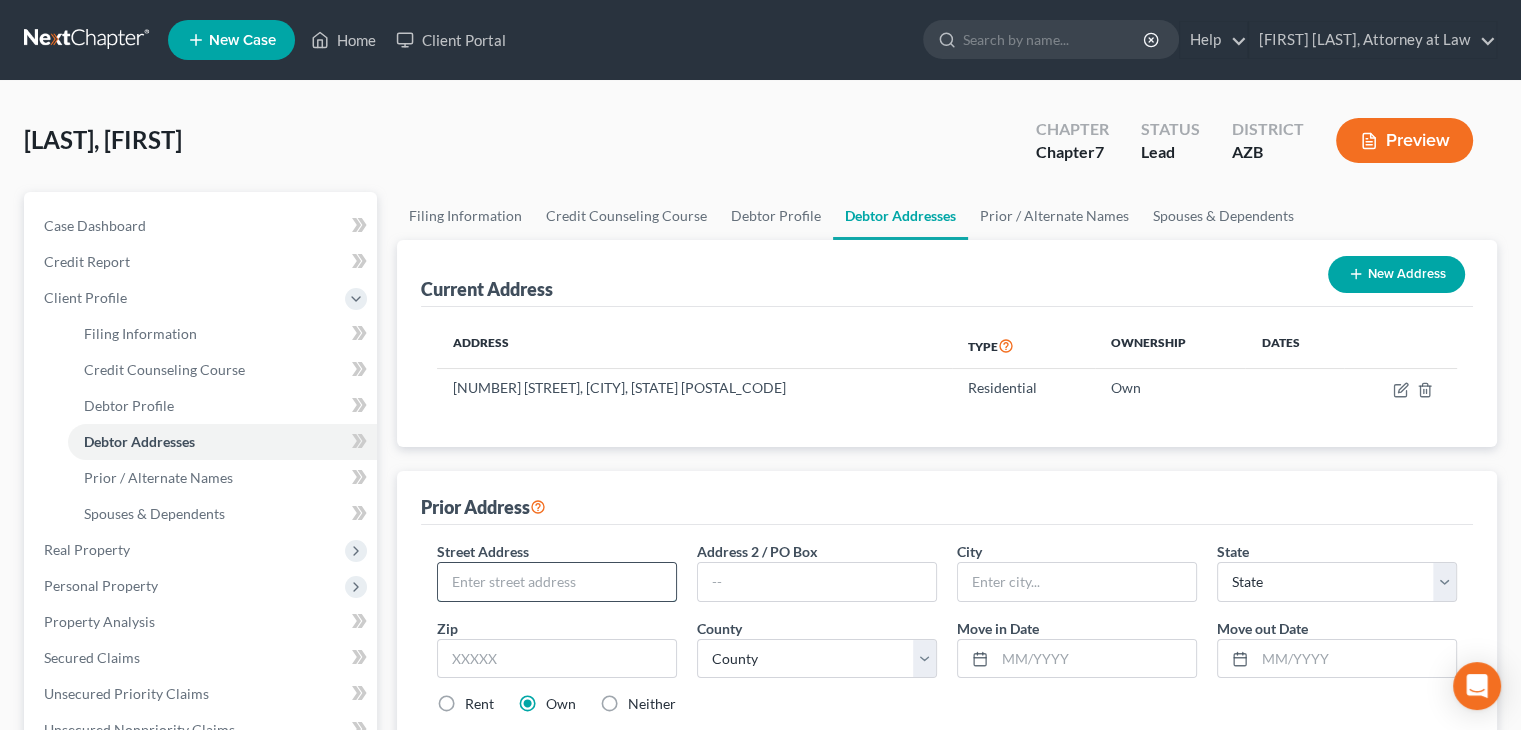 click at bounding box center (557, 582) 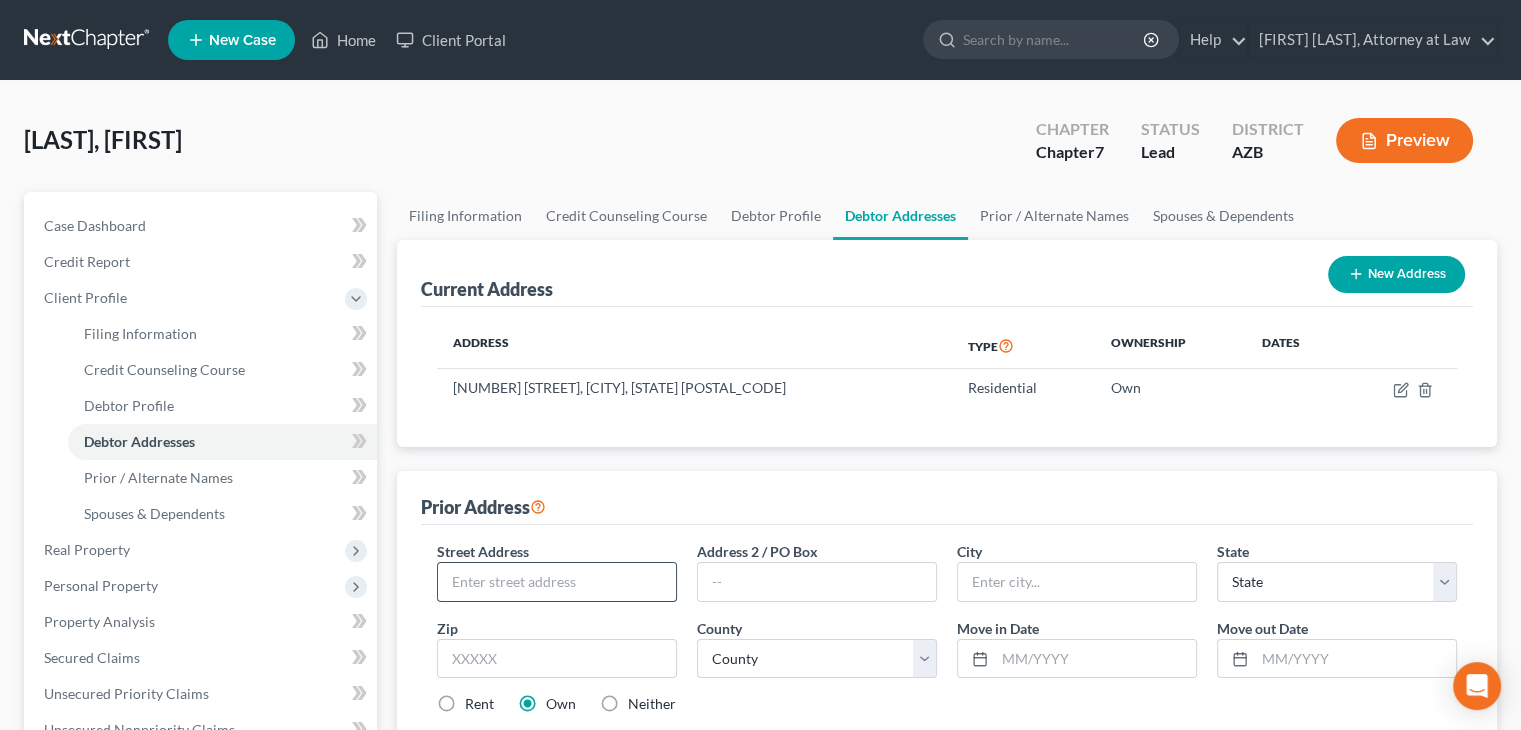 paste on "[NUMBER] [STREET]" 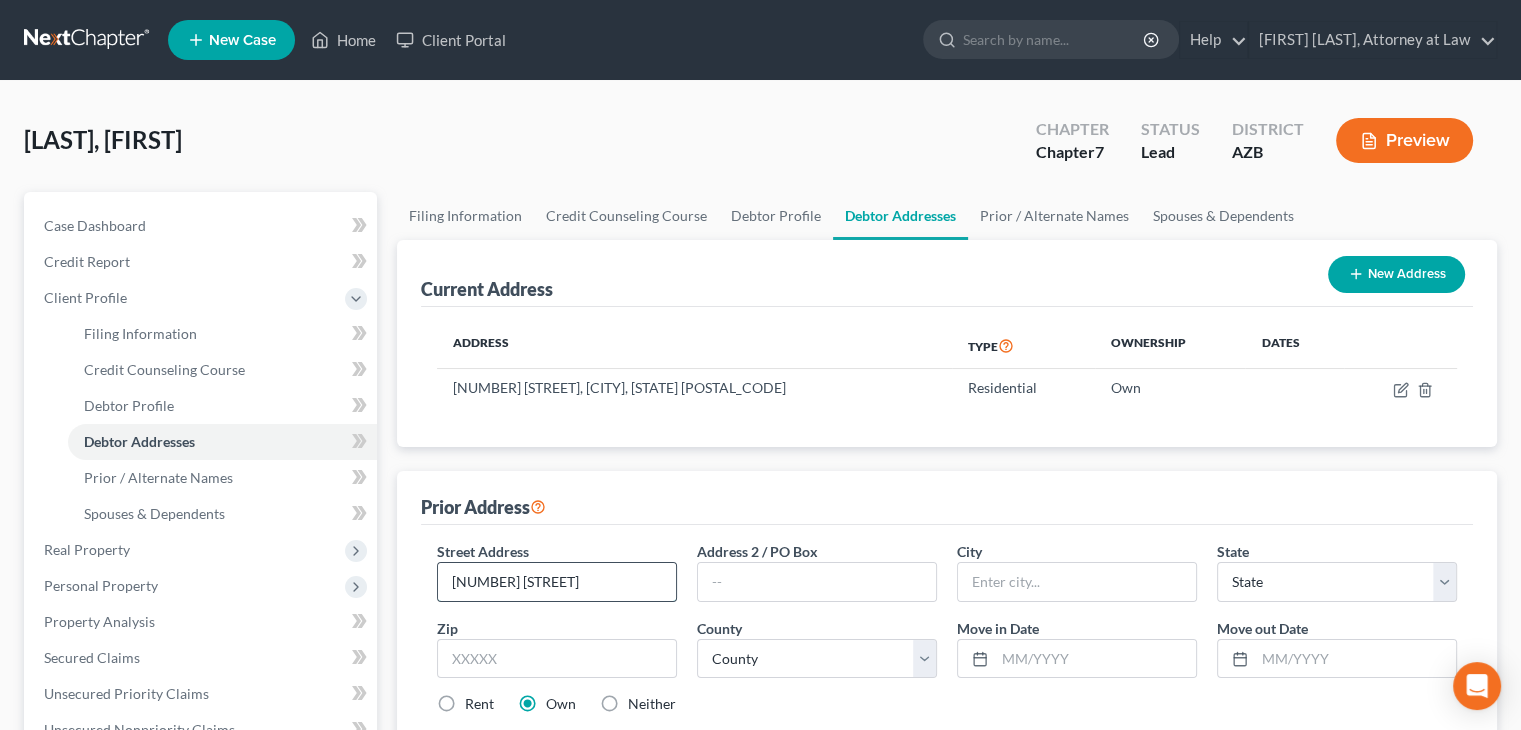 click on "[NUMBER] [STREET]" at bounding box center [557, 582] 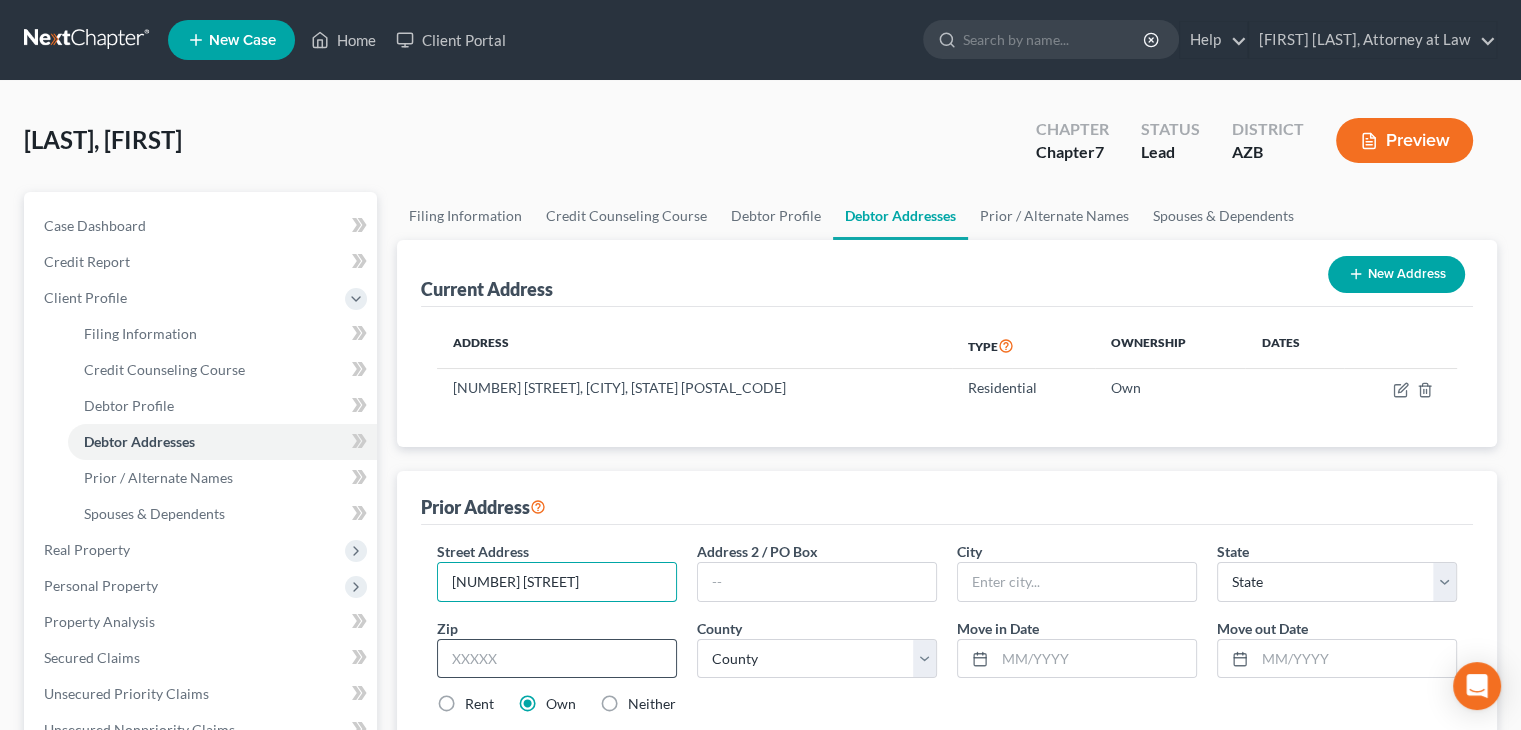type on "[NUMBER] [STREET]" 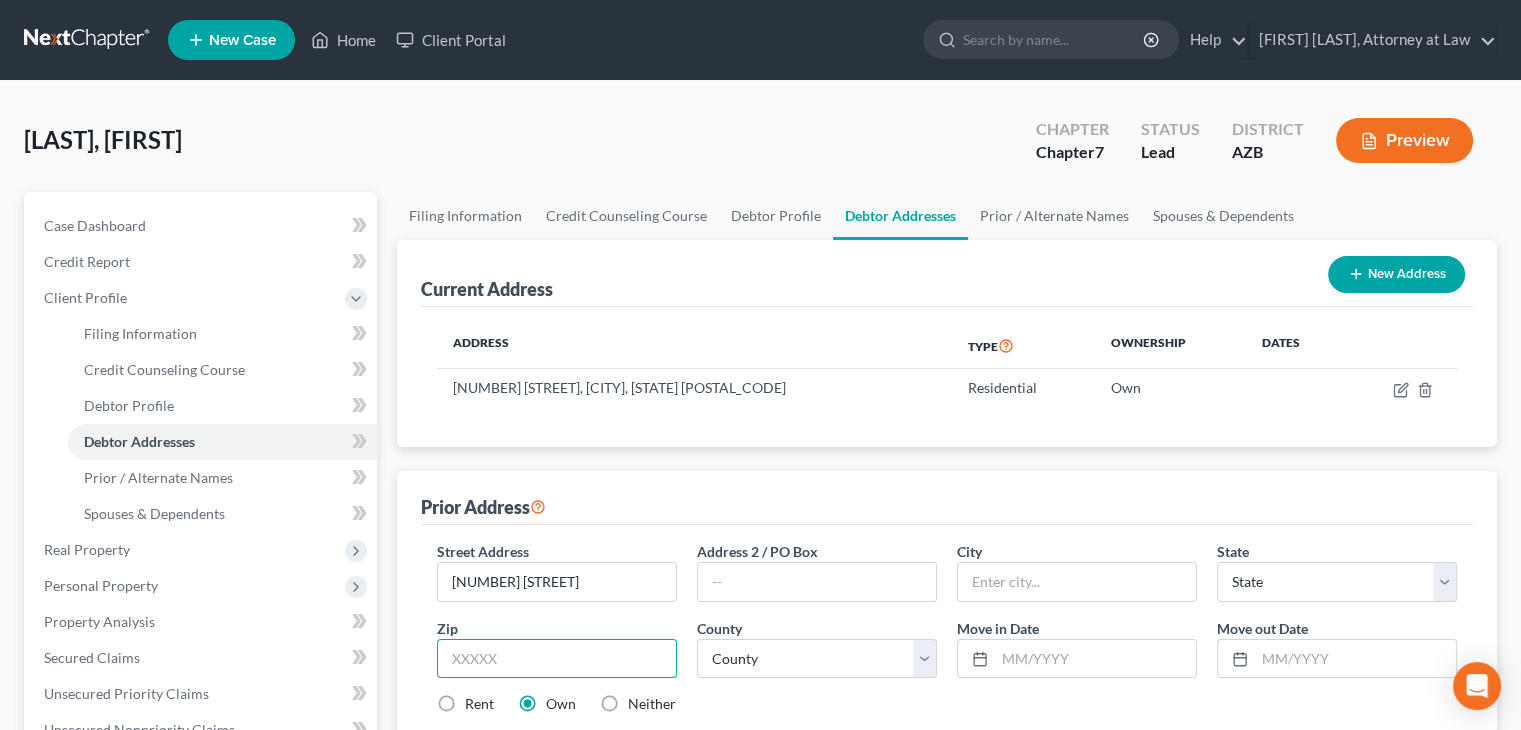 click at bounding box center [557, 659] 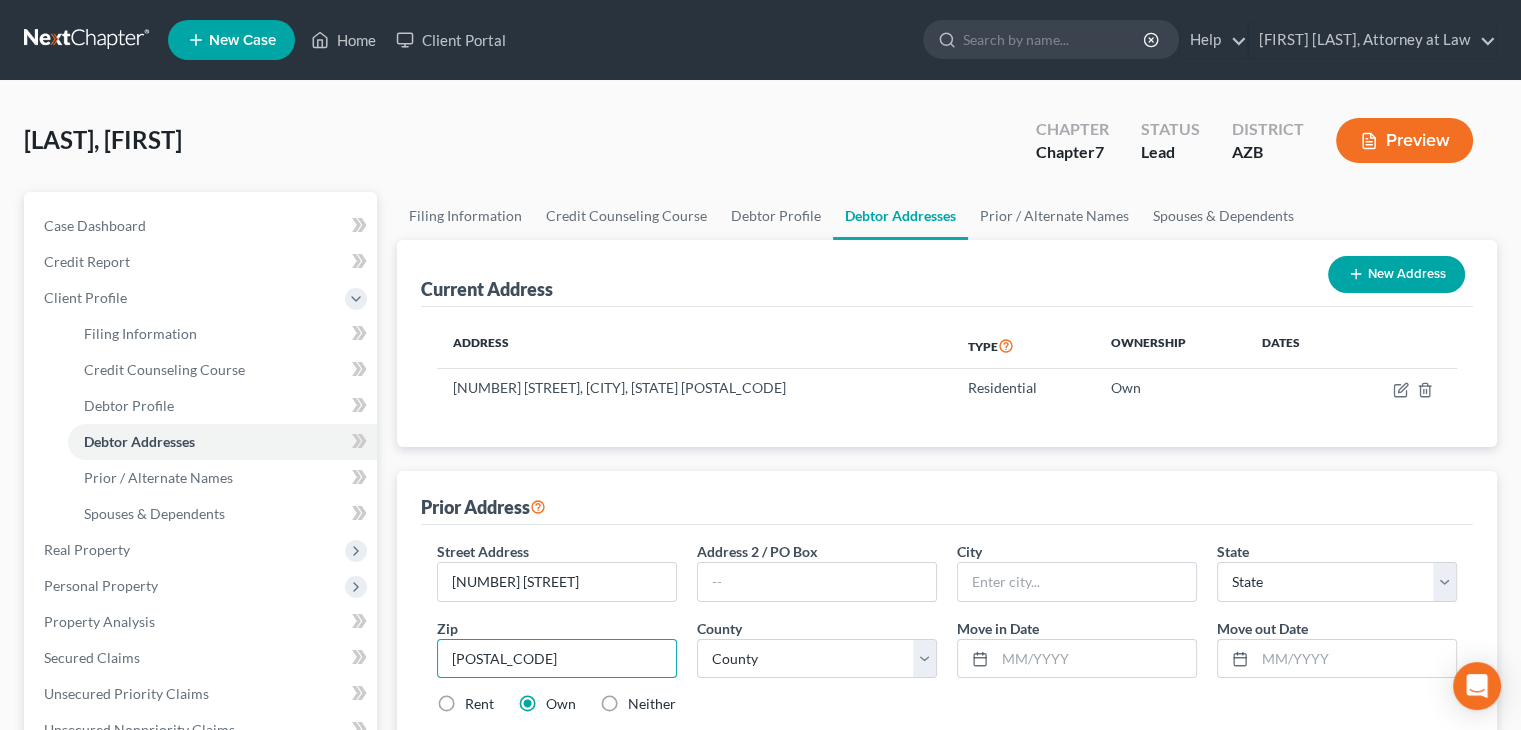 type on "[POSTAL_CODE]" 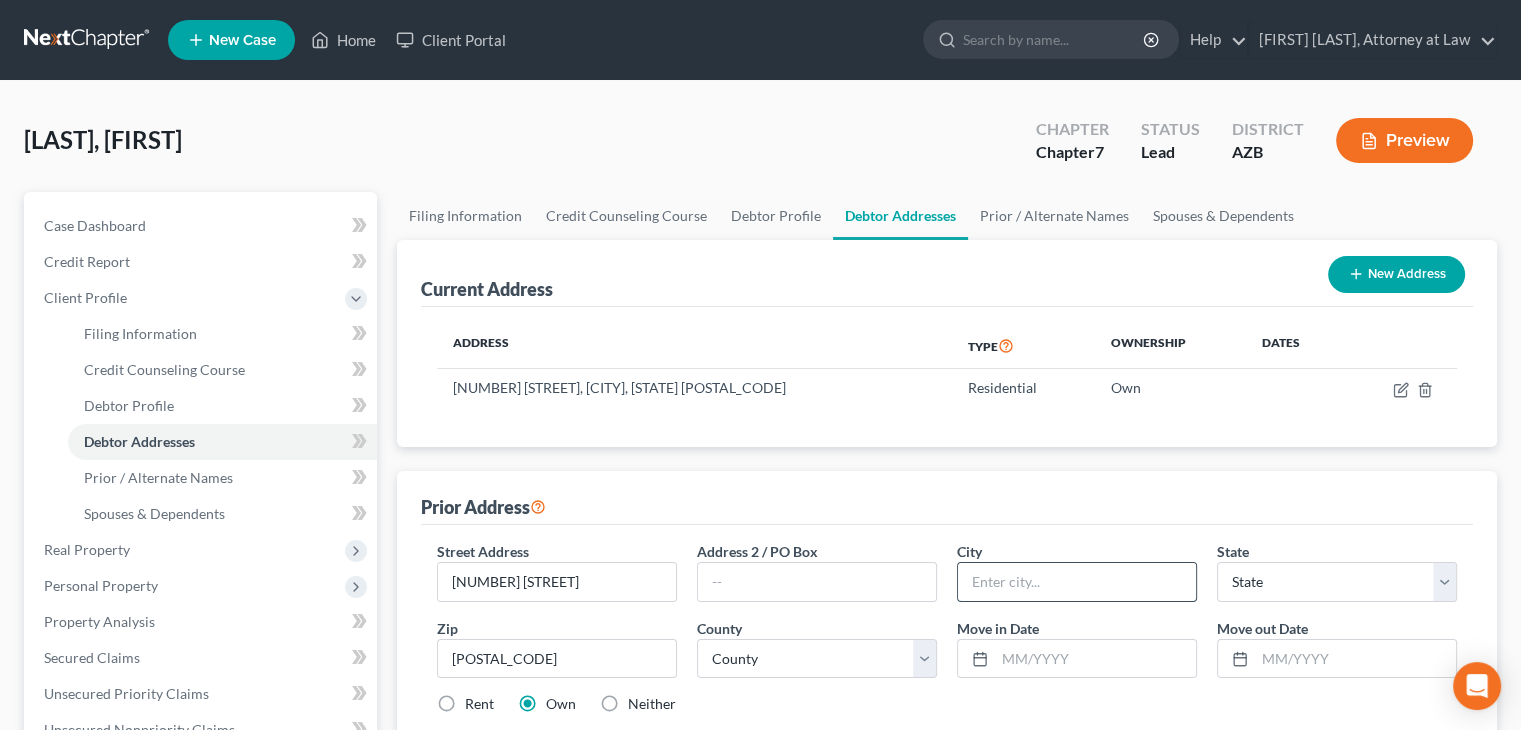 click at bounding box center [1077, 582] 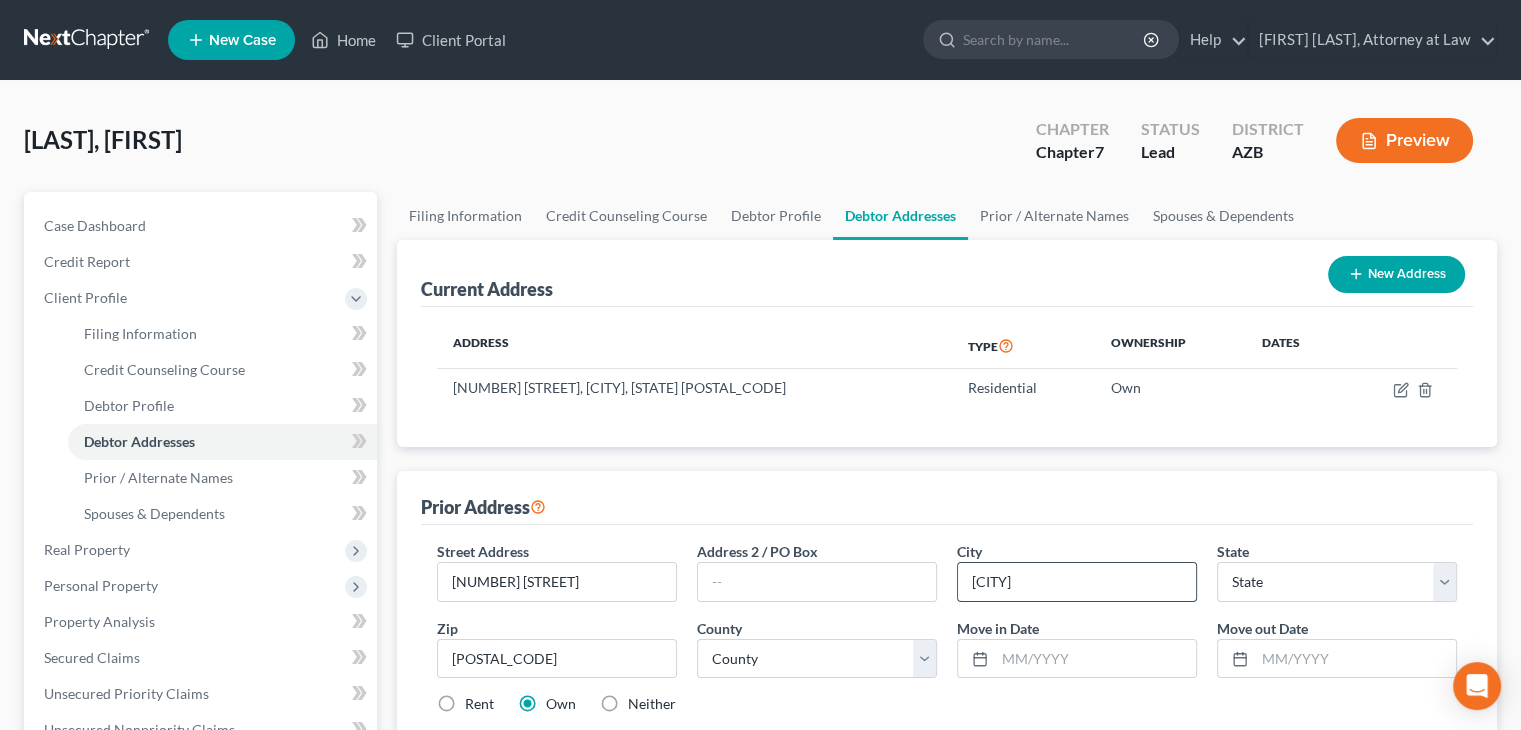 type on "[CITY]" 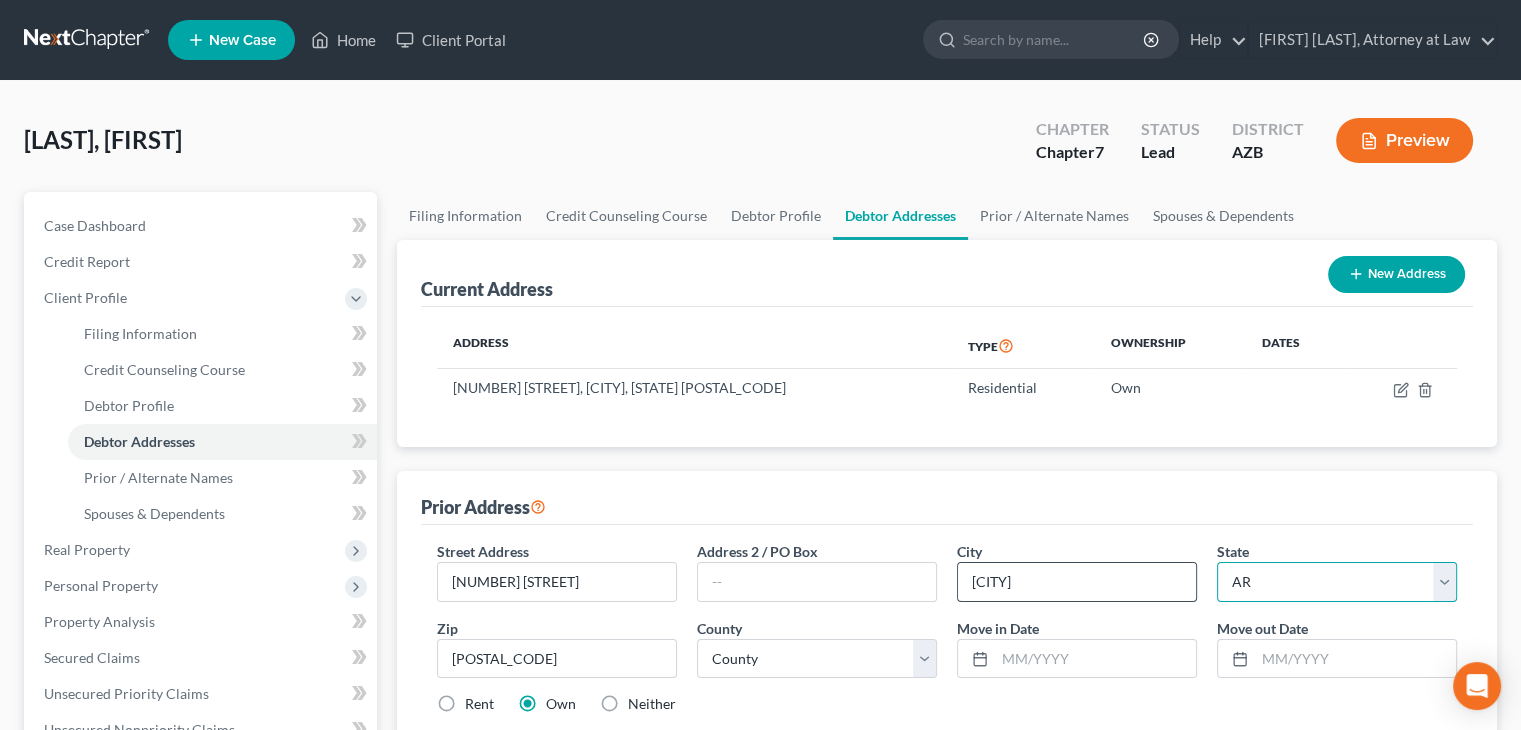 select on "3" 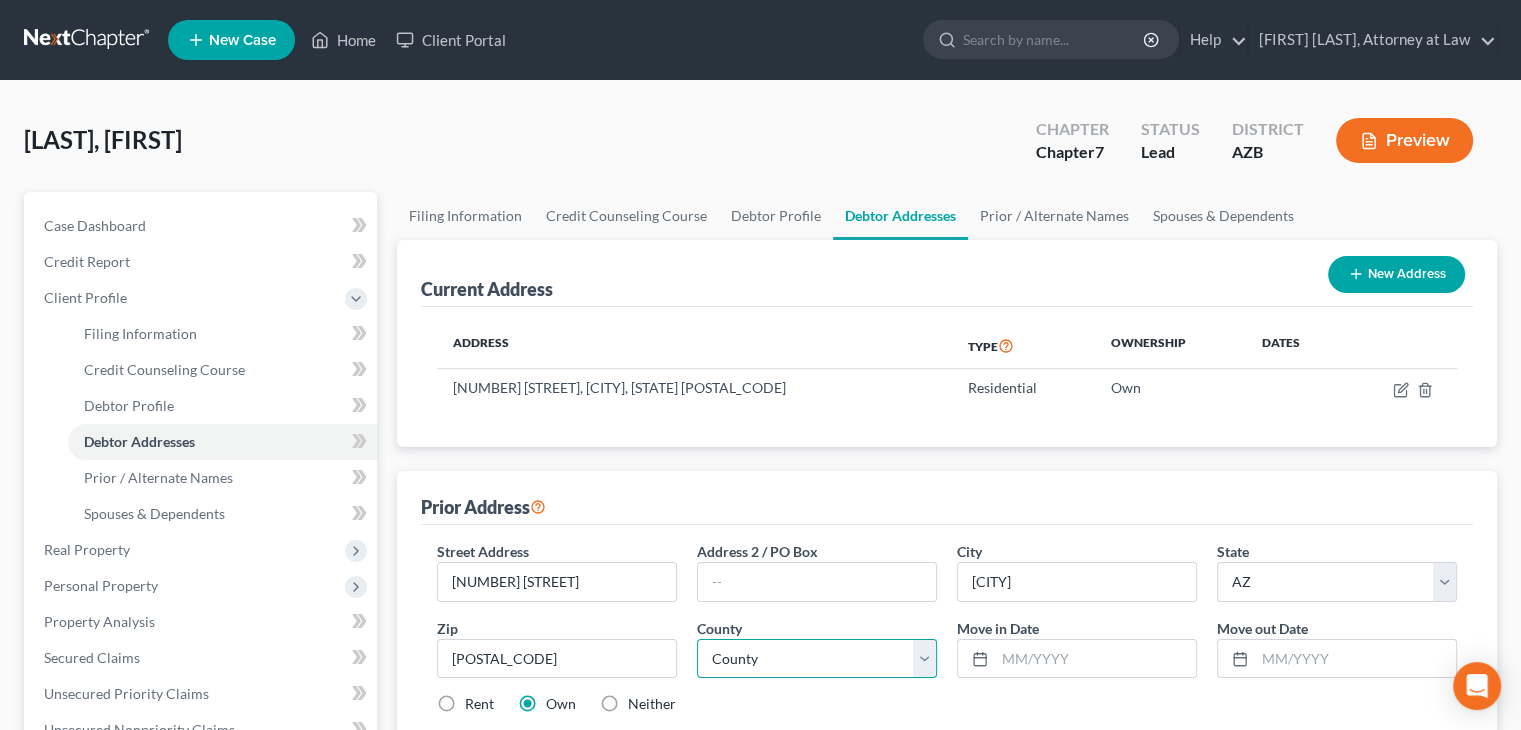 click on "County Apache County Cochise County Coconino County Gila County Graham County Greenlee County La Paz County Maricopa County Mohave County Navajo County Pima County Pinal County Santa Cruz County Yavapai County Yuma County" at bounding box center [817, 659] 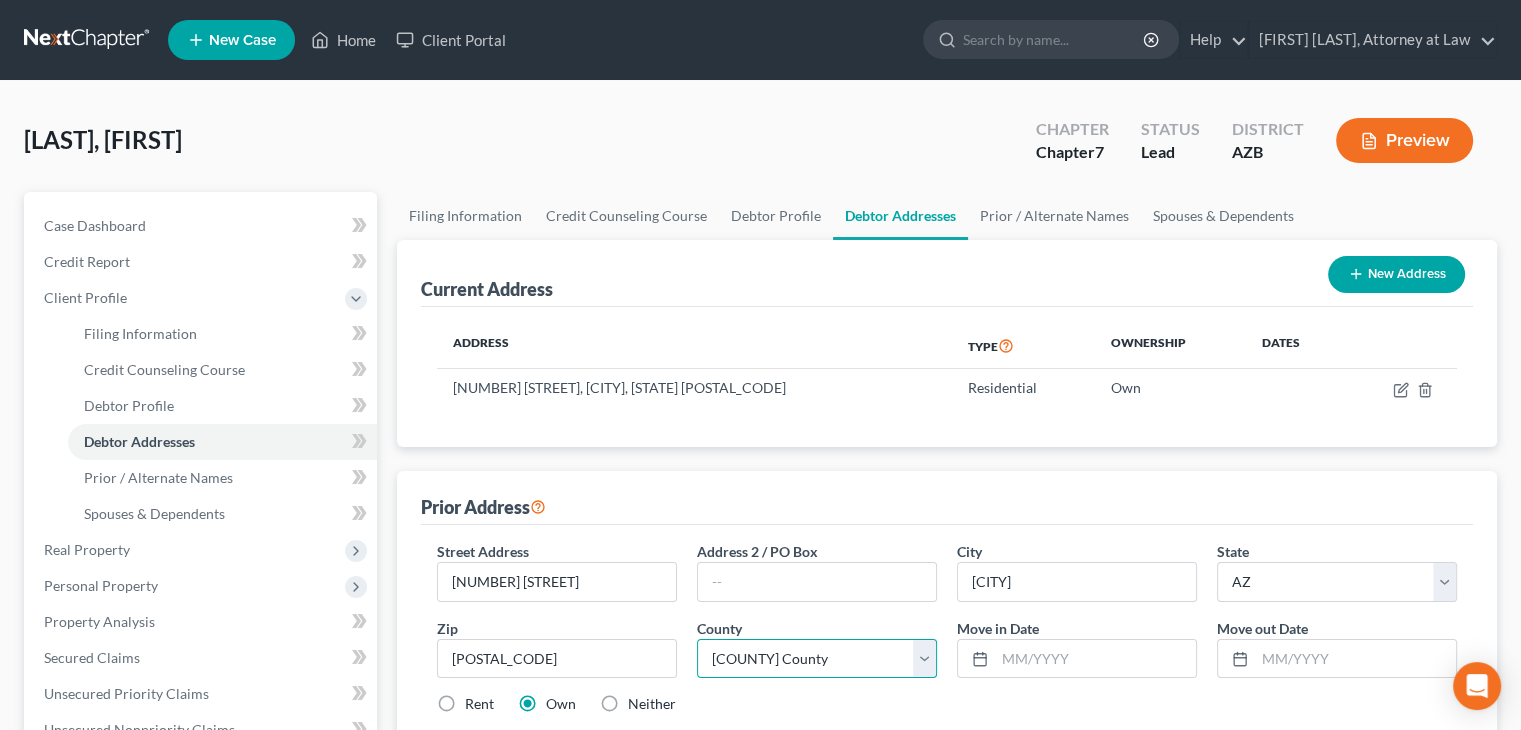 click on "County Apache County Cochise County Coconino County Gila County Graham County Greenlee County La Paz County Maricopa County Mohave County Navajo County Pima County Pinal County Santa Cruz County Yavapai County Yuma County" at bounding box center [817, 659] 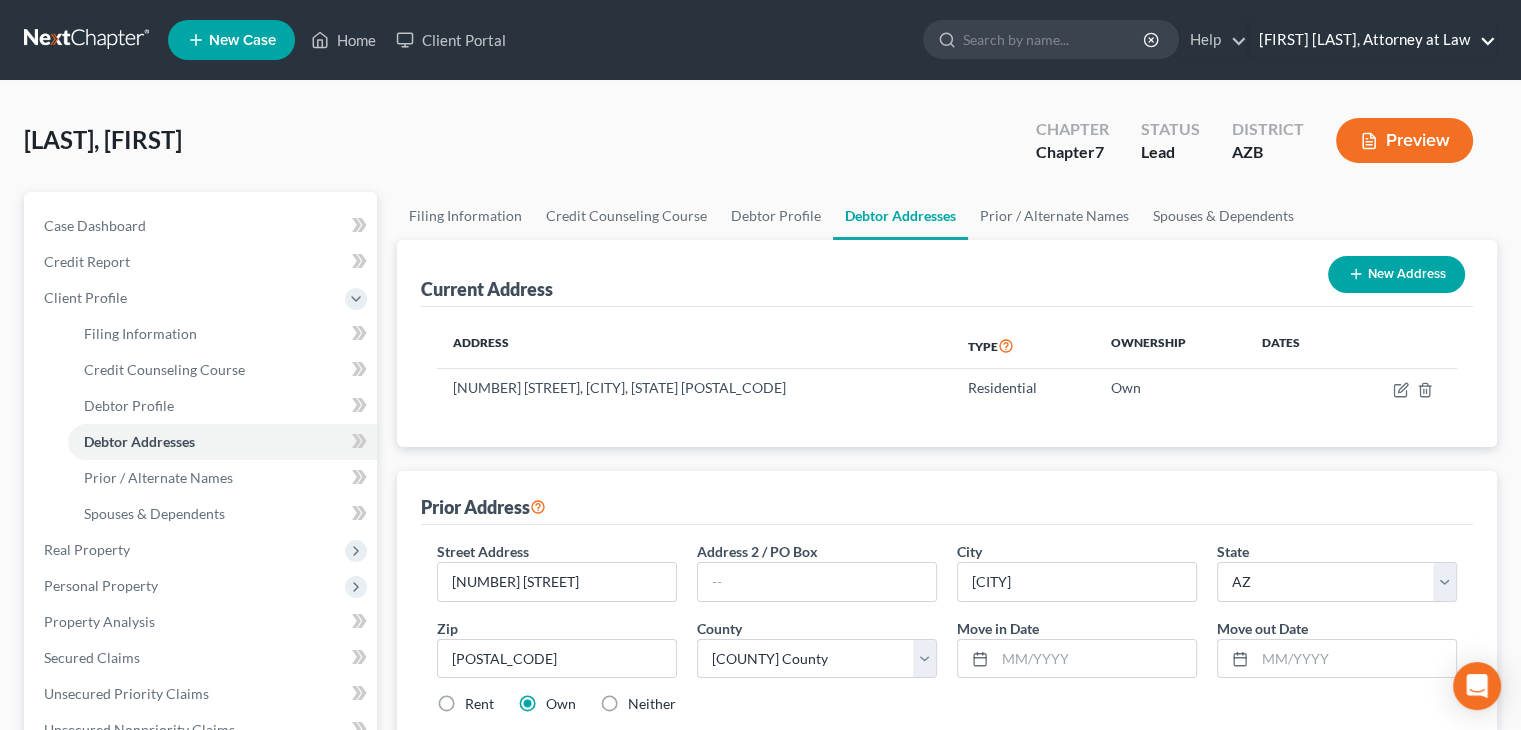 click on "[FIRST] [LAST], Attorney at Law" at bounding box center [1372, 40] 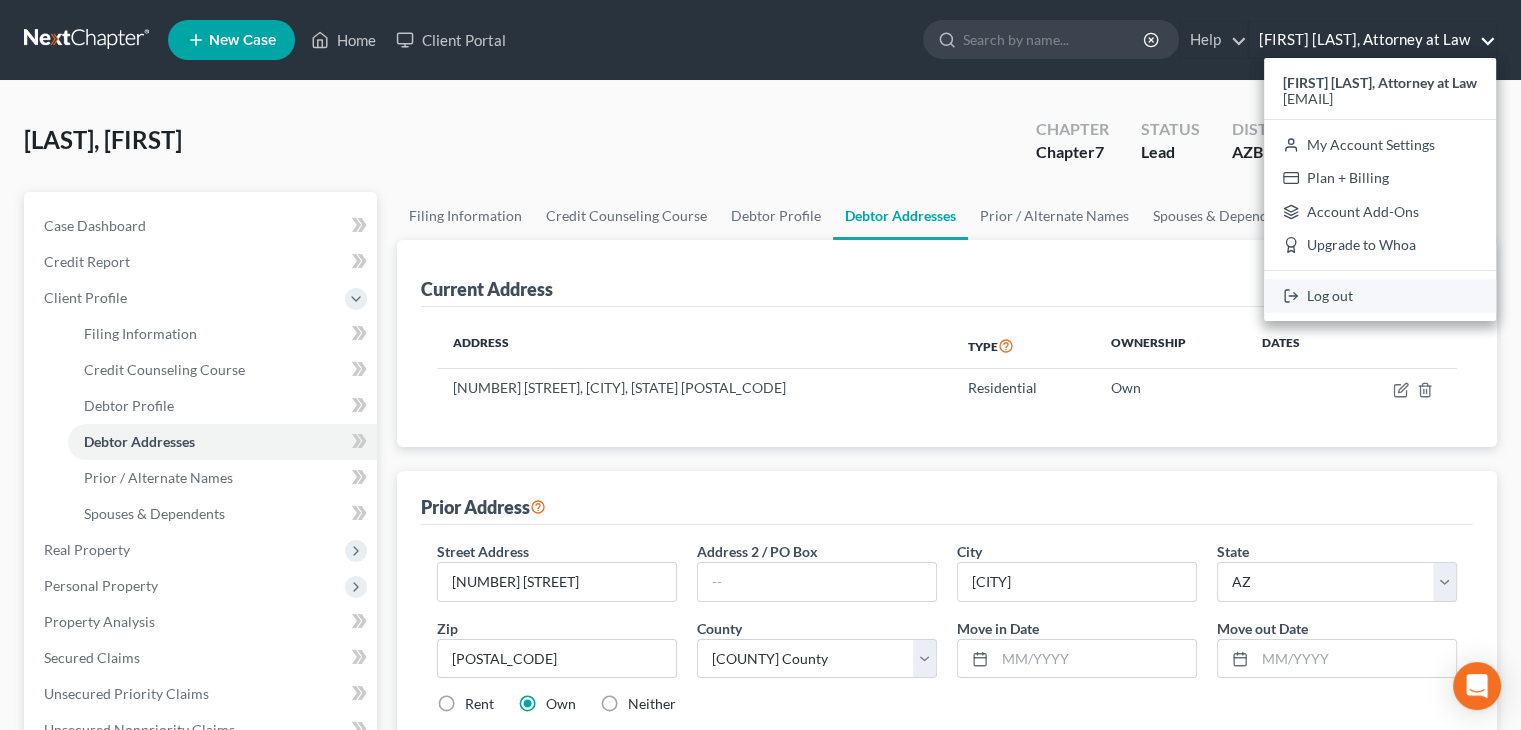 click on "Log out" at bounding box center [1380, 296] 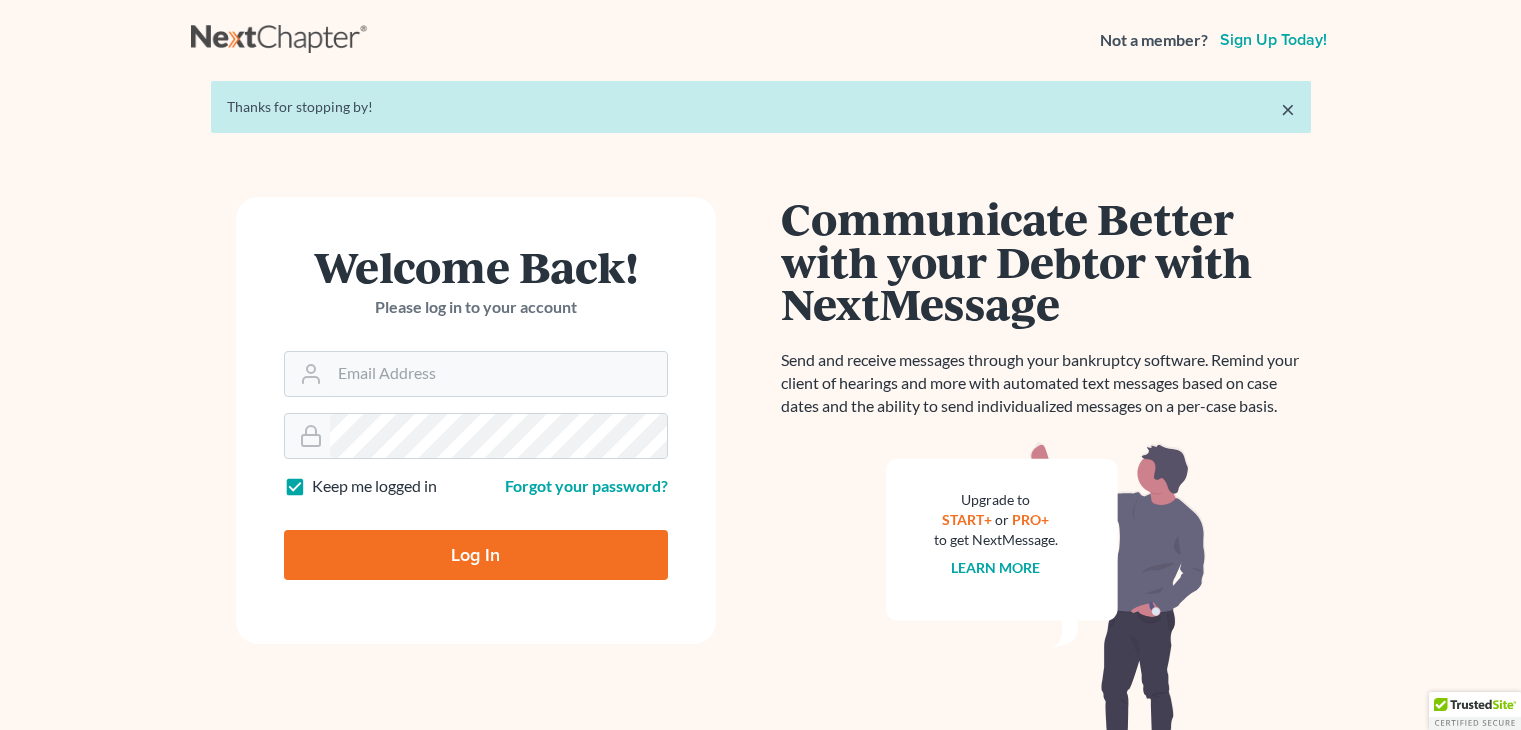 scroll, scrollTop: 0, scrollLeft: 0, axis: both 